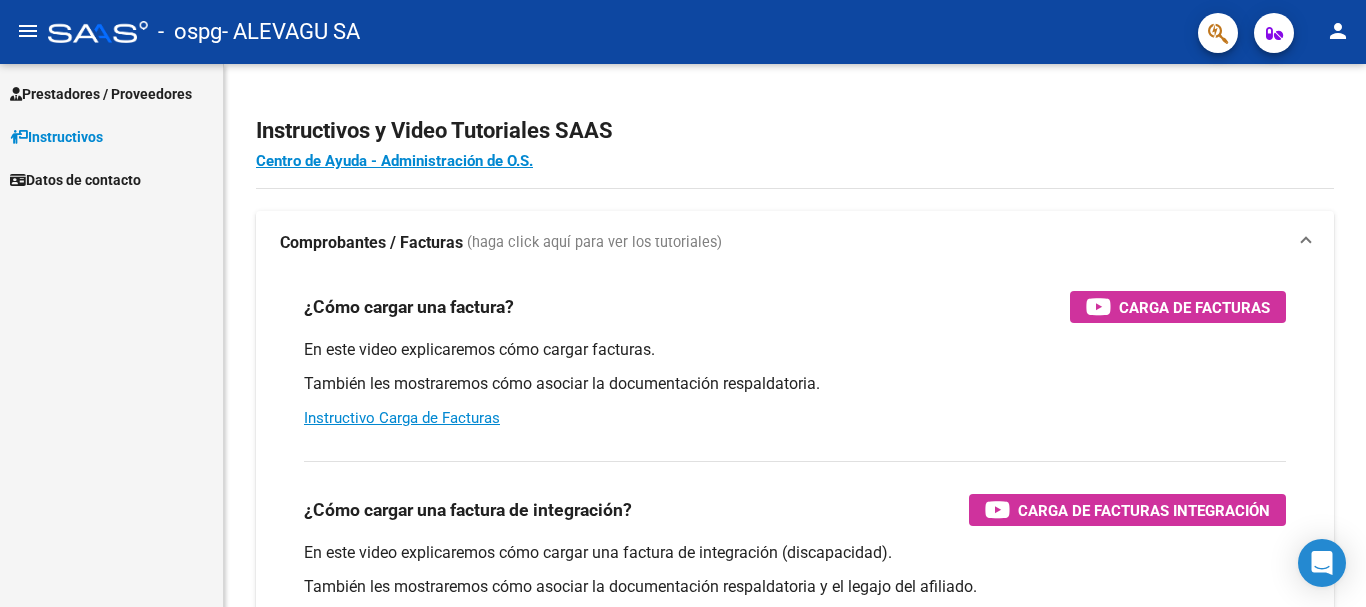scroll, scrollTop: 0, scrollLeft: 0, axis: both 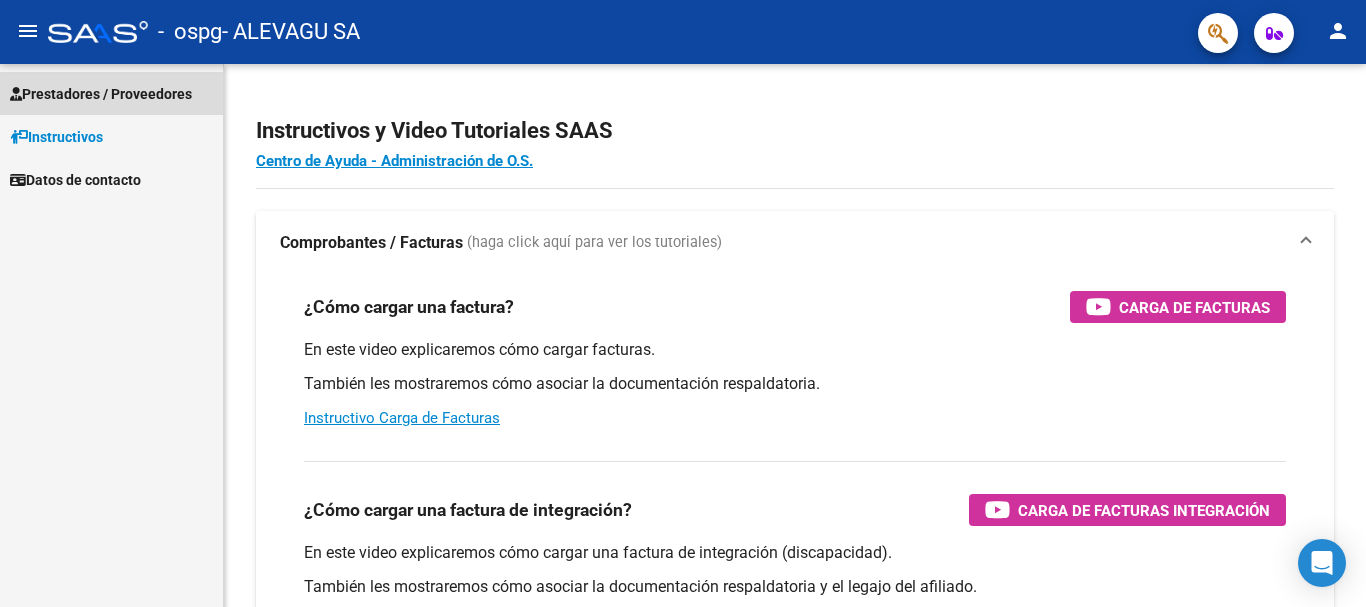click on "Prestadores / Proveedores" at bounding box center (101, 94) 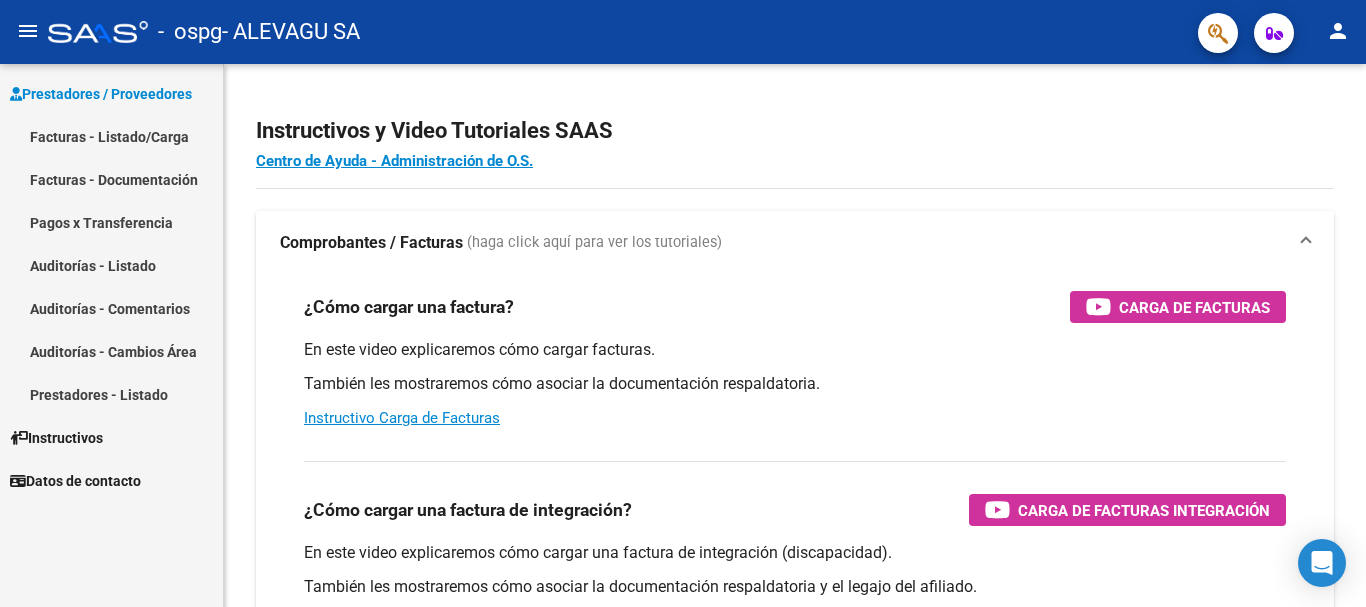 click on "Facturas - Listado/Carga" at bounding box center [111, 136] 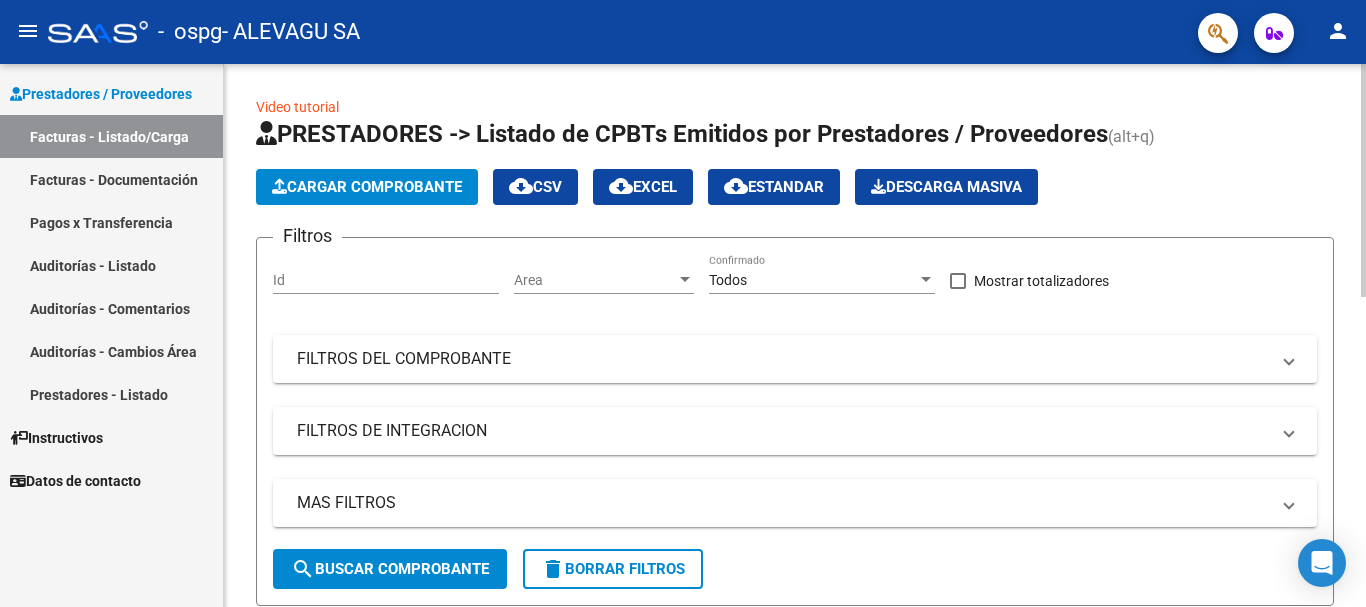 click on "Cargar Comprobante" 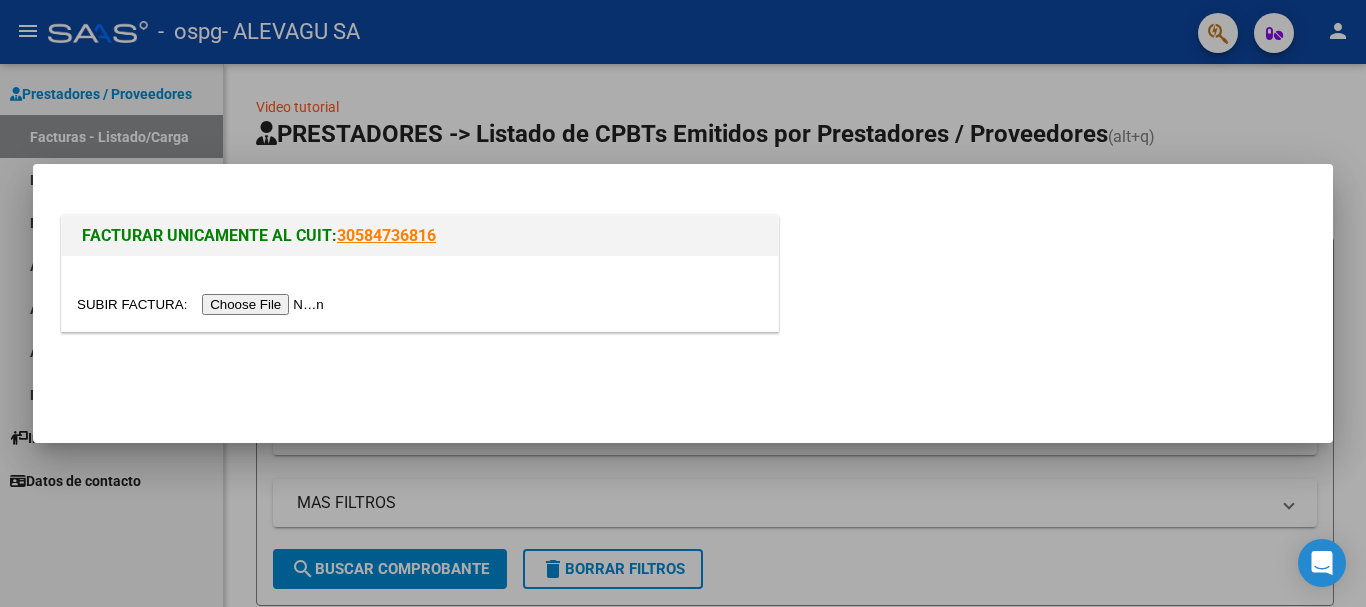click at bounding box center (203, 304) 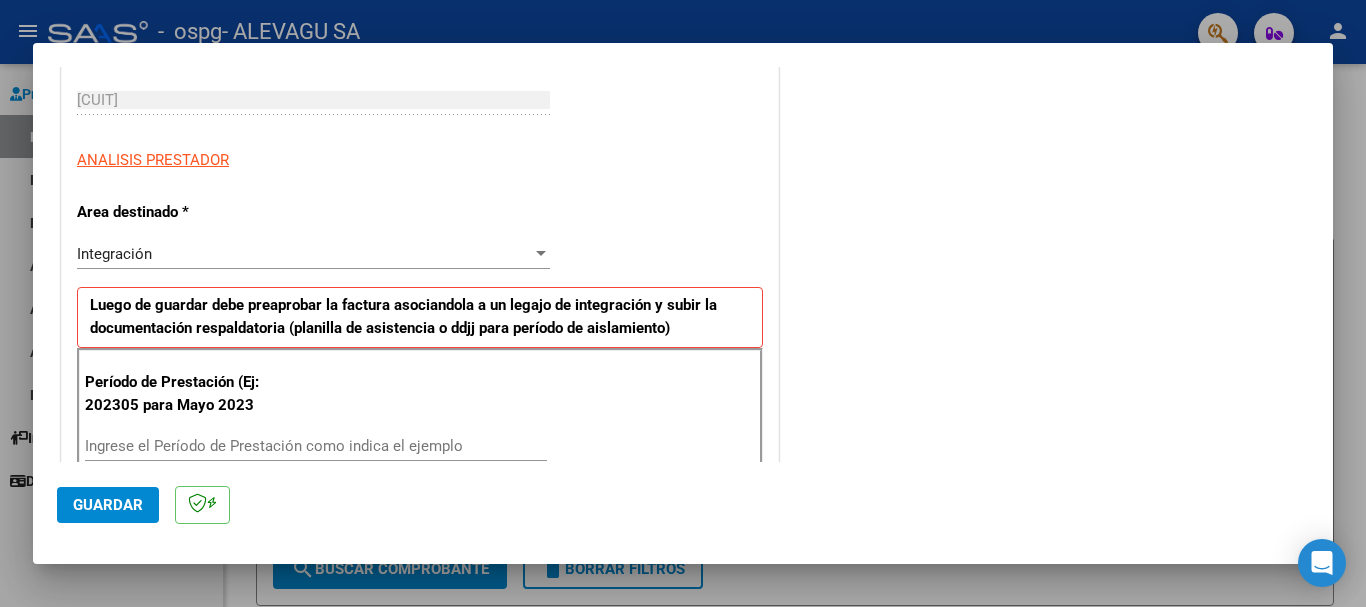 scroll, scrollTop: 400, scrollLeft: 0, axis: vertical 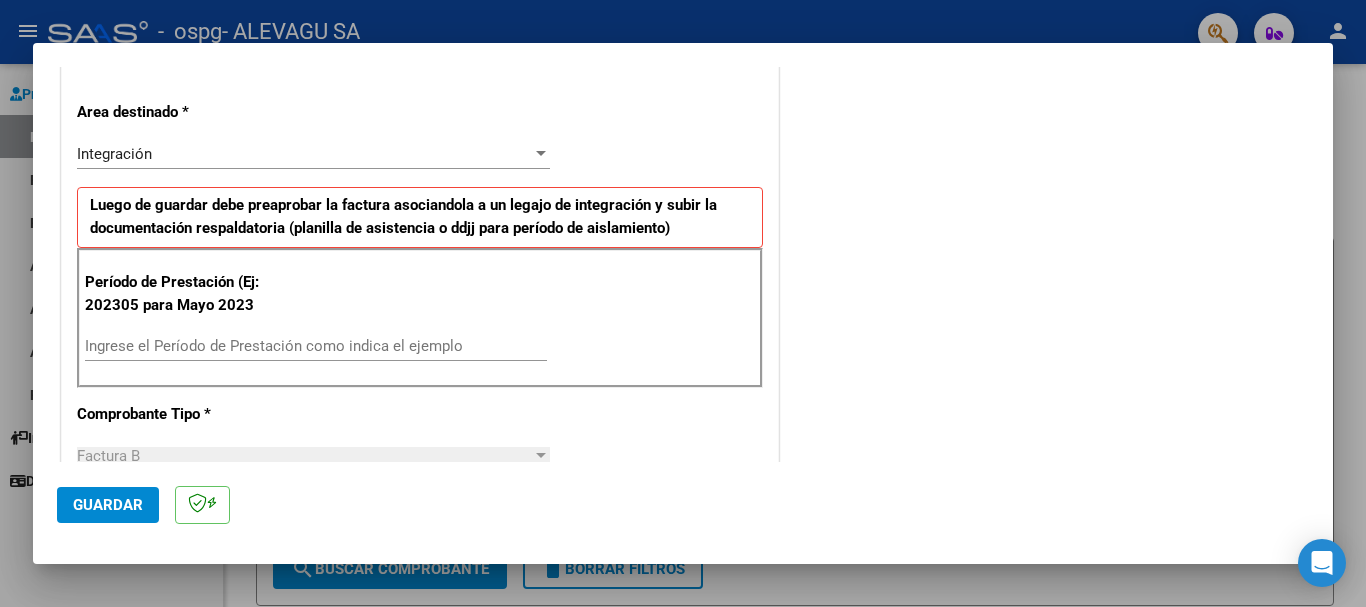 click on "Ingrese el Período de Prestación como indica el ejemplo" at bounding box center (316, 346) 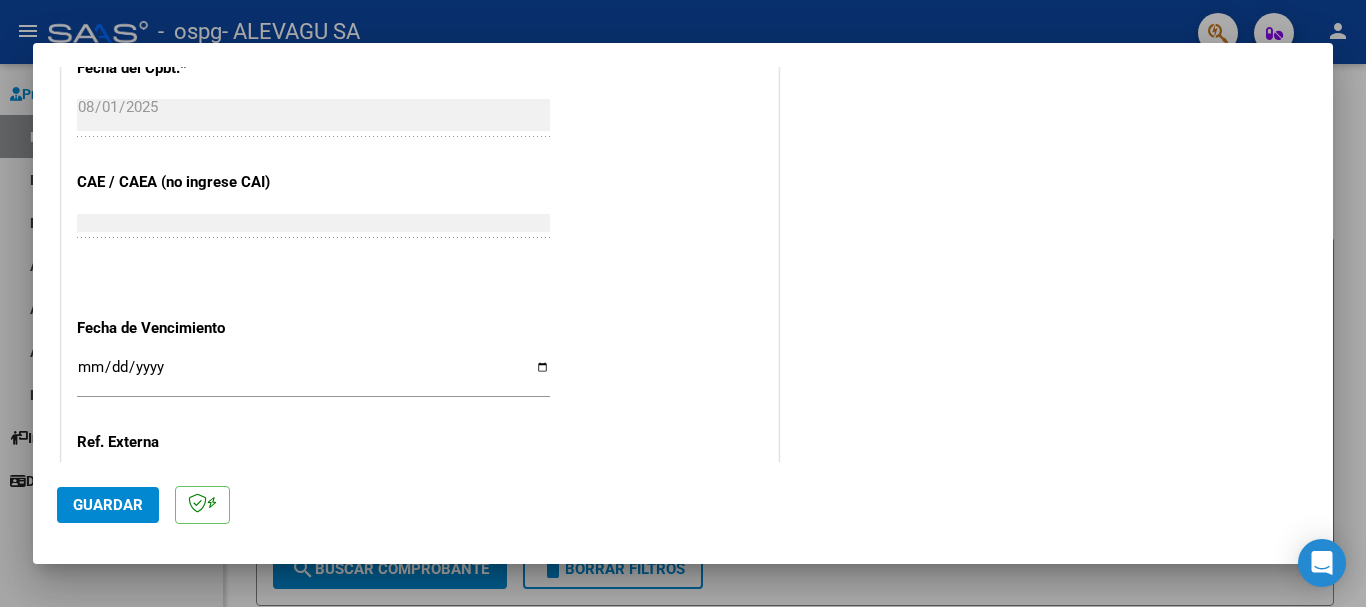 scroll, scrollTop: 1200, scrollLeft: 0, axis: vertical 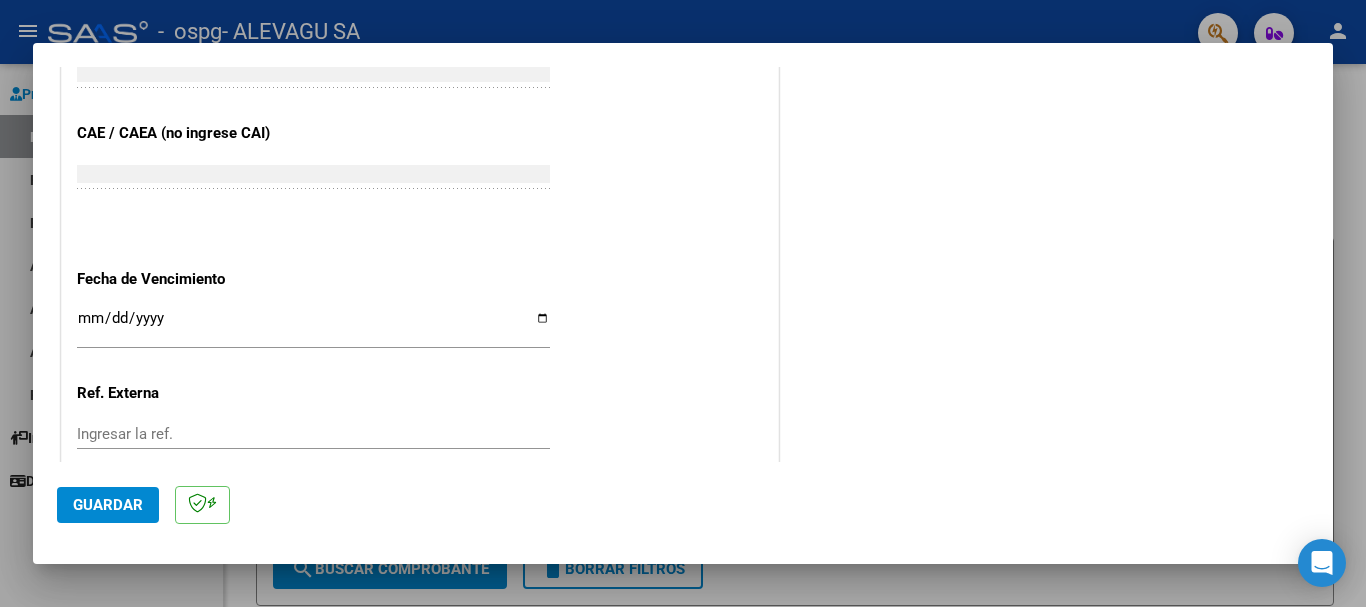 type on "202507" 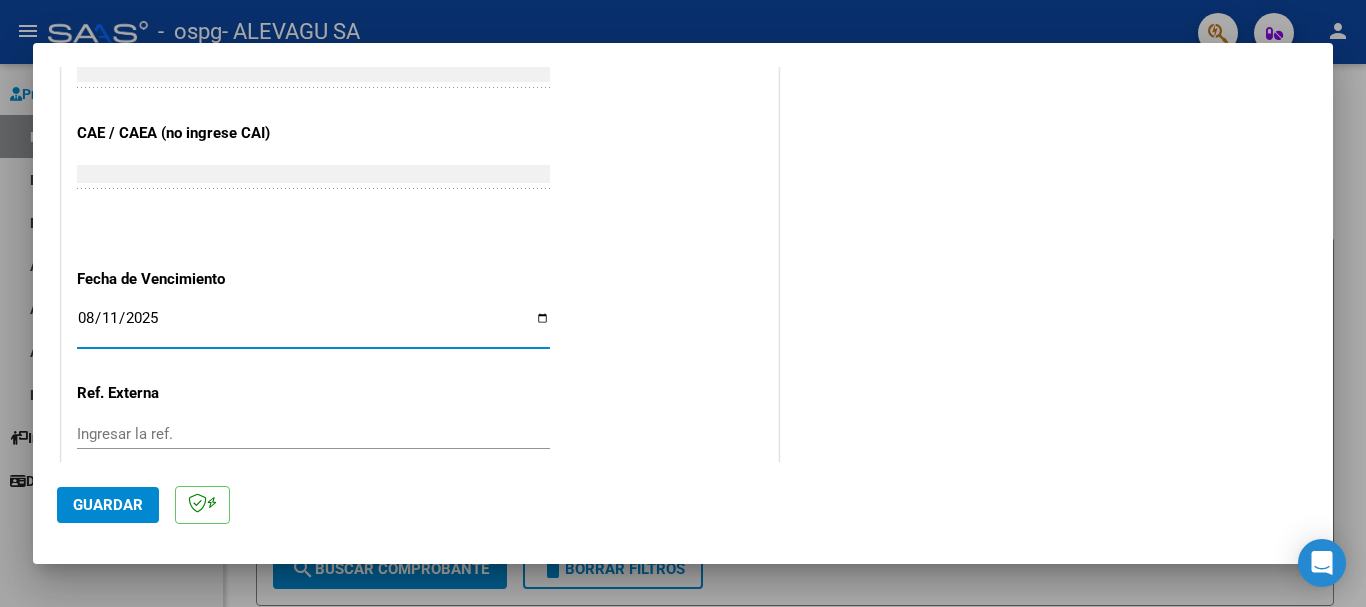 type on "2025-08-11" 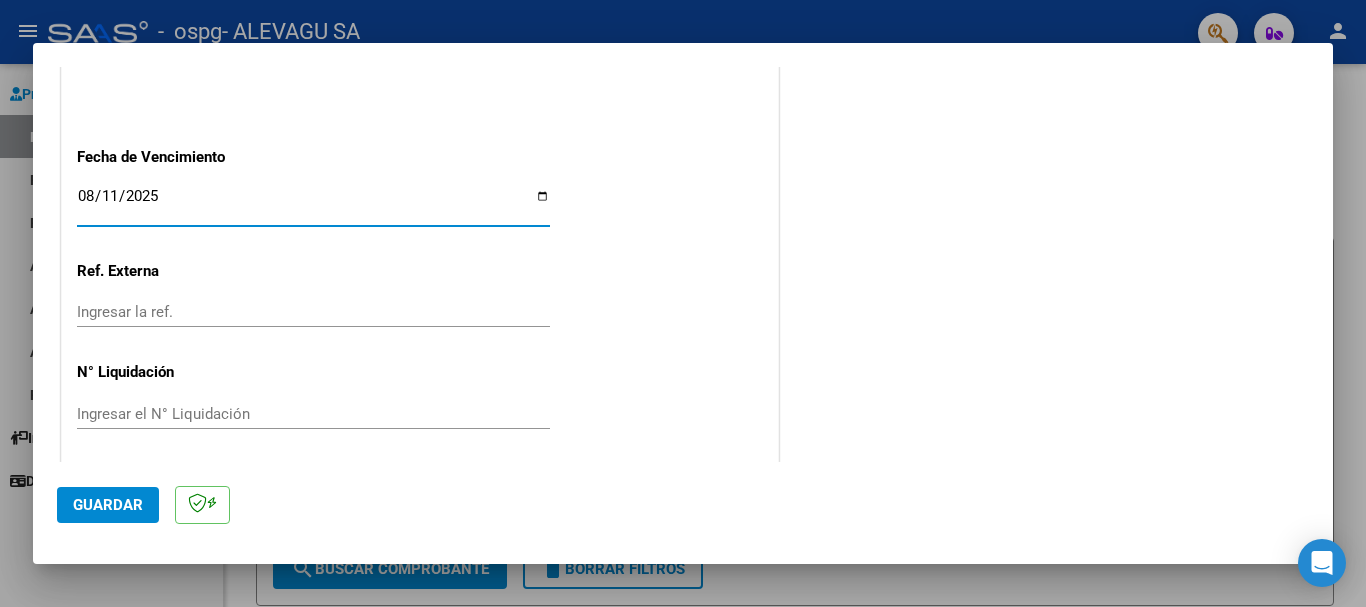 scroll, scrollTop: 1327, scrollLeft: 0, axis: vertical 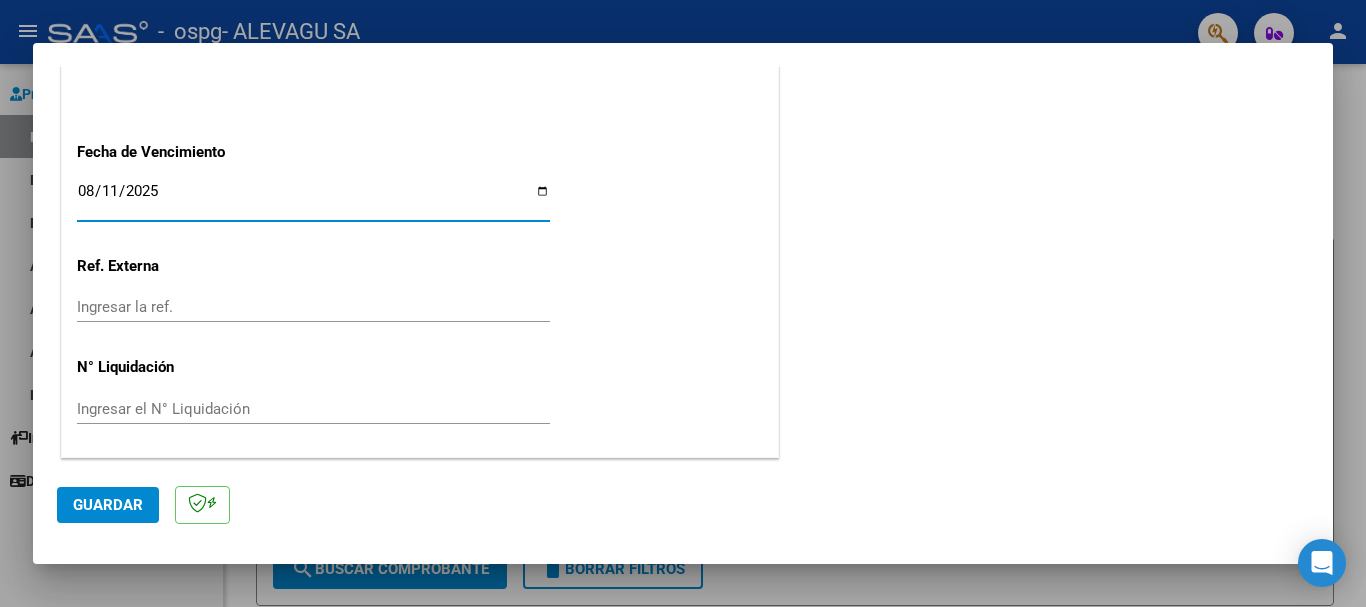 click on "Guardar" 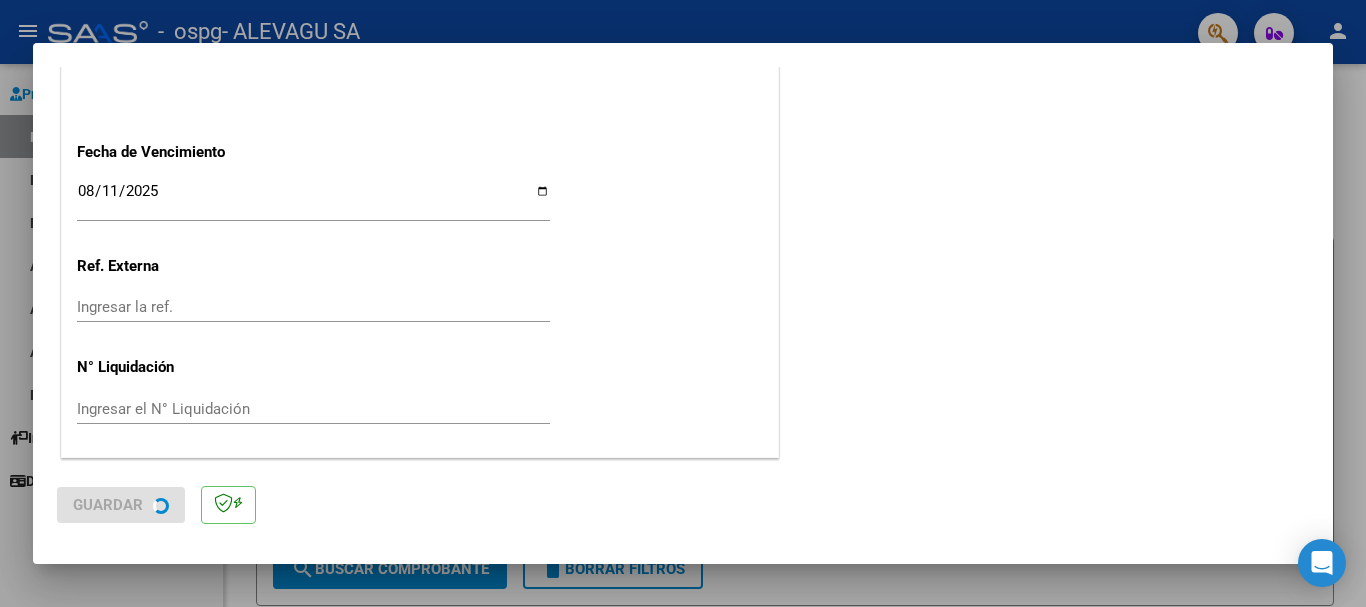 scroll, scrollTop: 0, scrollLeft: 0, axis: both 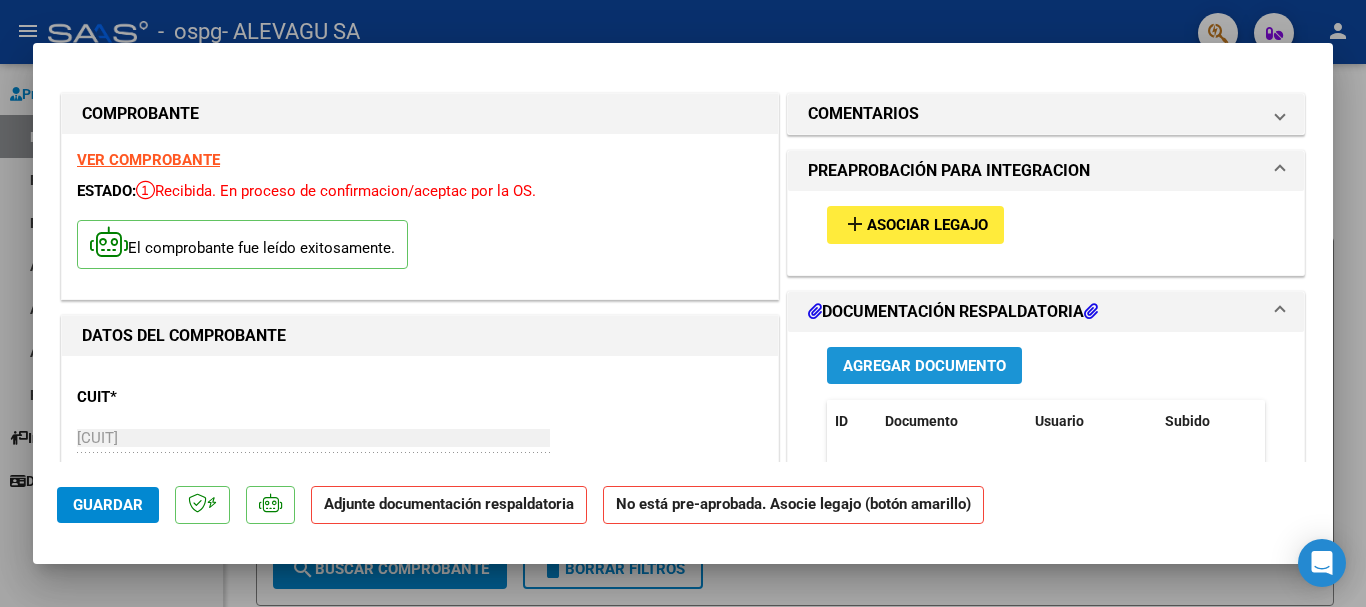 click on "Agregar Documento" at bounding box center (924, 366) 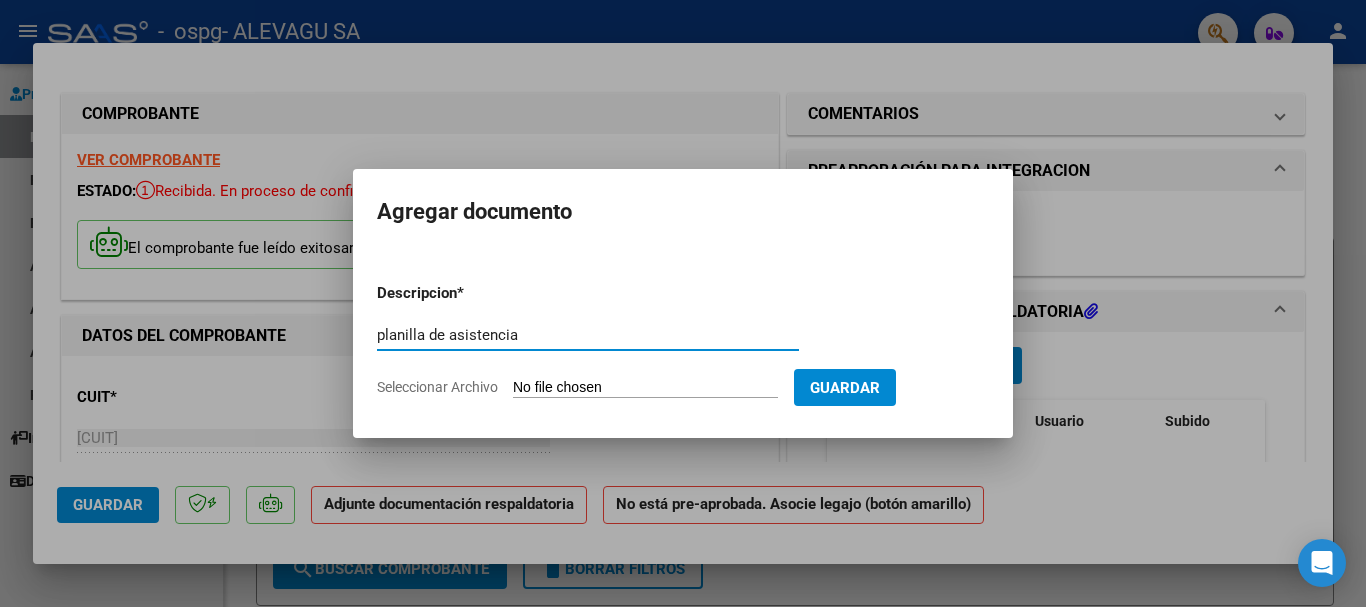 type on "planilla de asistencia" 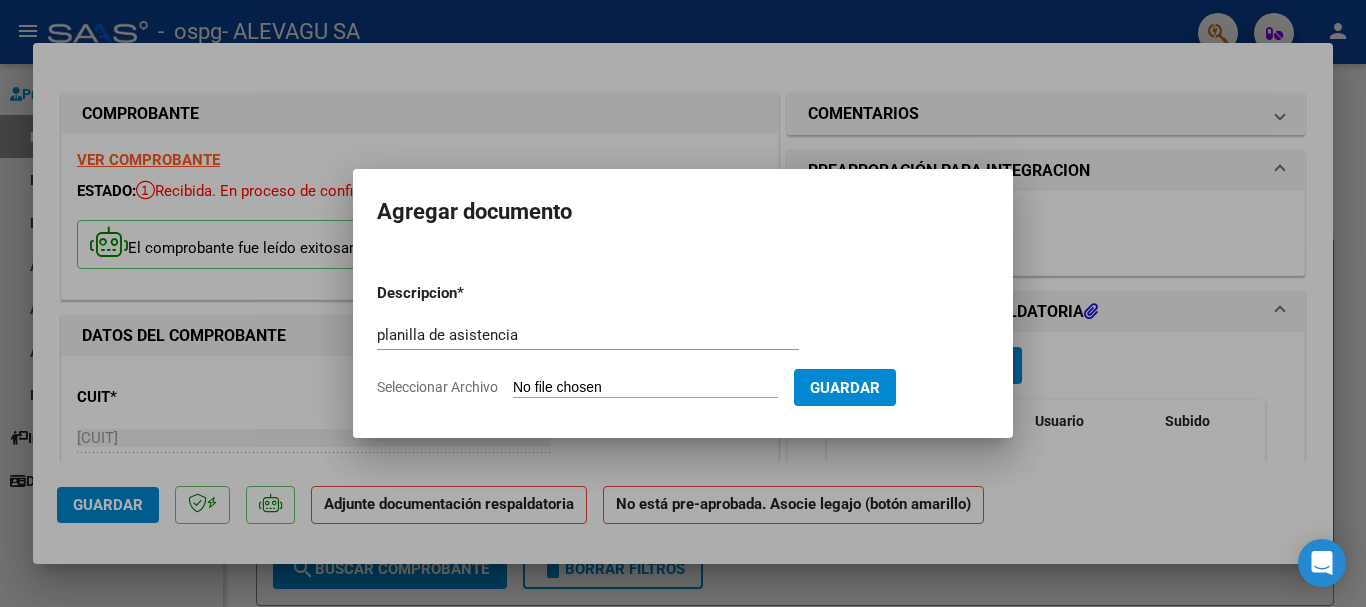 type on "C:\fakepath\Gonzalez Veron Planilla Julio MII.pdf" 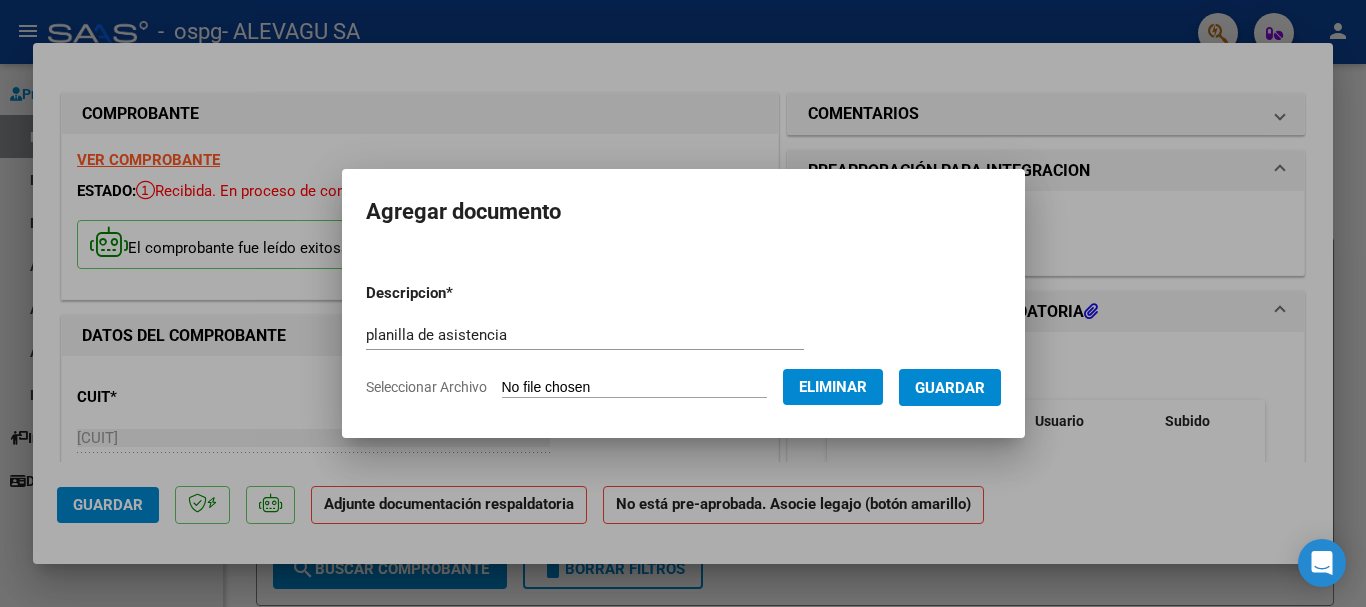 click on "Guardar" at bounding box center (950, 388) 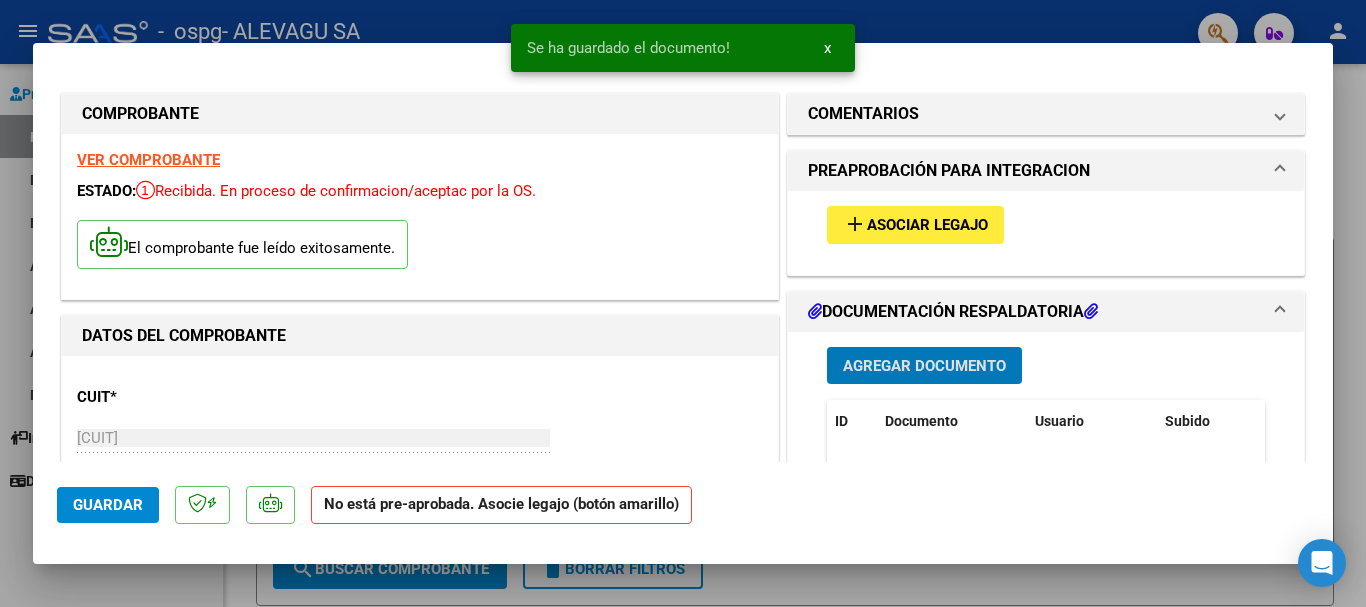 scroll, scrollTop: 100, scrollLeft: 0, axis: vertical 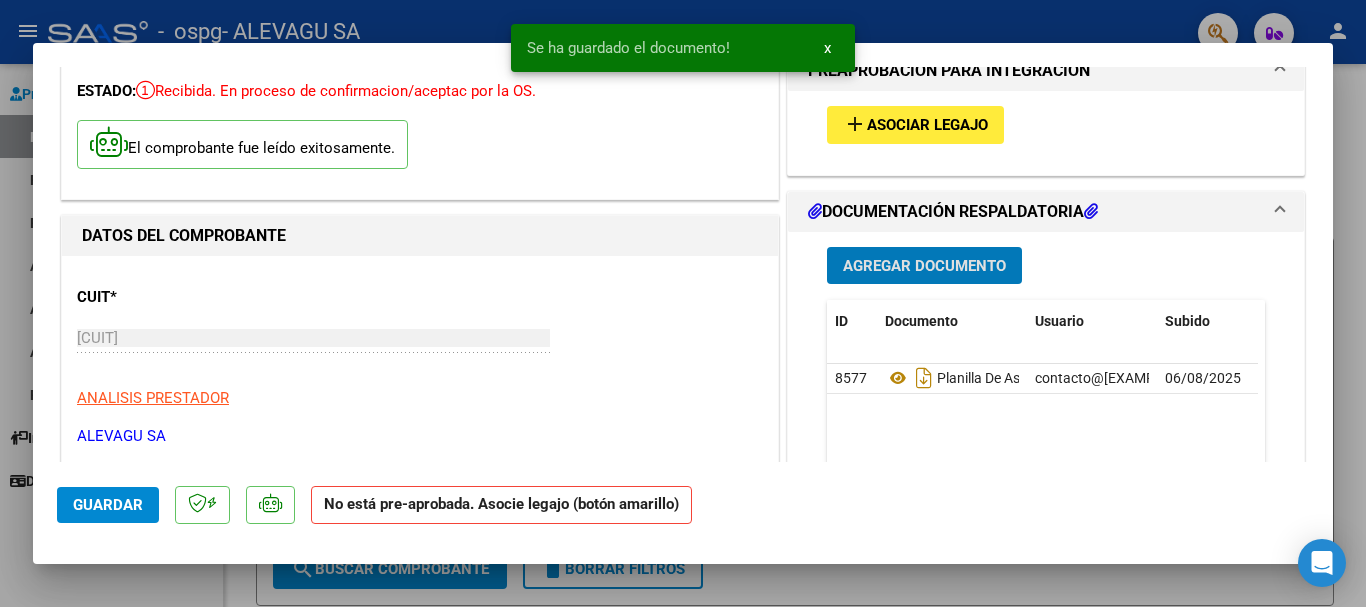 click on "Agregar Documento" at bounding box center [924, 266] 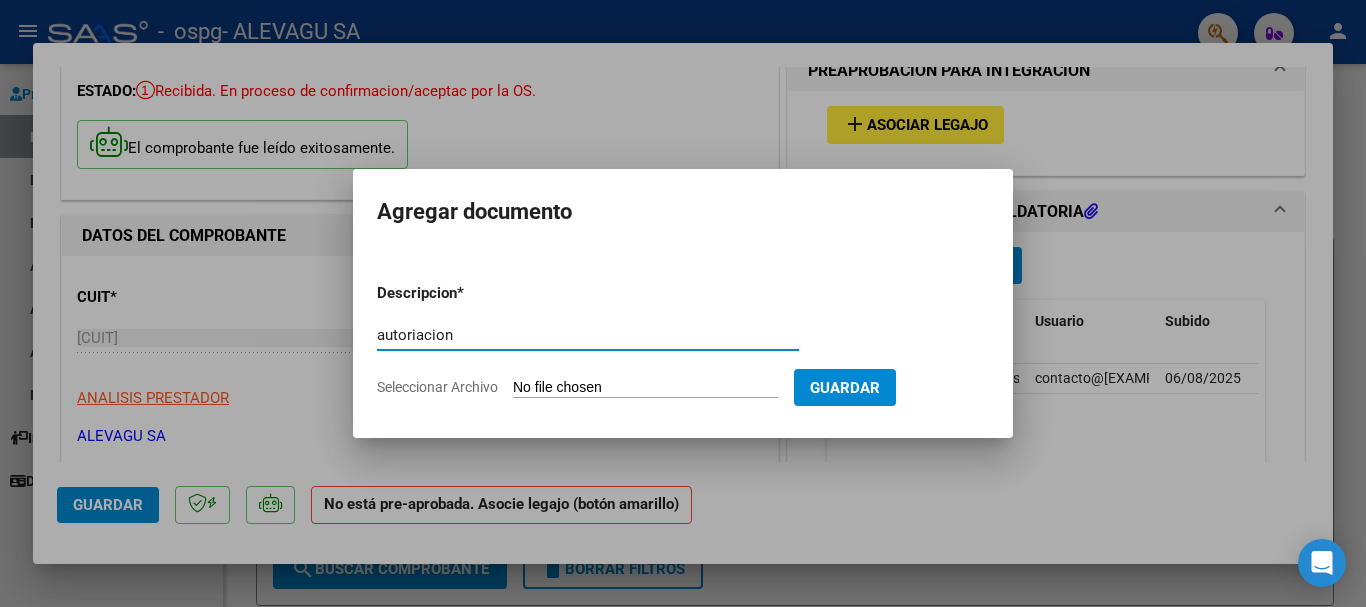 type on "autoriacion" 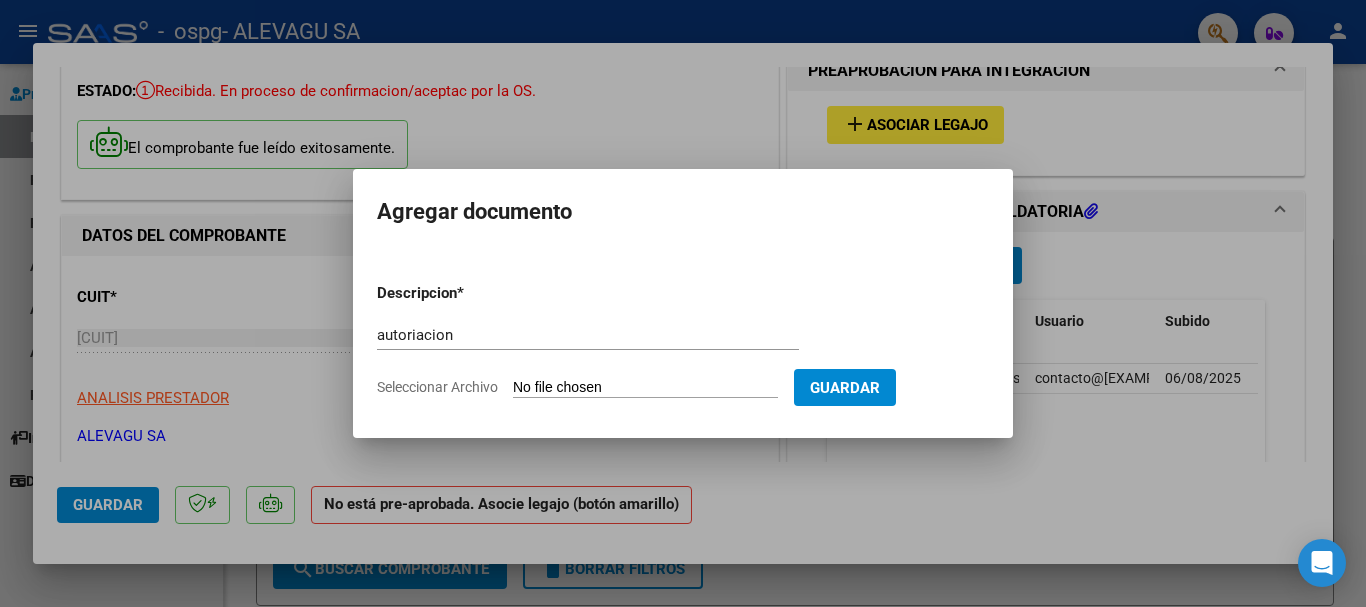 click on "Seleccionar Archivo" at bounding box center [645, 388] 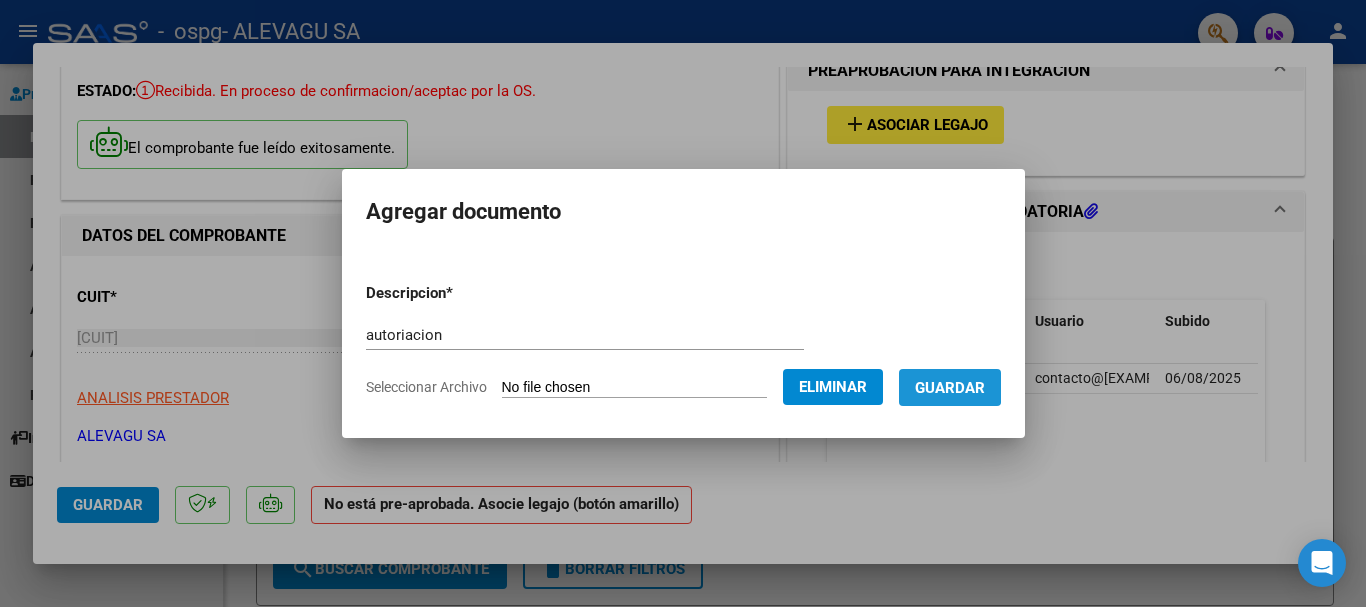 click on "Guardar" at bounding box center (950, 388) 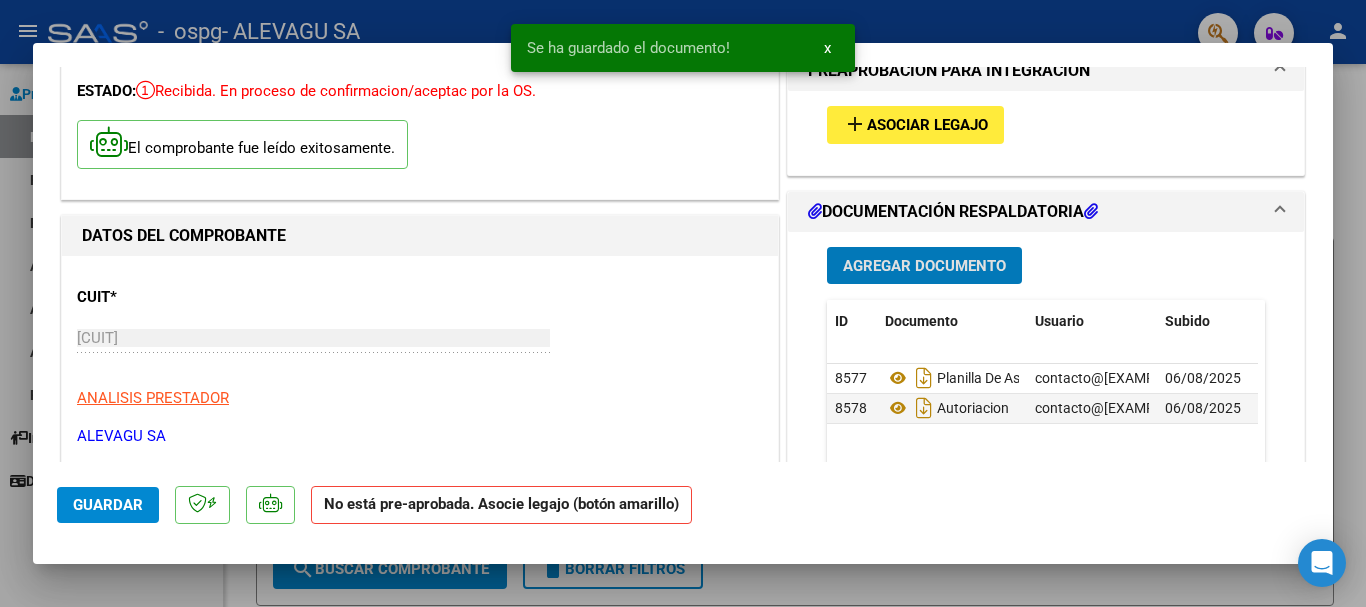 click on "Guardar" 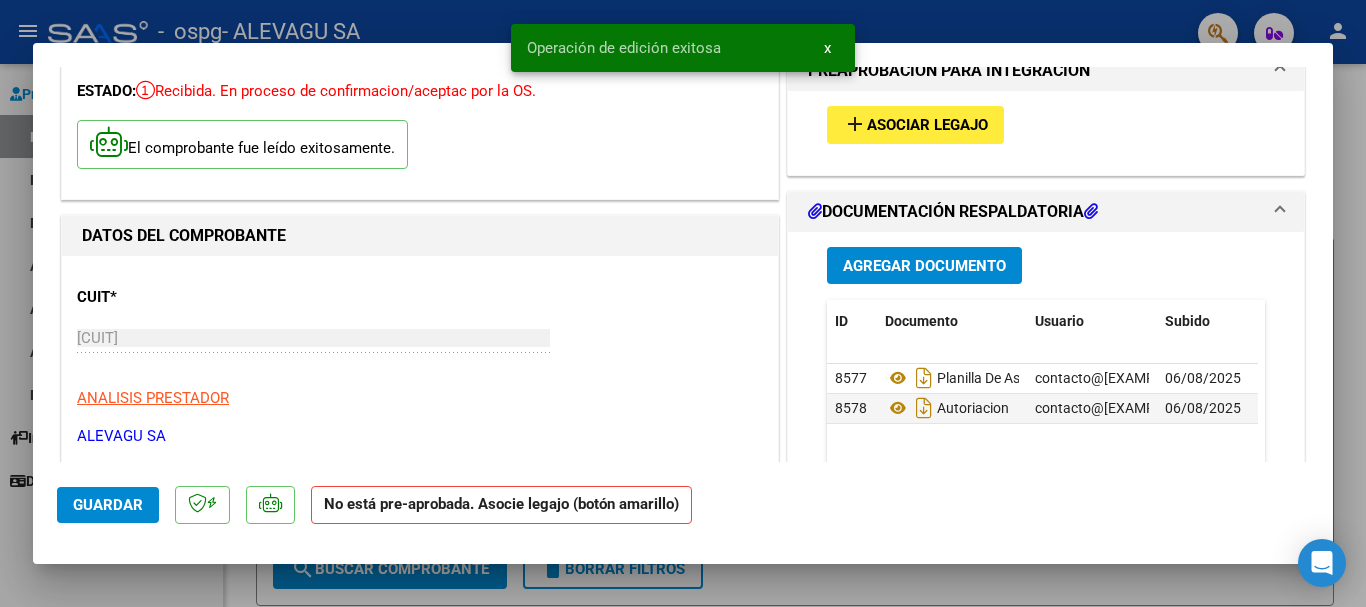 click at bounding box center [683, 303] 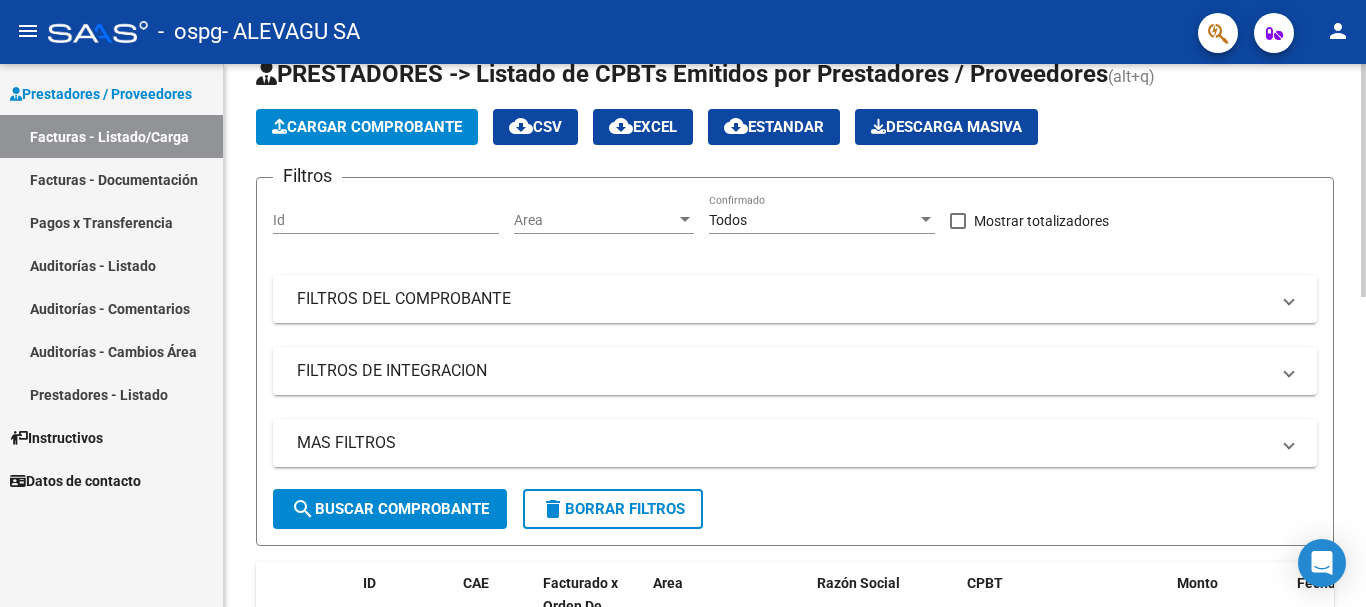 scroll, scrollTop: 0, scrollLeft: 0, axis: both 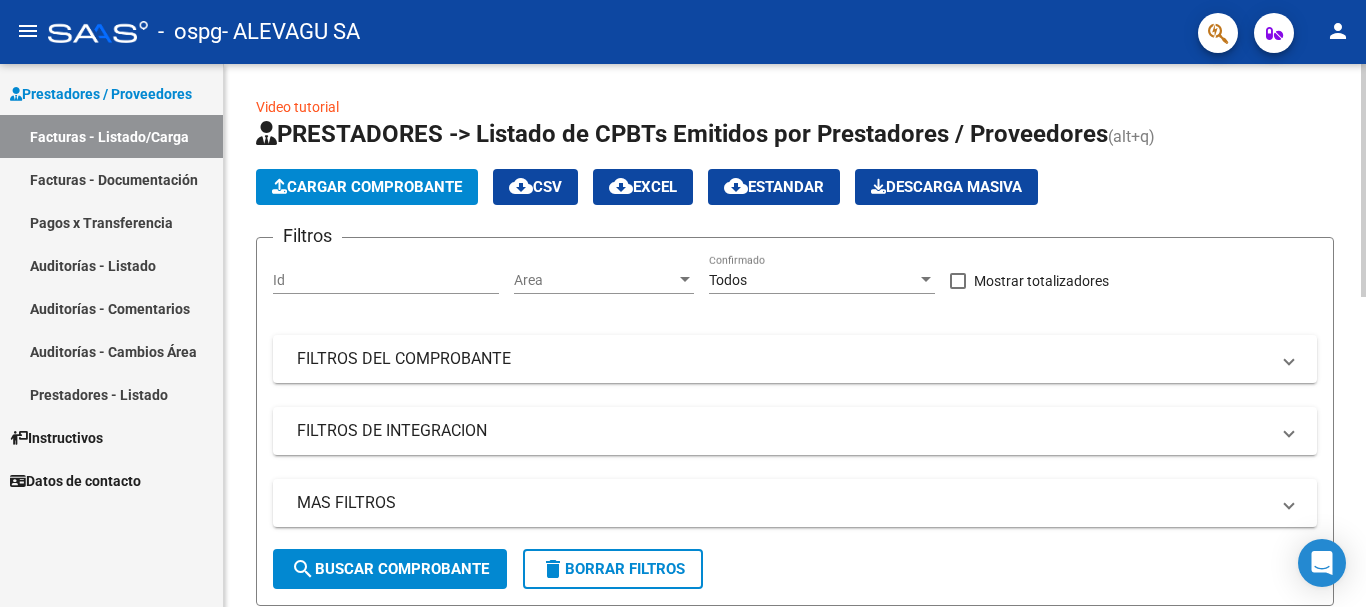 click on "Cargar Comprobante" 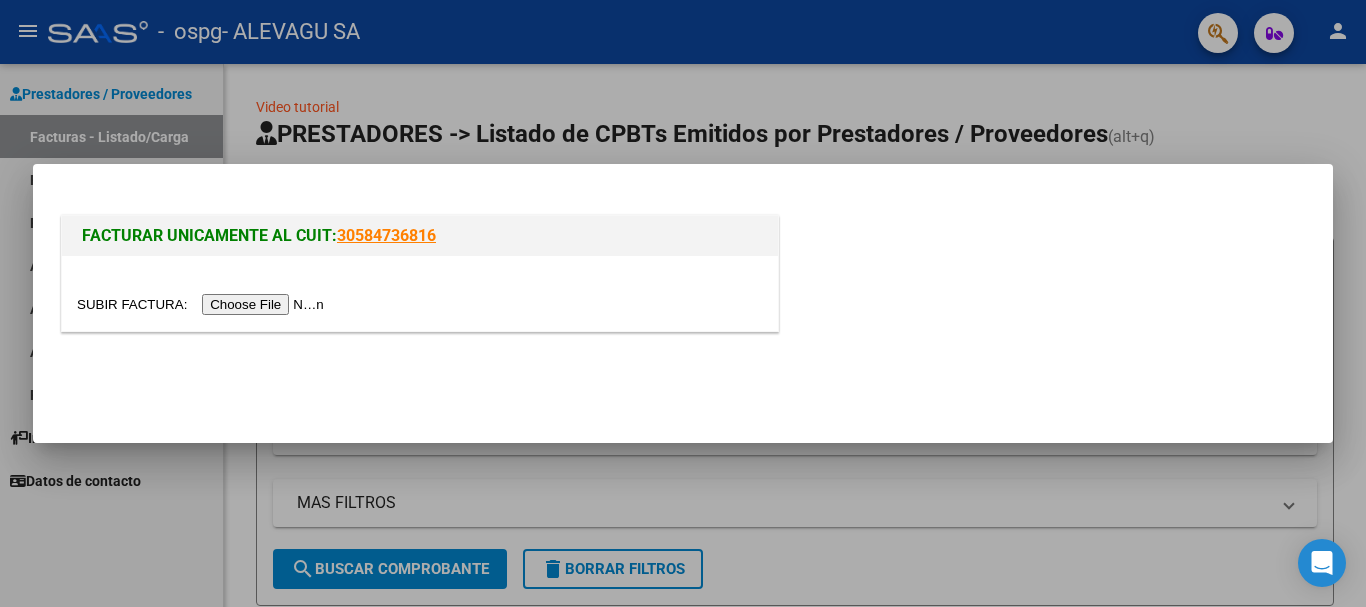 click at bounding box center (203, 304) 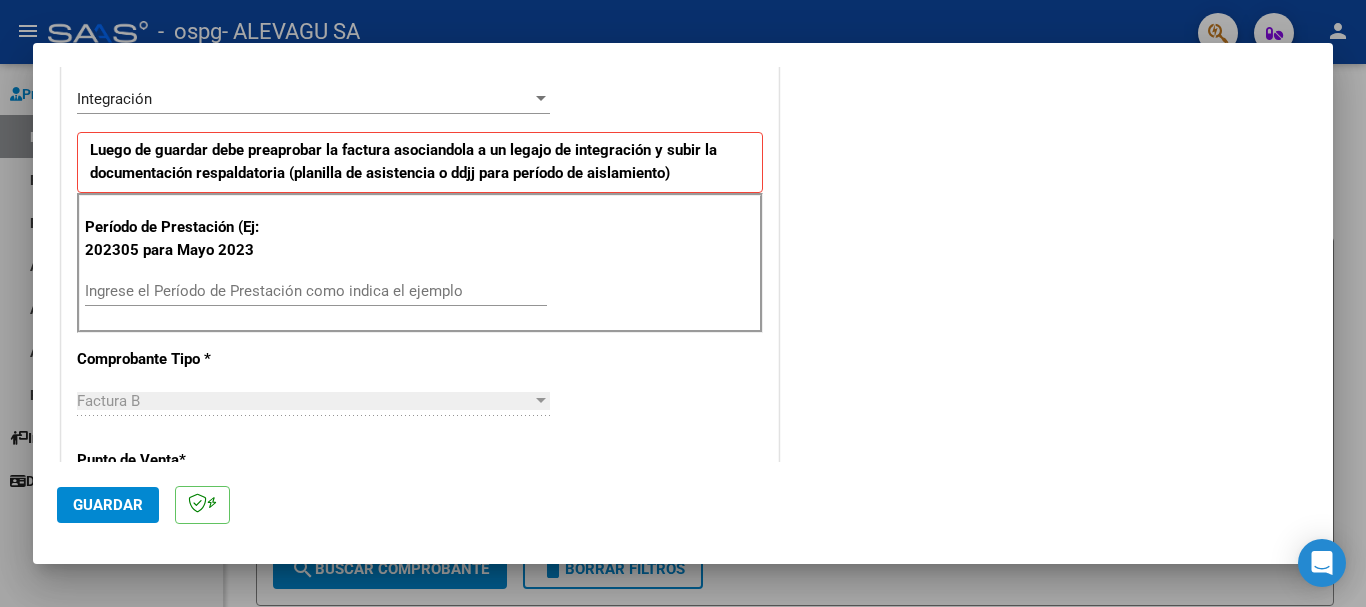 scroll, scrollTop: 500, scrollLeft: 0, axis: vertical 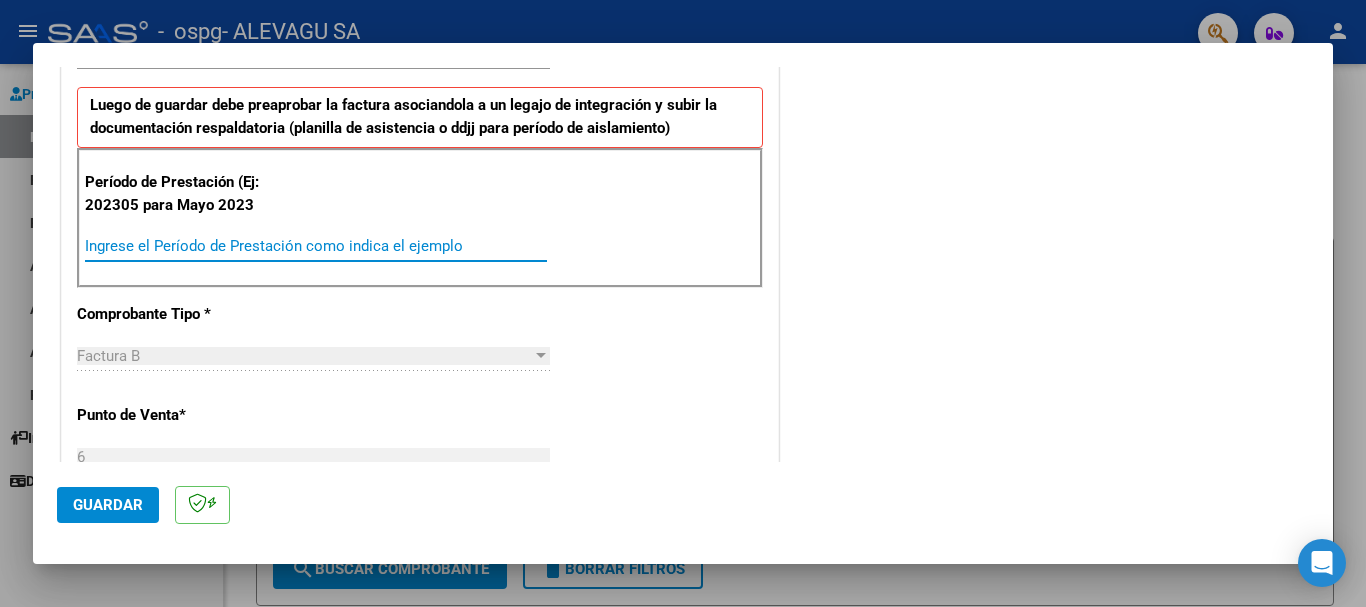 click on "Ingrese el Período de Prestación como indica el ejemplo" at bounding box center [316, 246] 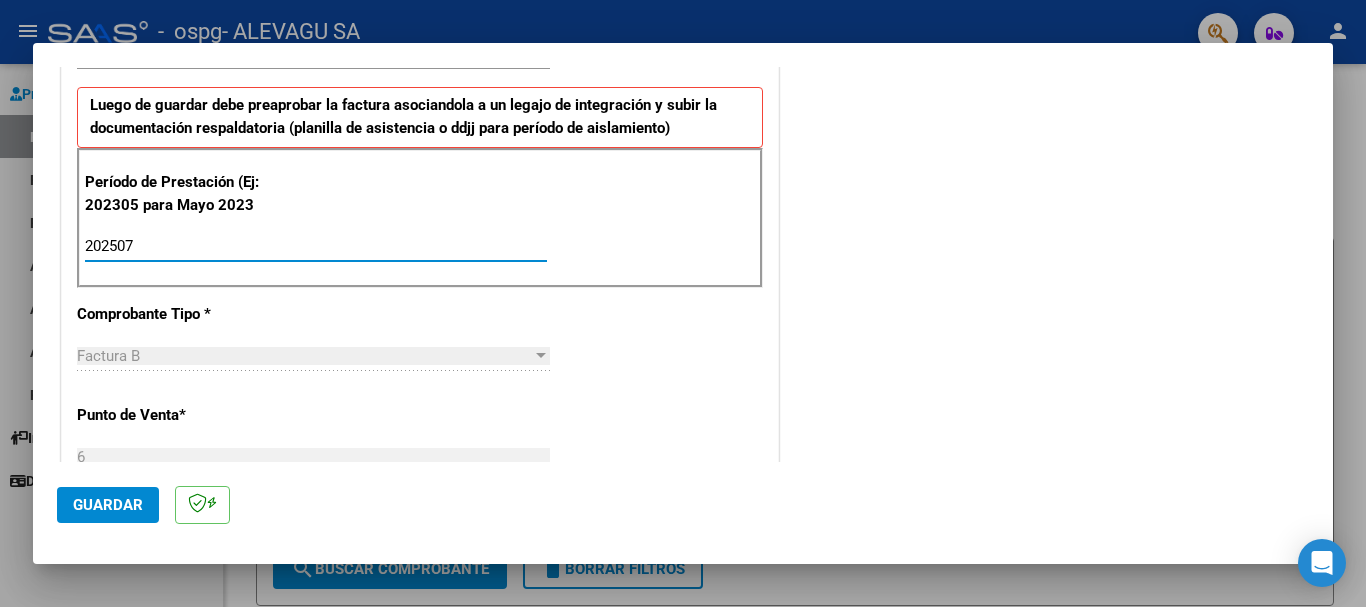 type on "202507" 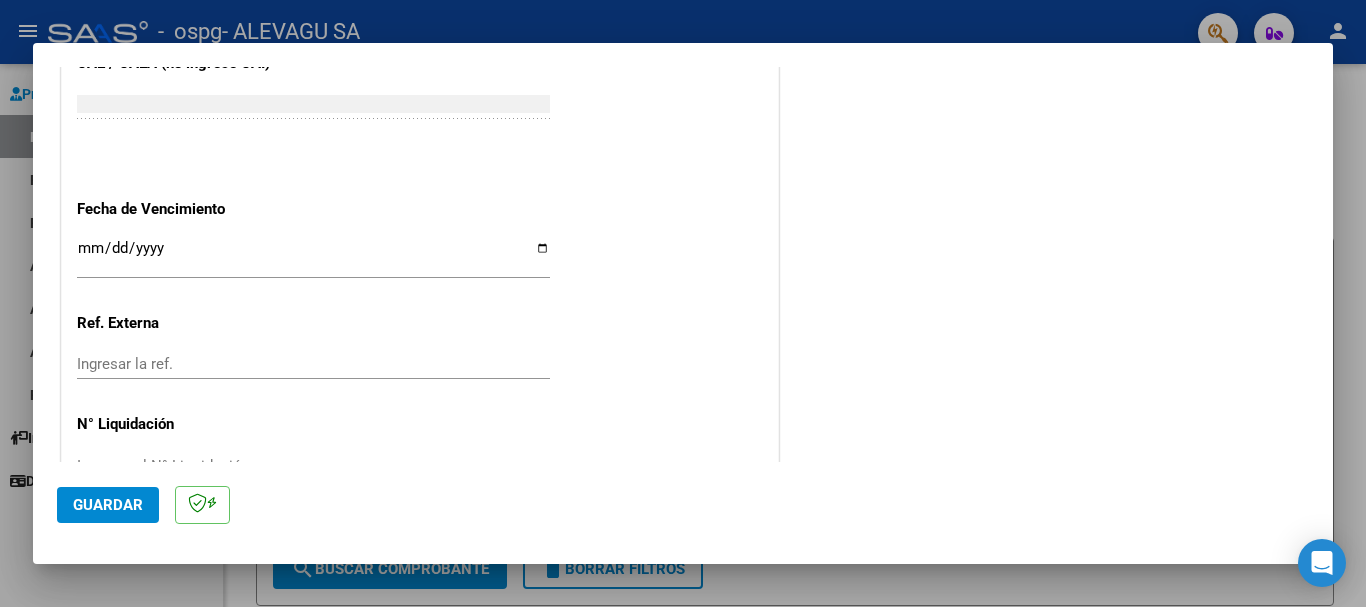 scroll, scrollTop: 1300, scrollLeft: 0, axis: vertical 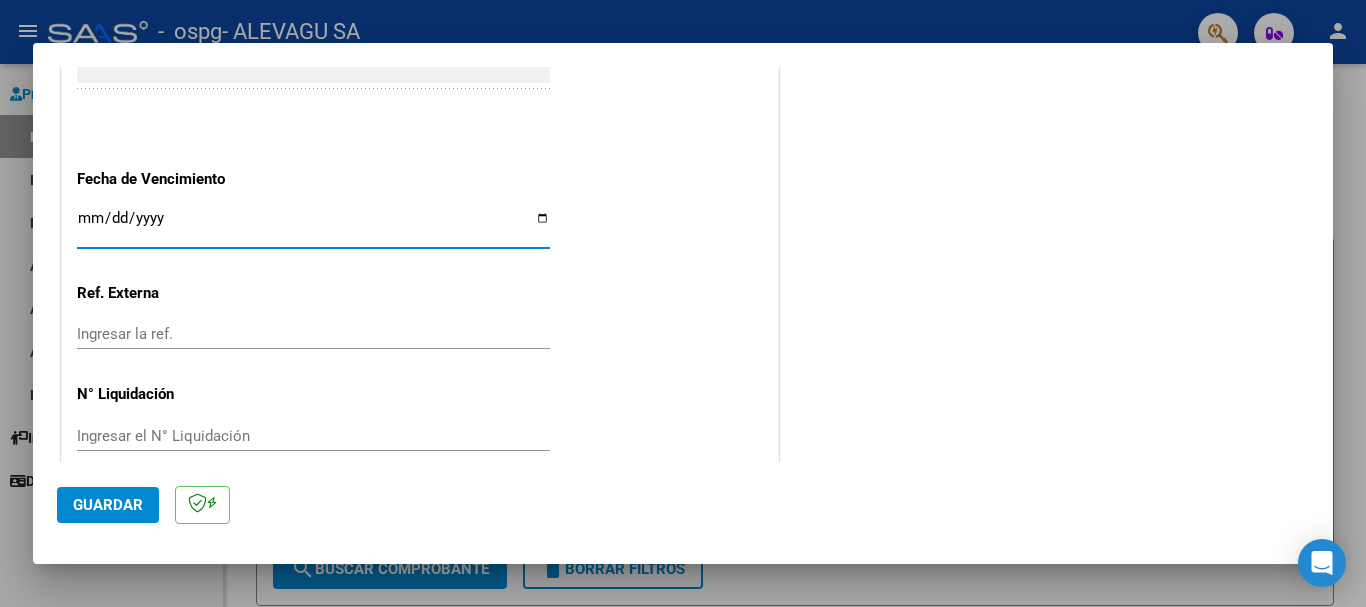 click on "Ingresar la fecha" at bounding box center [313, 226] 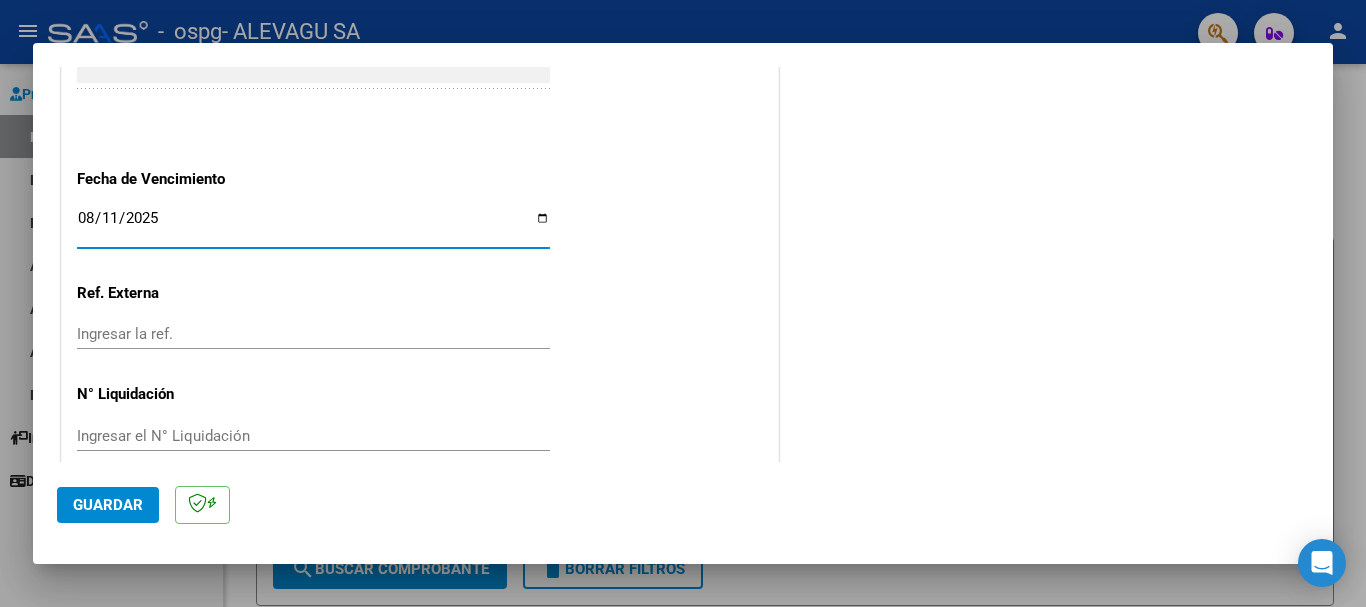 type on "2025-08-11" 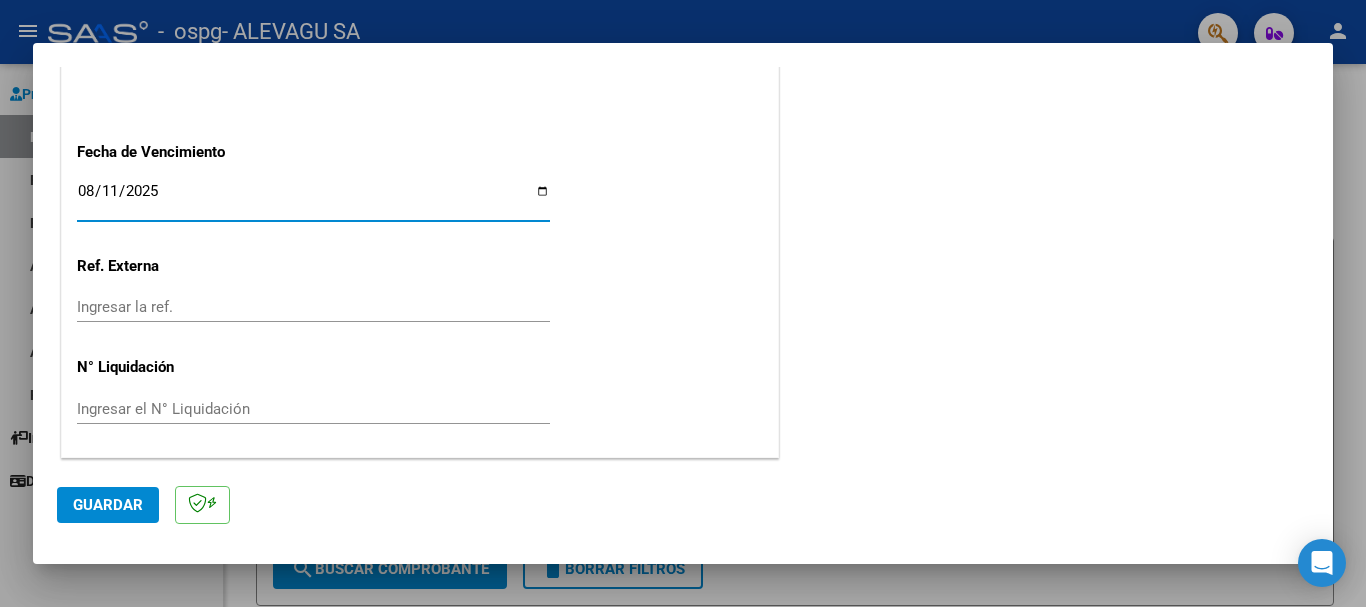 click on "Guardar" 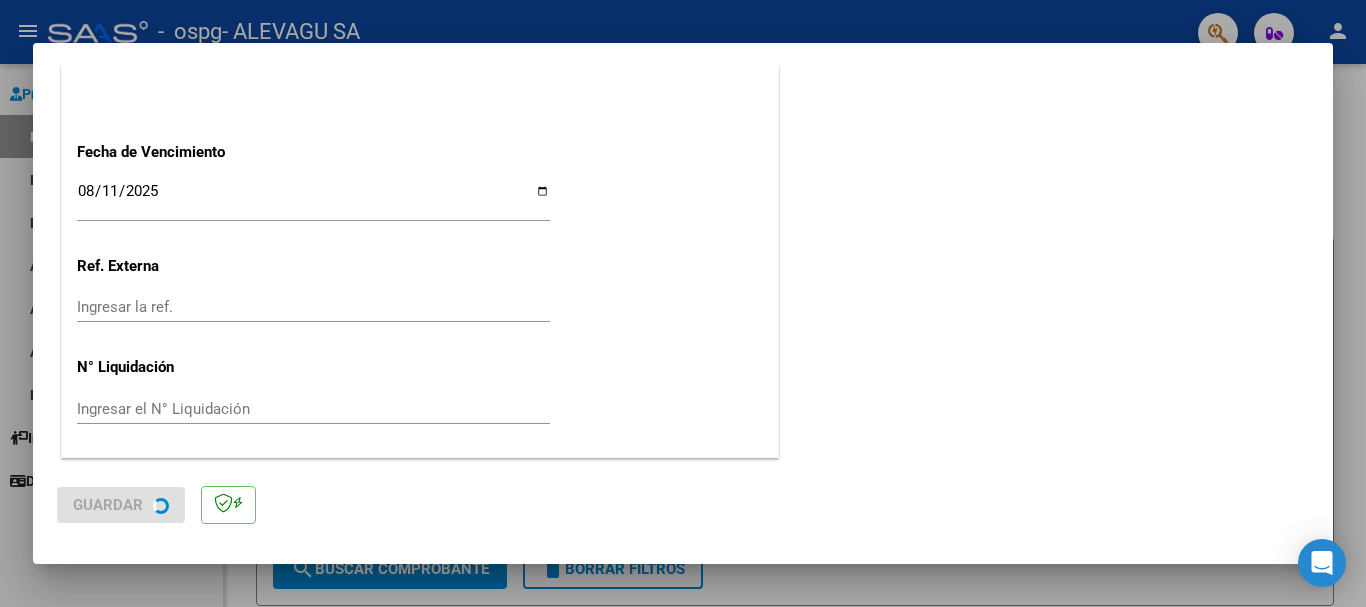 scroll, scrollTop: 0, scrollLeft: 0, axis: both 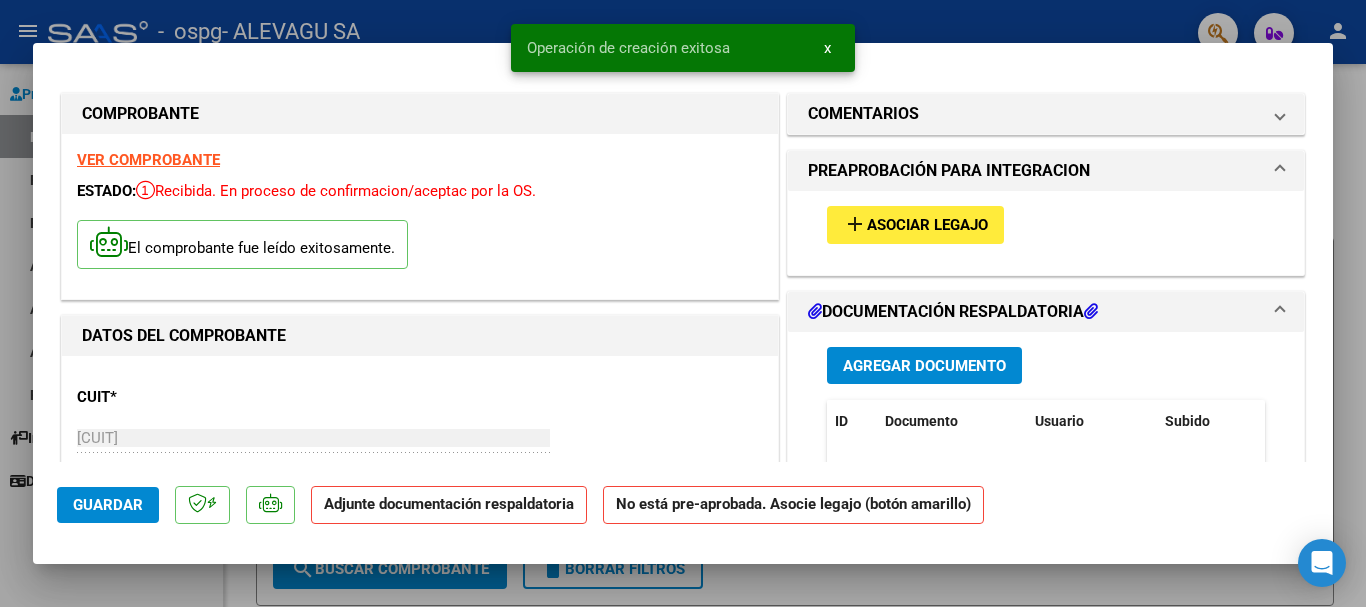 click on "Agregar Documento" at bounding box center (924, 366) 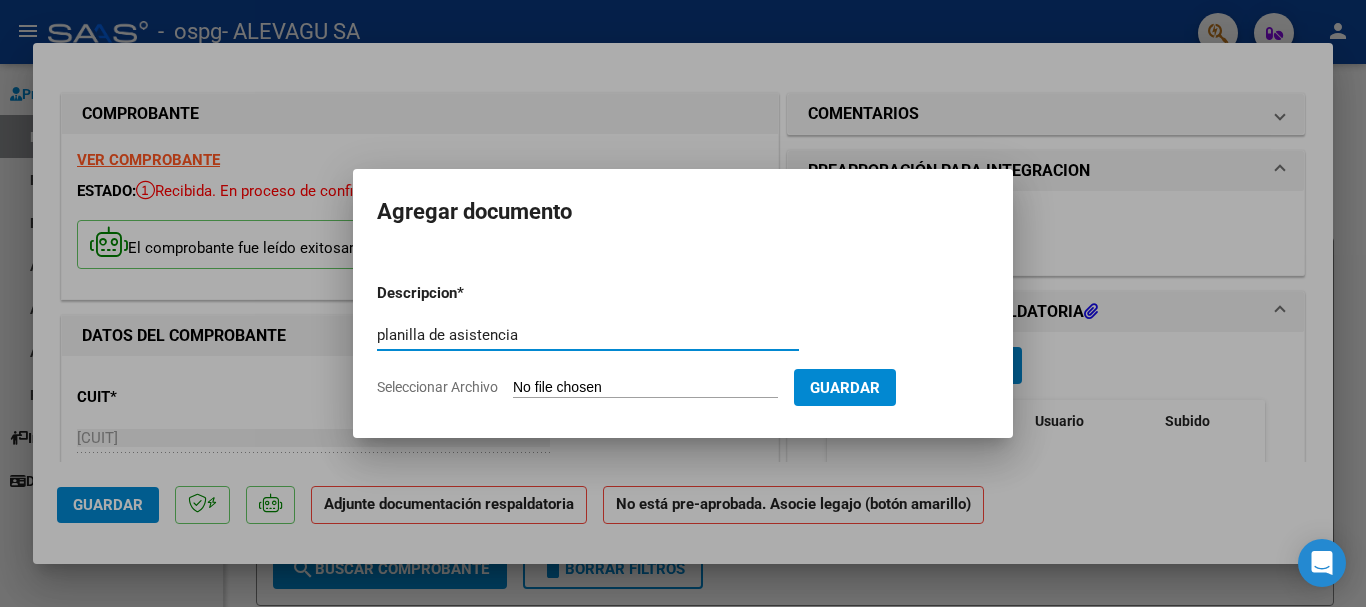 type on "planilla de asistencia" 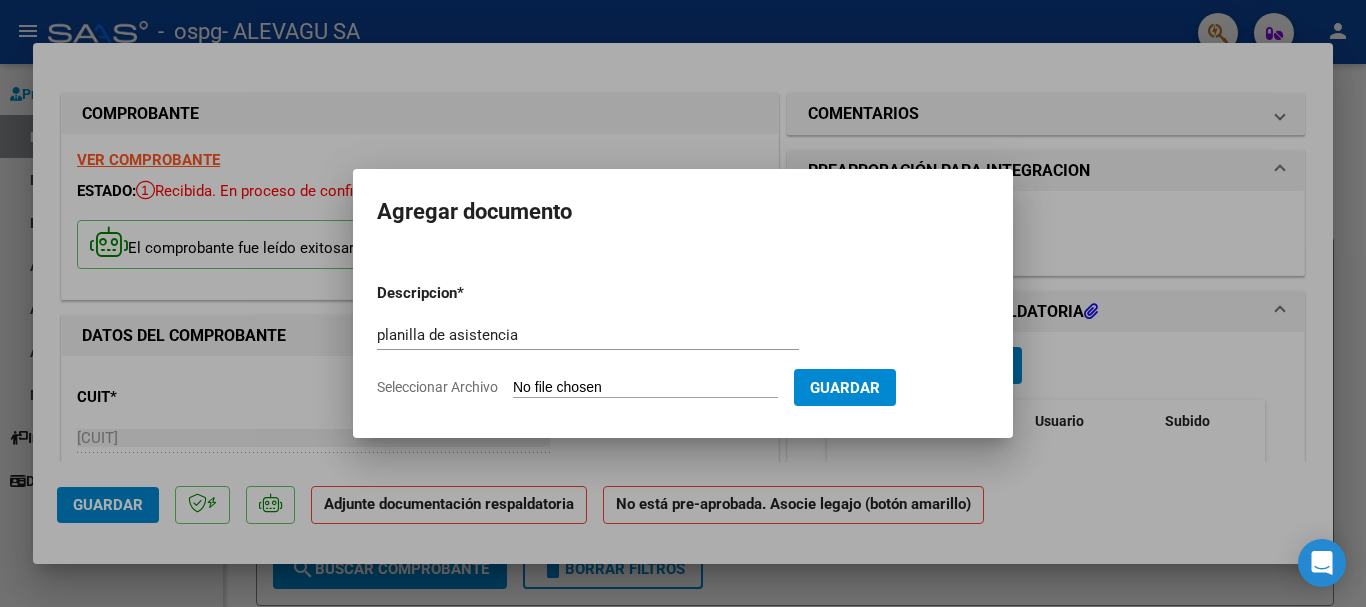 type on "C:\fakepath\Ercolano Maria Planilla Julio MII.pdf" 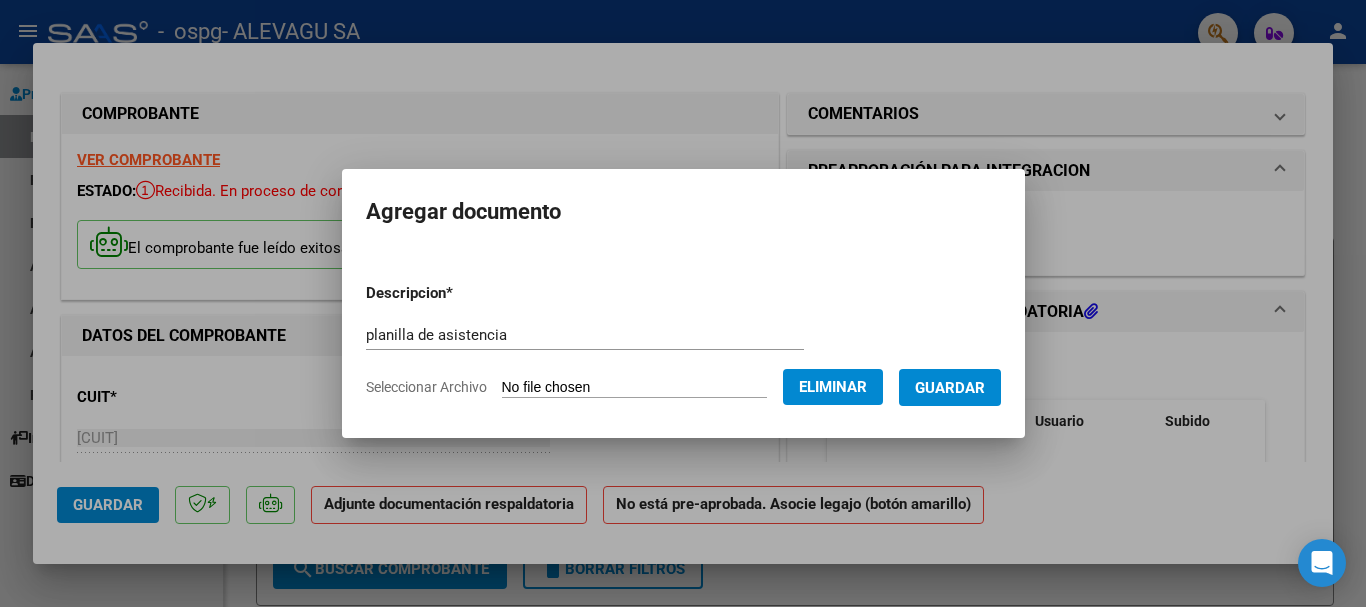 click on "Guardar" at bounding box center [950, 388] 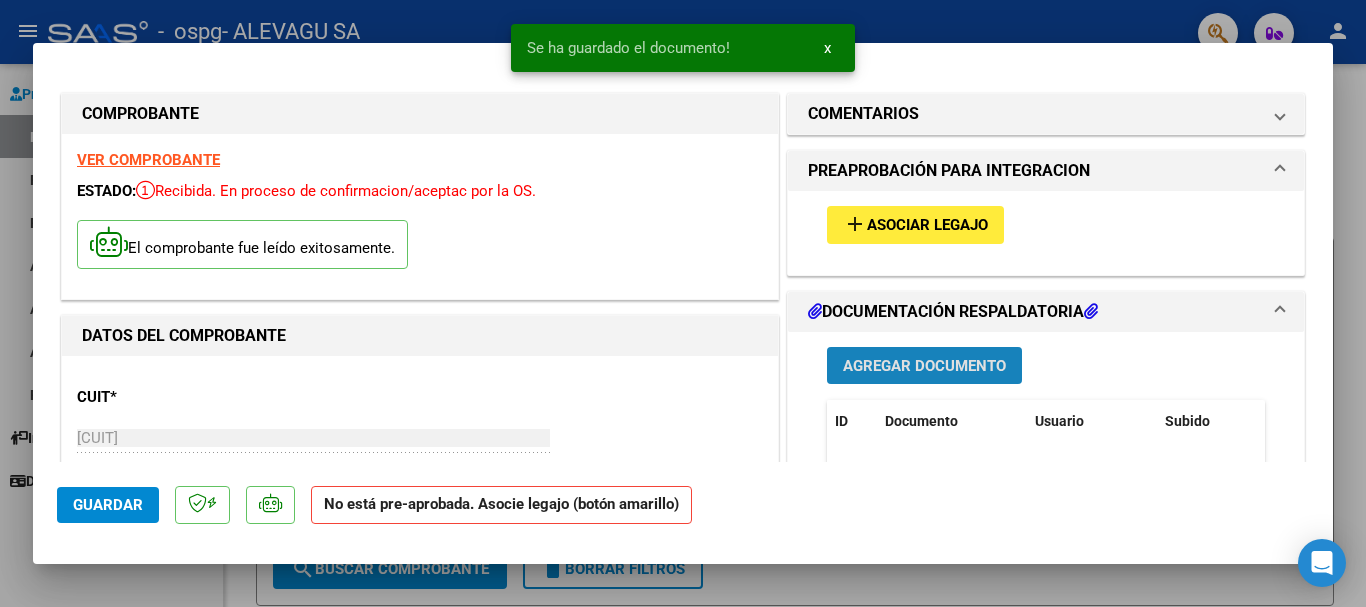 click on "Agregar Documento" at bounding box center [924, 365] 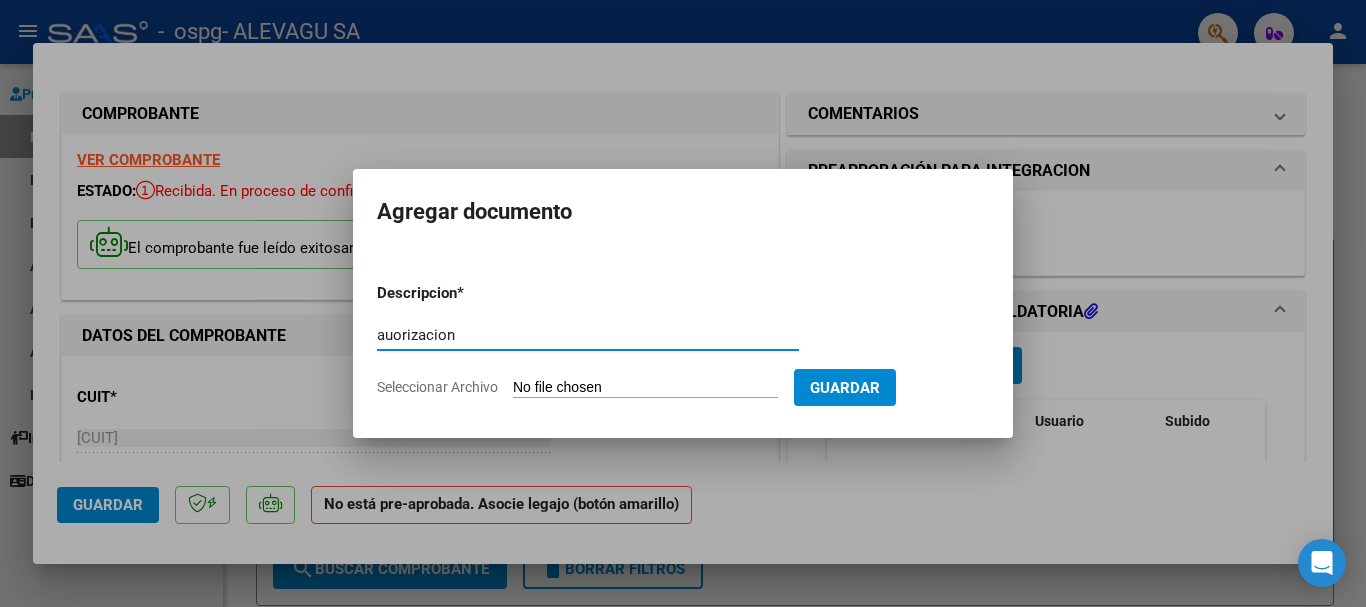 type on "auorizacion" 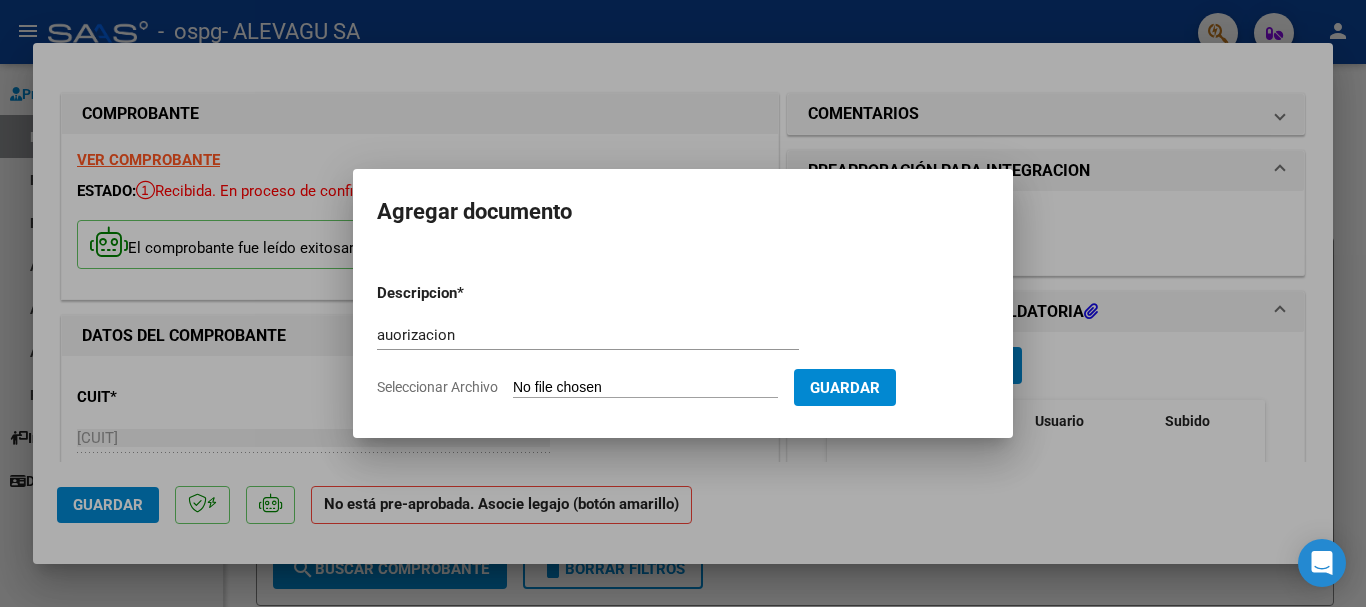 type on "C:\fakepath\AUTORIZACION 2025 (2).pdf" 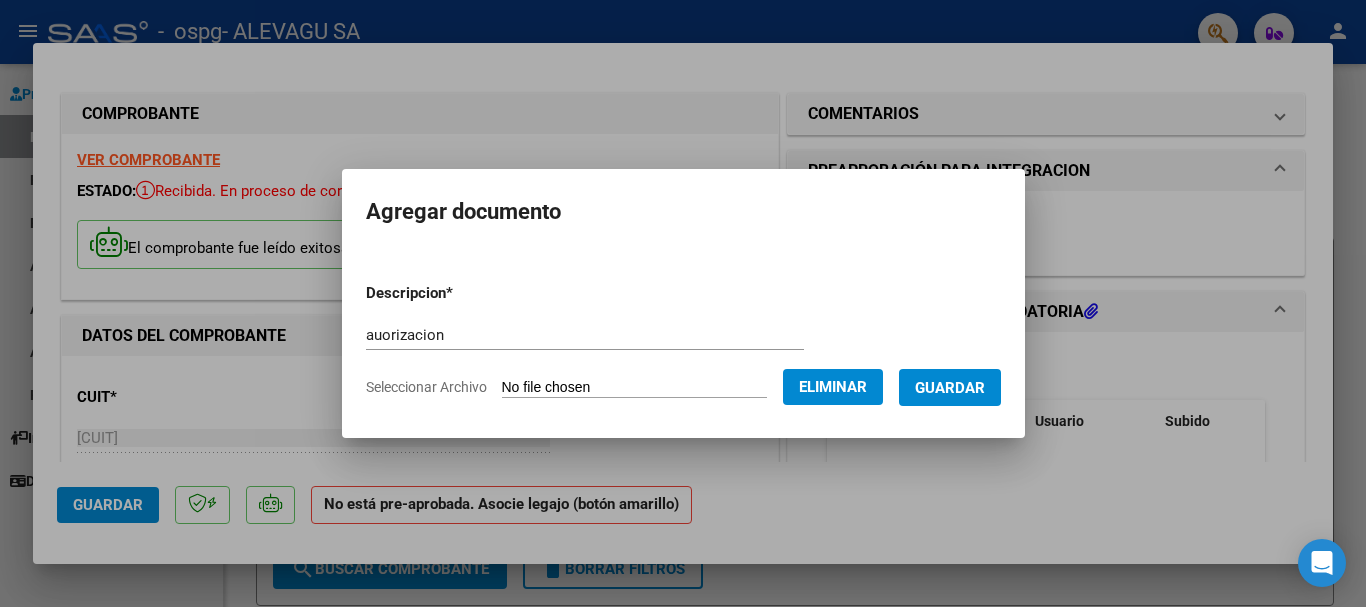 click on "Guardar" at bounding box center (950, 388) 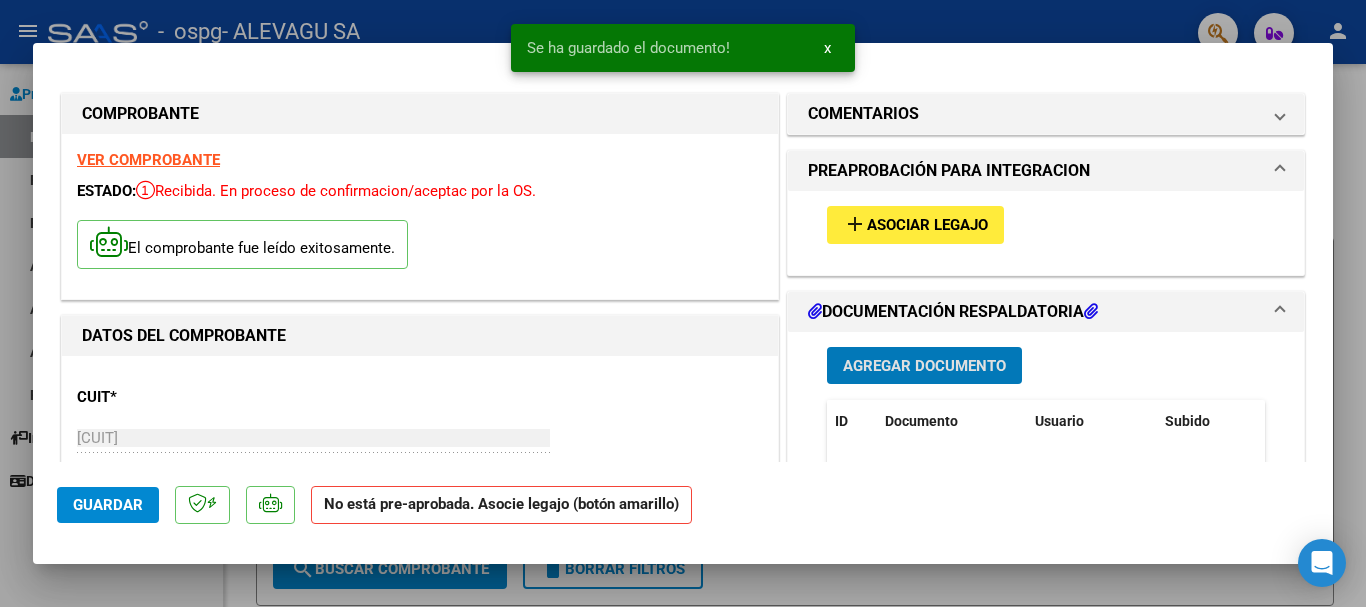 click on "Guardar" 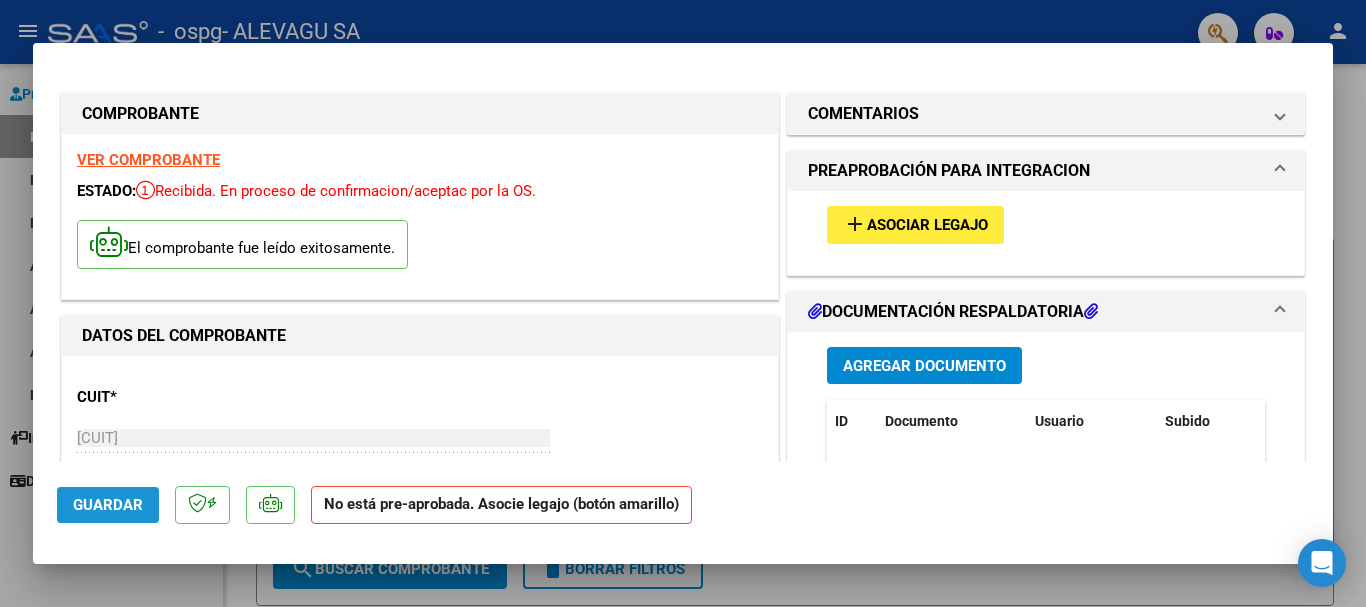 click on "Guardar" 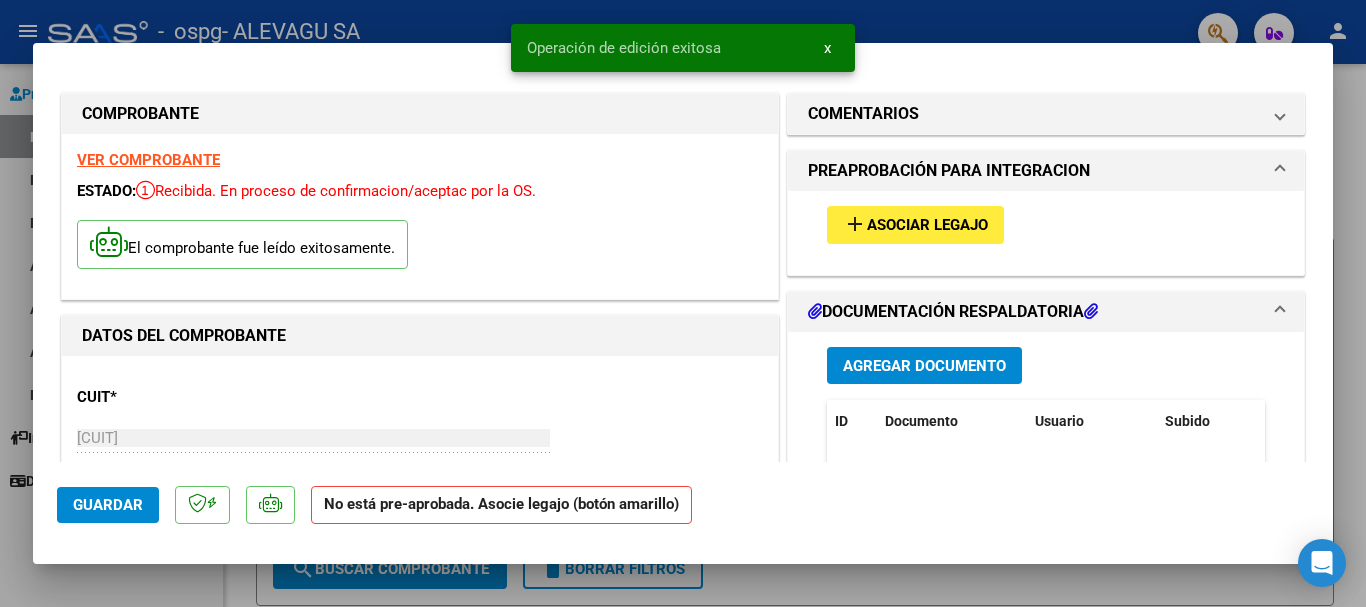 click at bounding box center (683, 303) 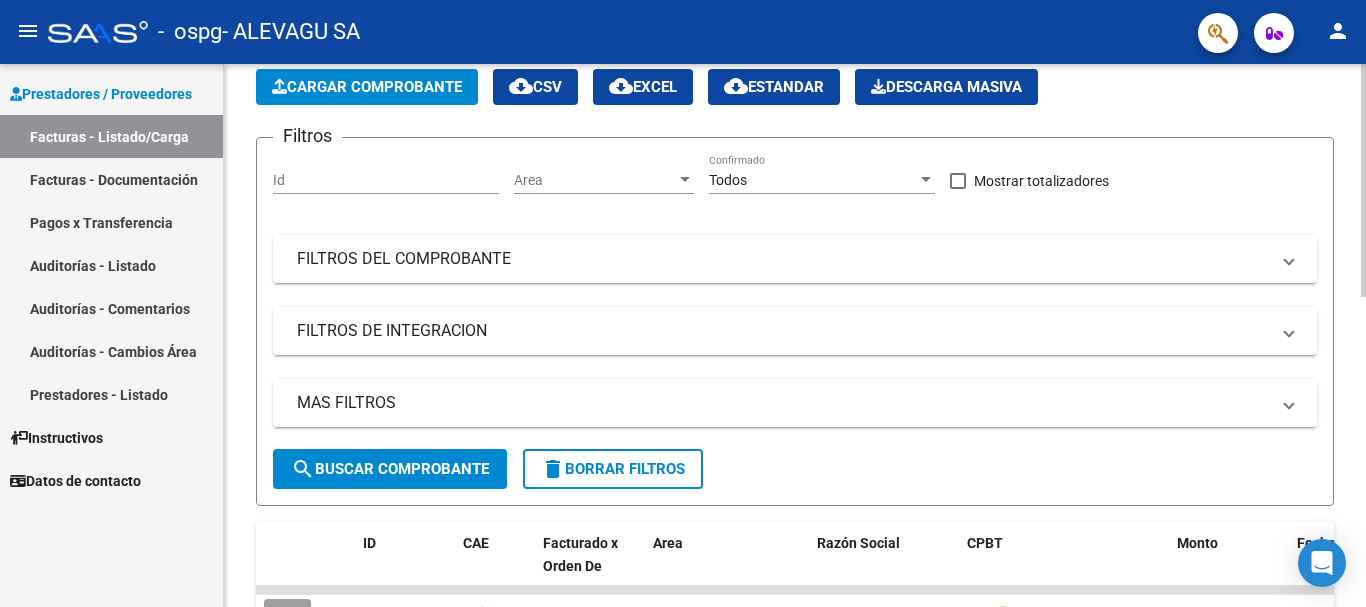 scroll, scrollTop: 0, scrollLeft: 0, axis: both 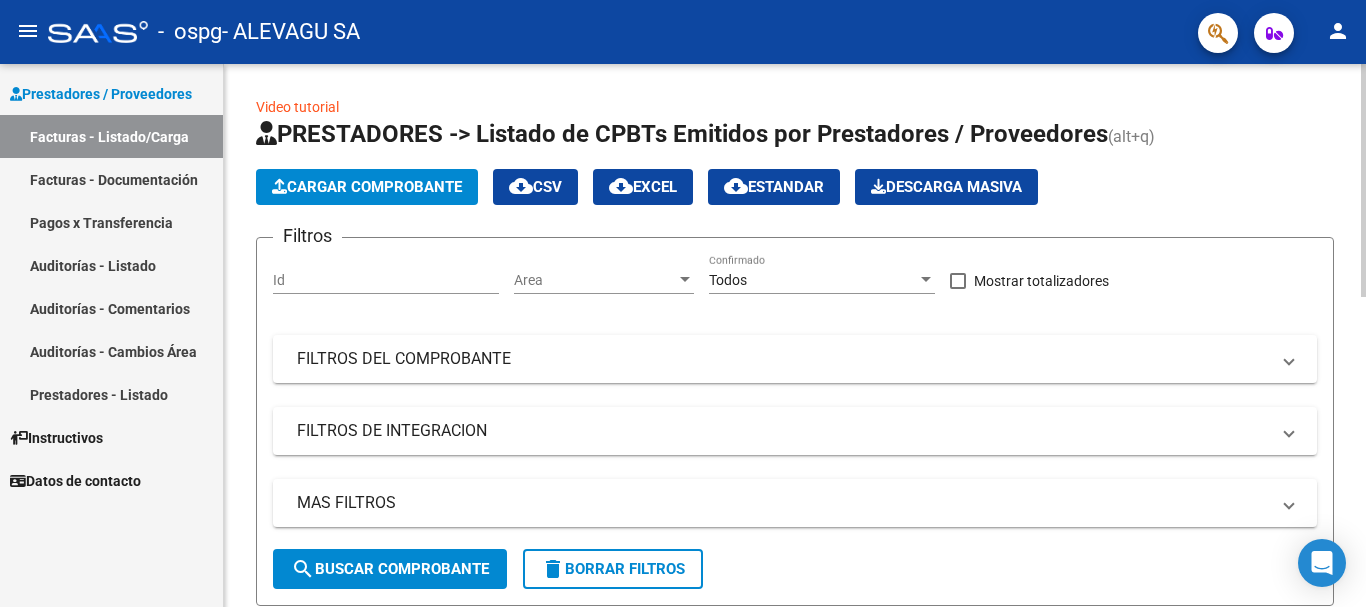 click on "Cargar Comprobante" 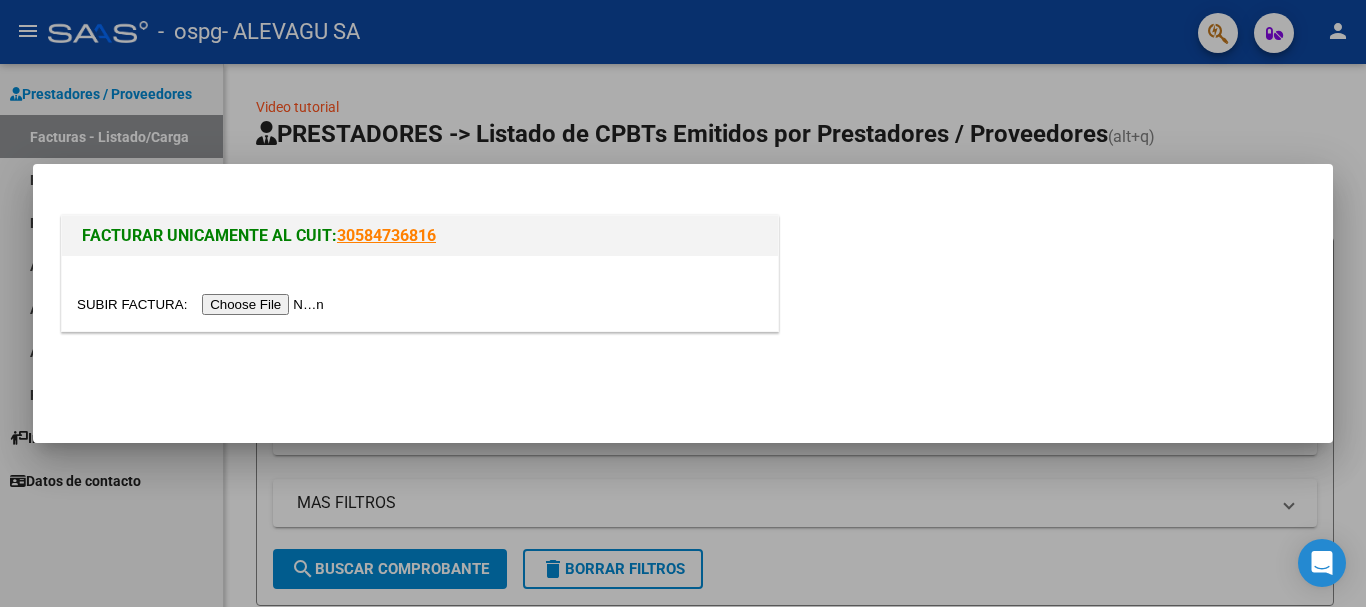click at bounding box center (203, 304) 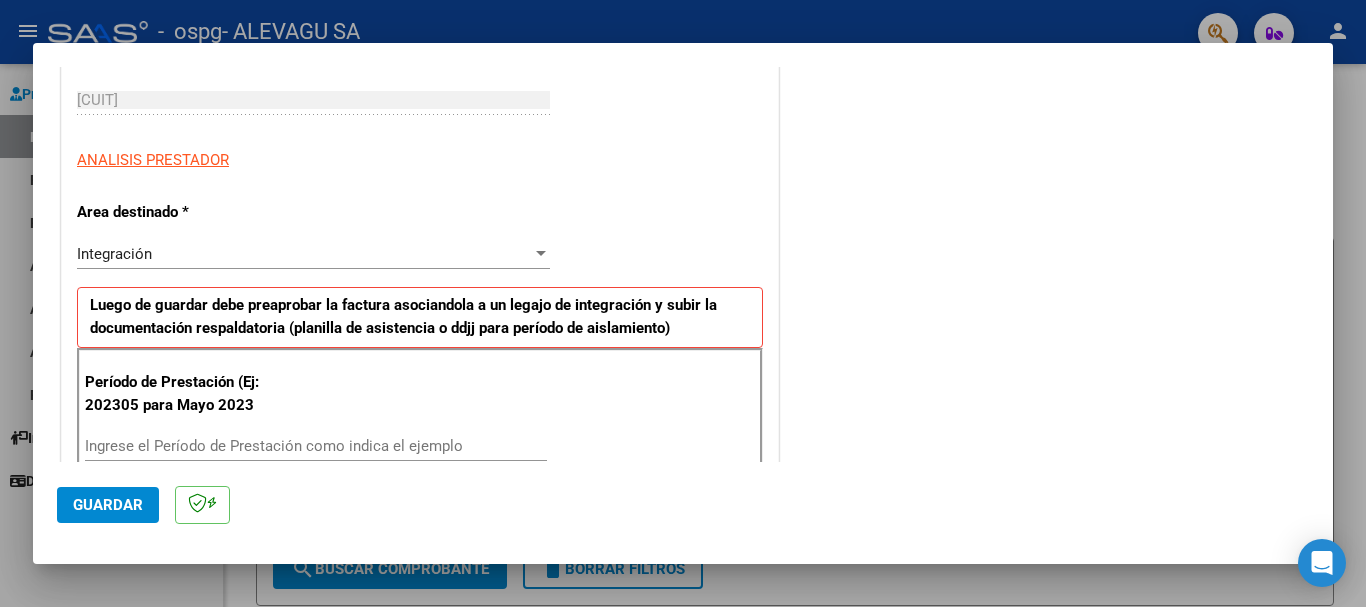 scroll, scrollTop: 400, scrollLeft: 0, axis: vertical 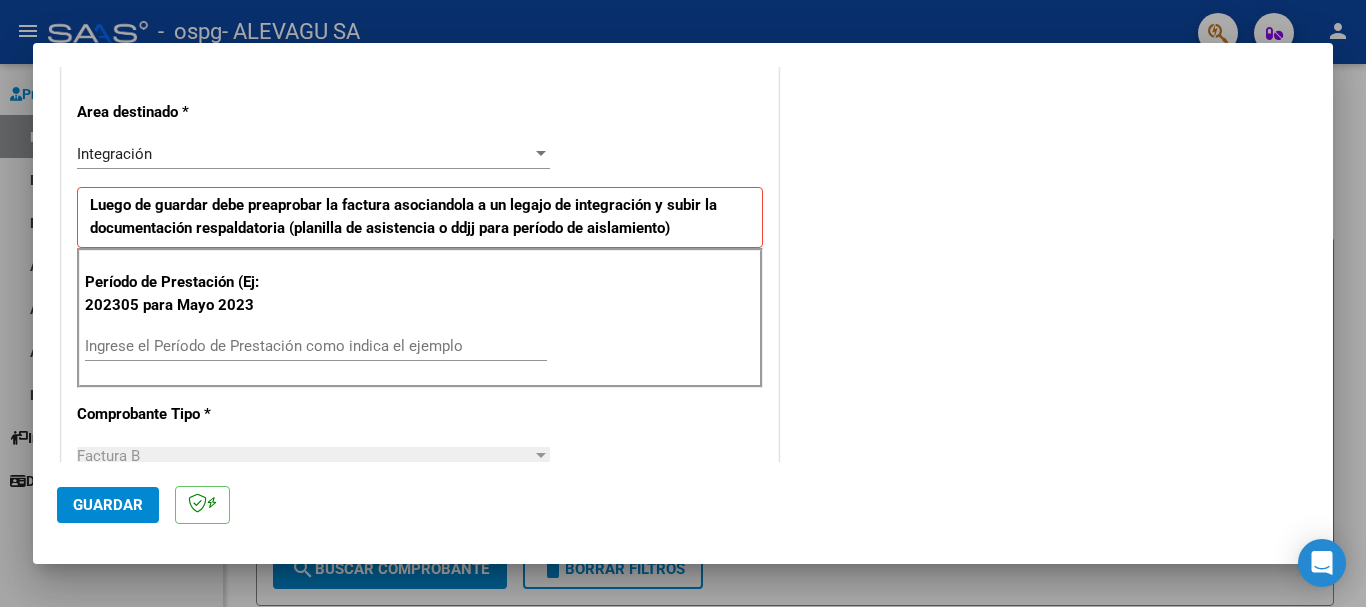 click on "Ingrese el Período de Prestación como indica el ejemplo" at bounding box center [316, 346] 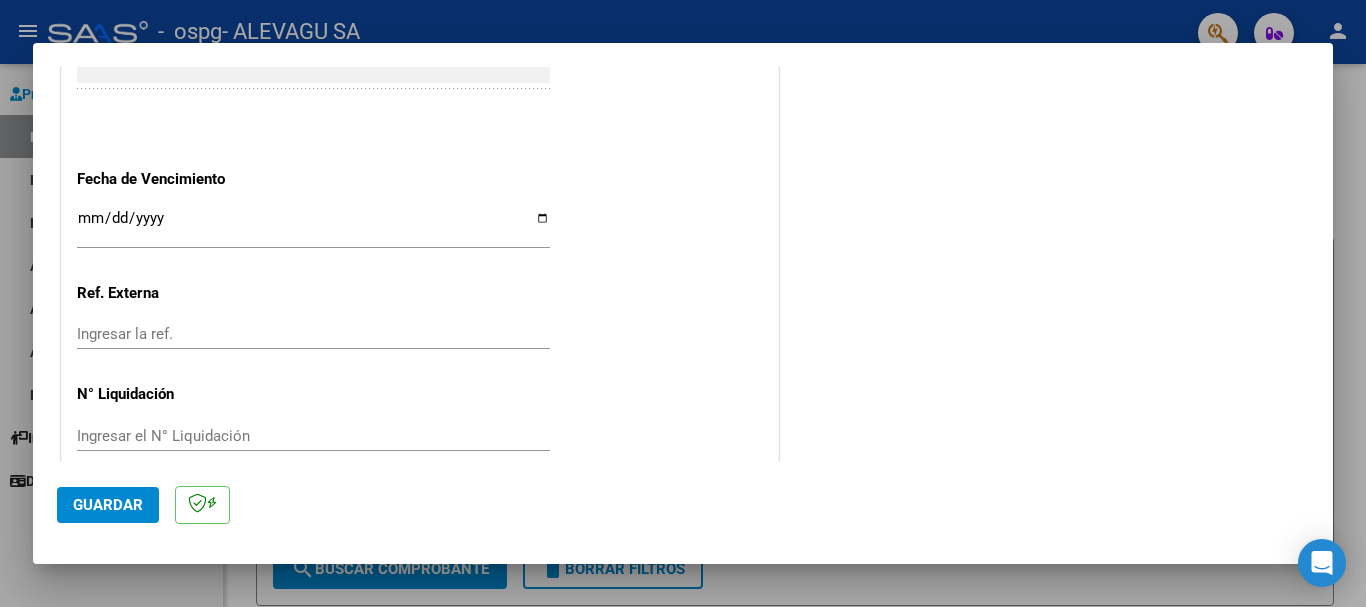 scroll, scrollTop: 1327, scrollLeft: 0, axis: vertical 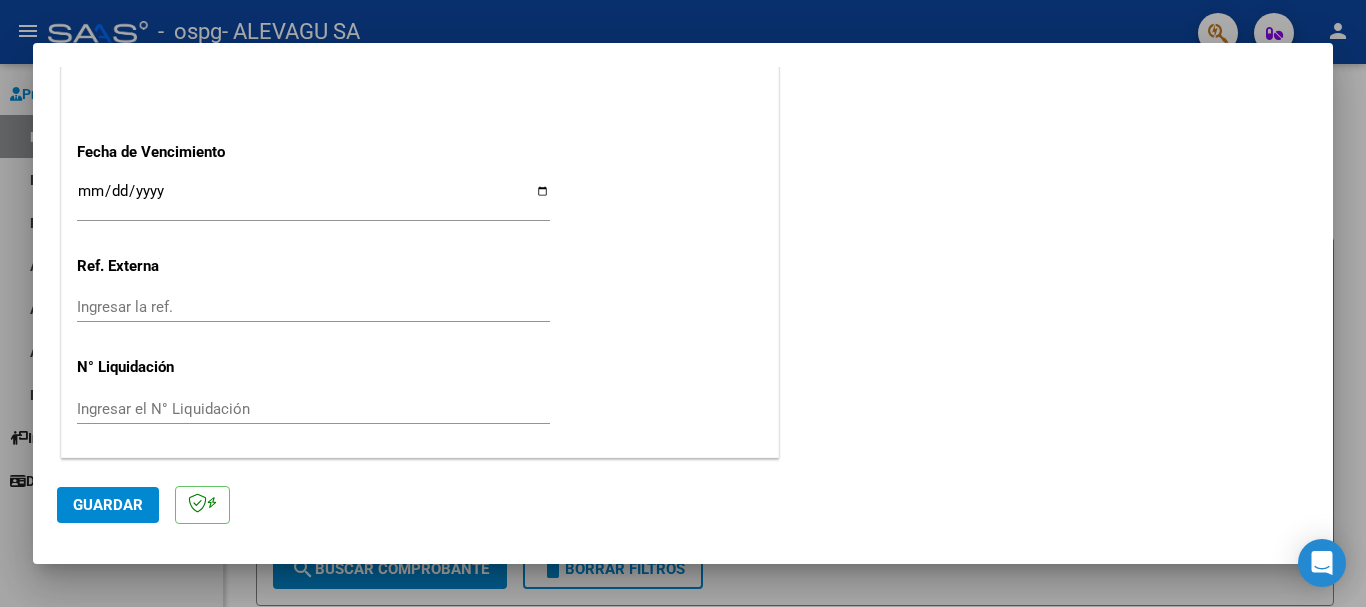 type on "202507" 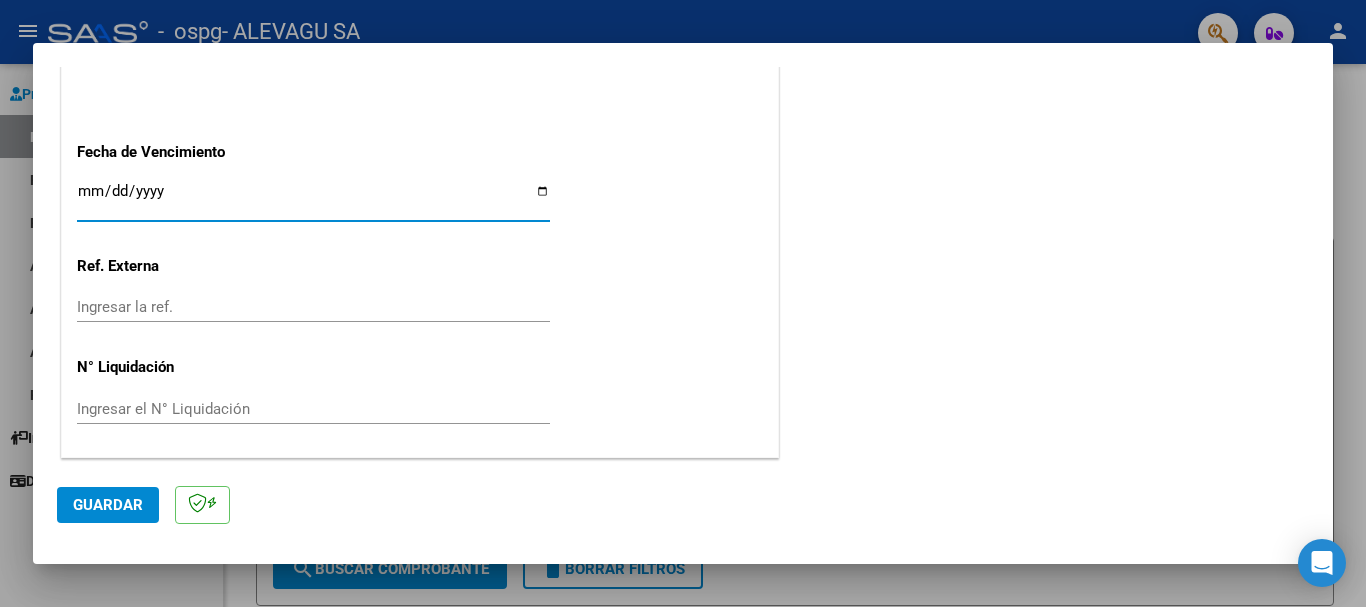 click on "Ingresar la fecha" at bounding box center [313, 199] 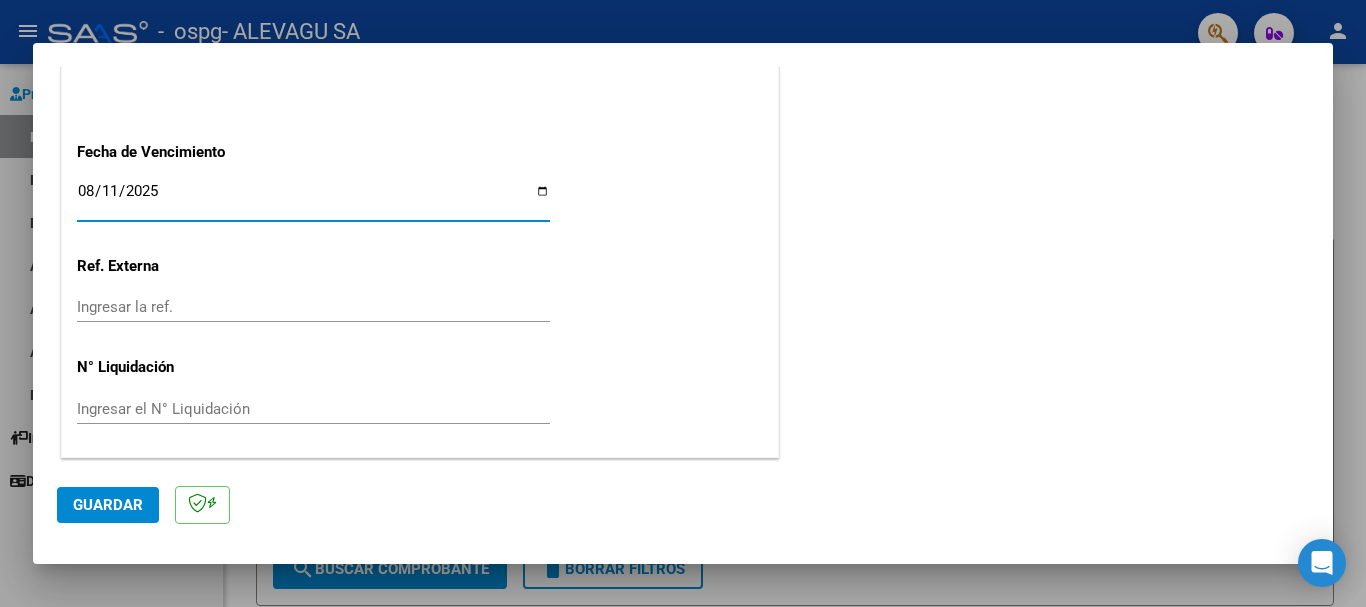 type on "2025-08-11" 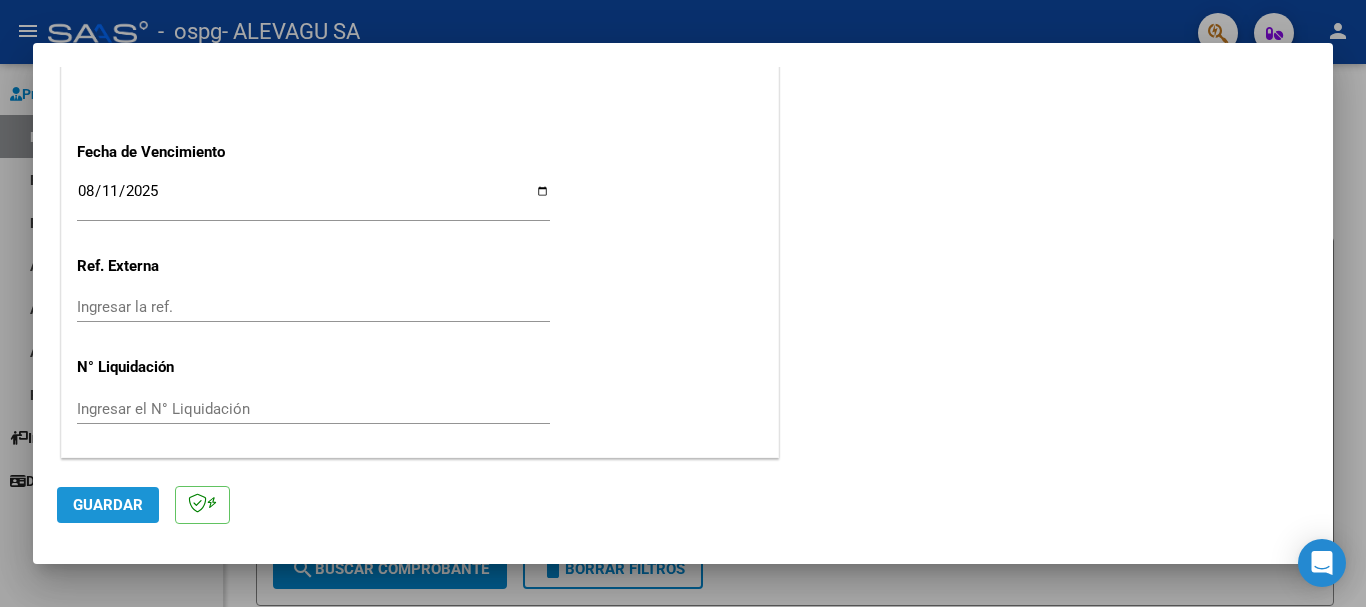 click on "Guardar" 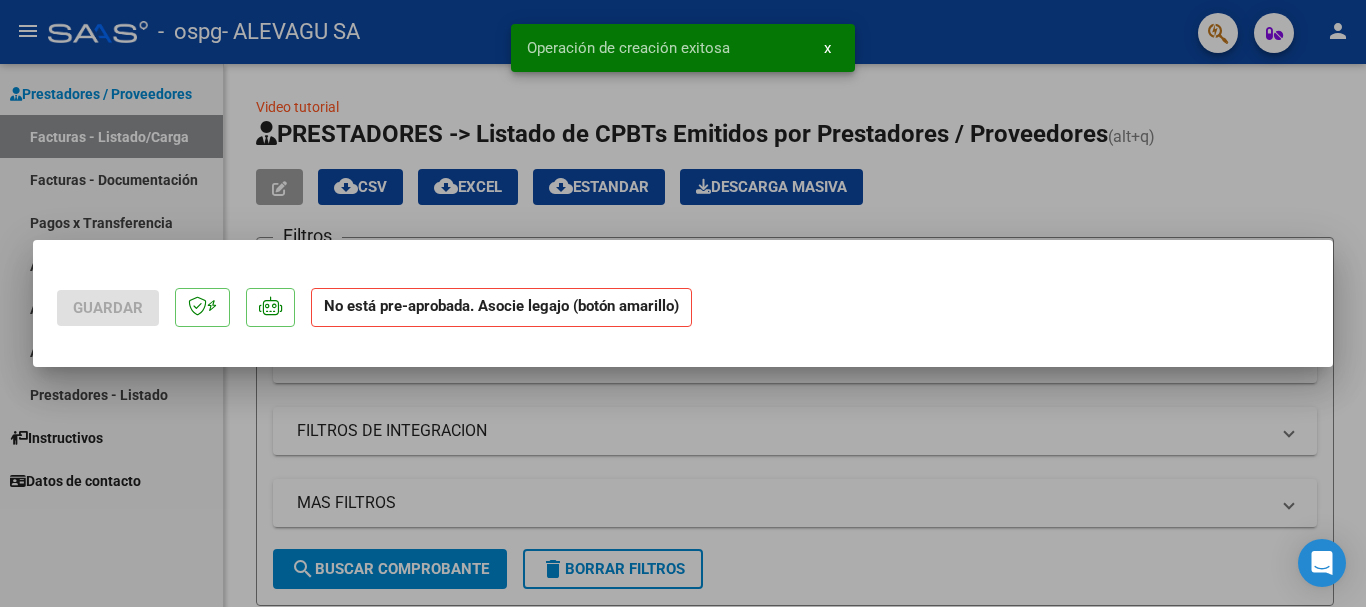 scroll, scrollTop: 0, scrollLeft: 0, axis: both 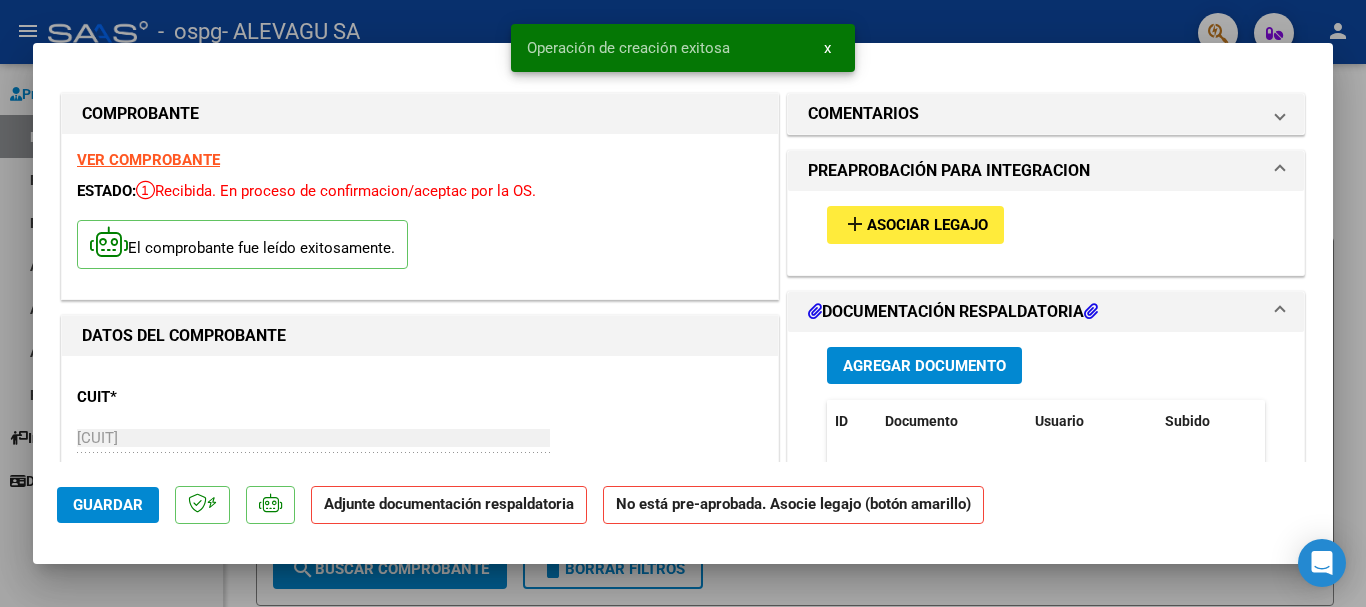 click on "Agregar Documento" at bounding box center (924, 366) 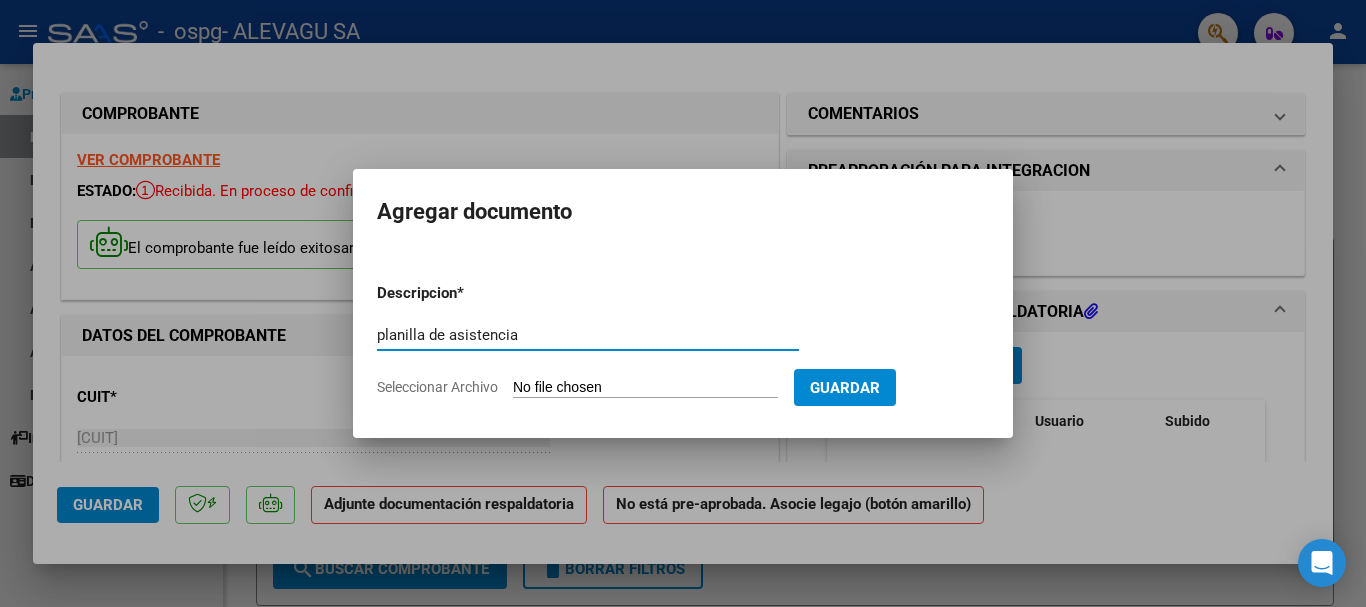 type on "planilla de asistencia" 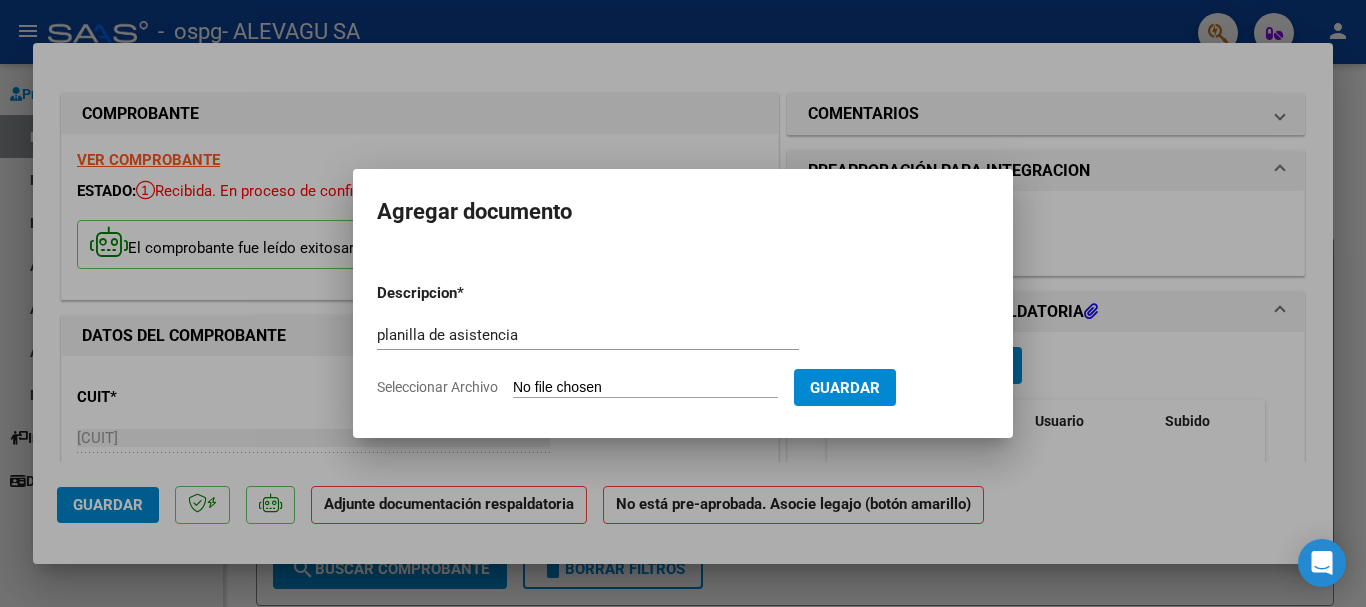 type on "C:\fakepath\Villanueva Thomas Planilla Julio MII.pdf" 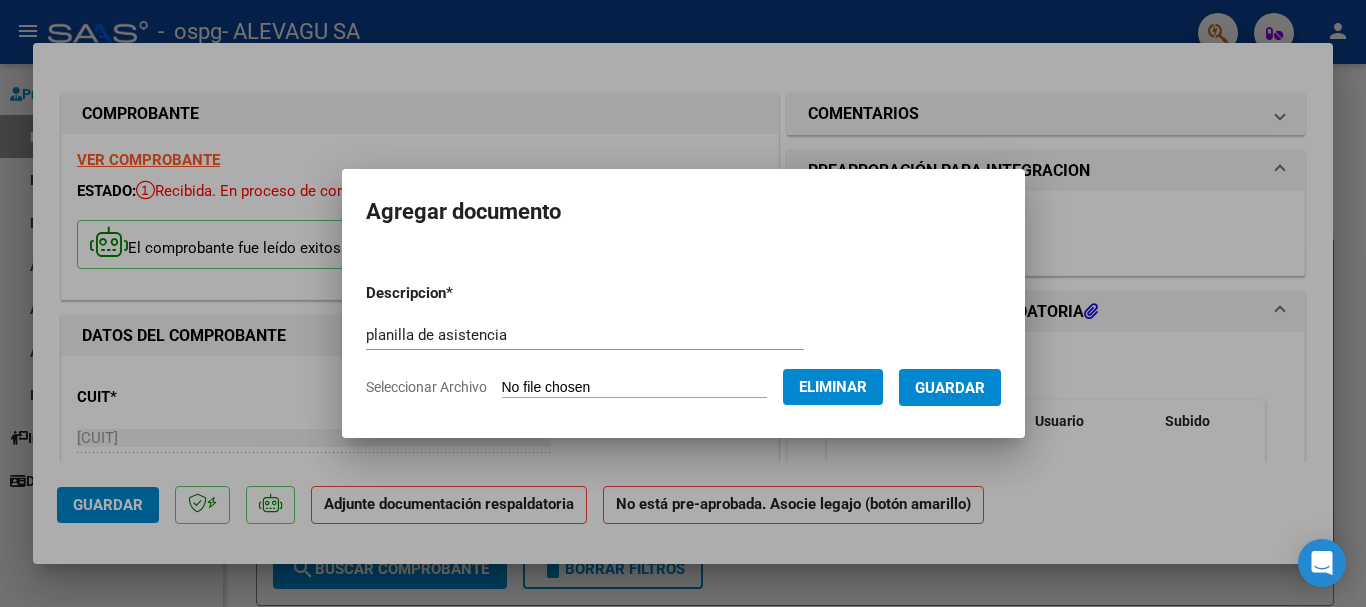 click on "Guardar" at bounding box center (950, 388) 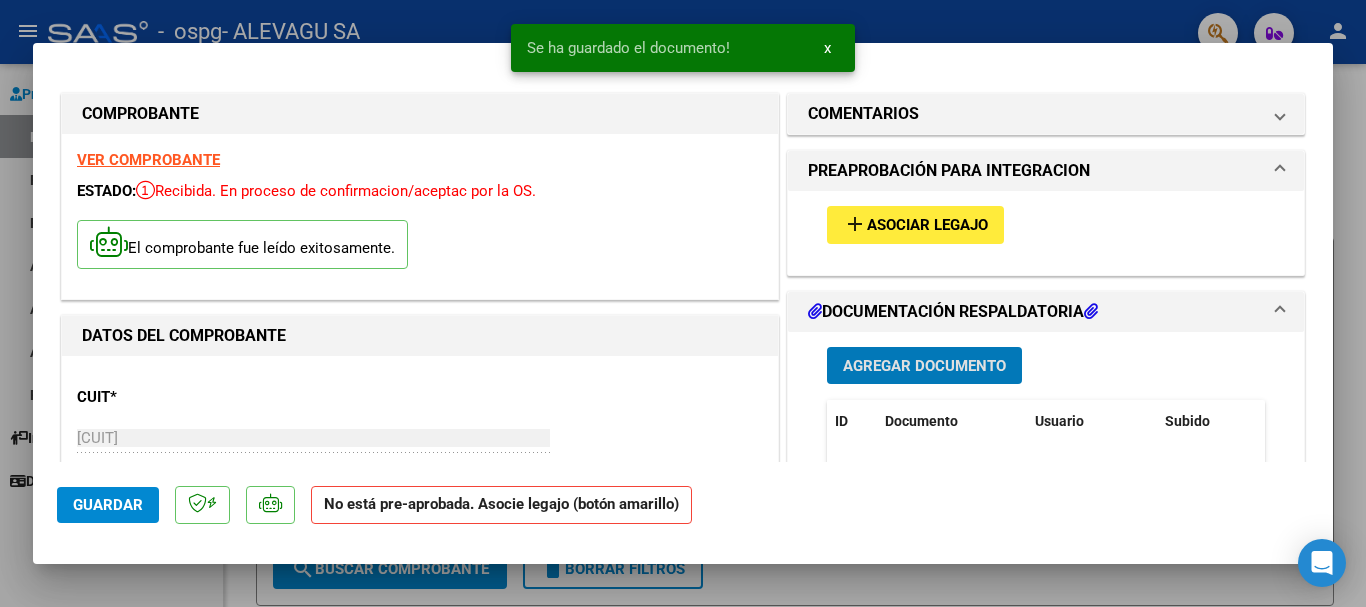 click on "Agregar Documento" at bounding box center [924, 366] 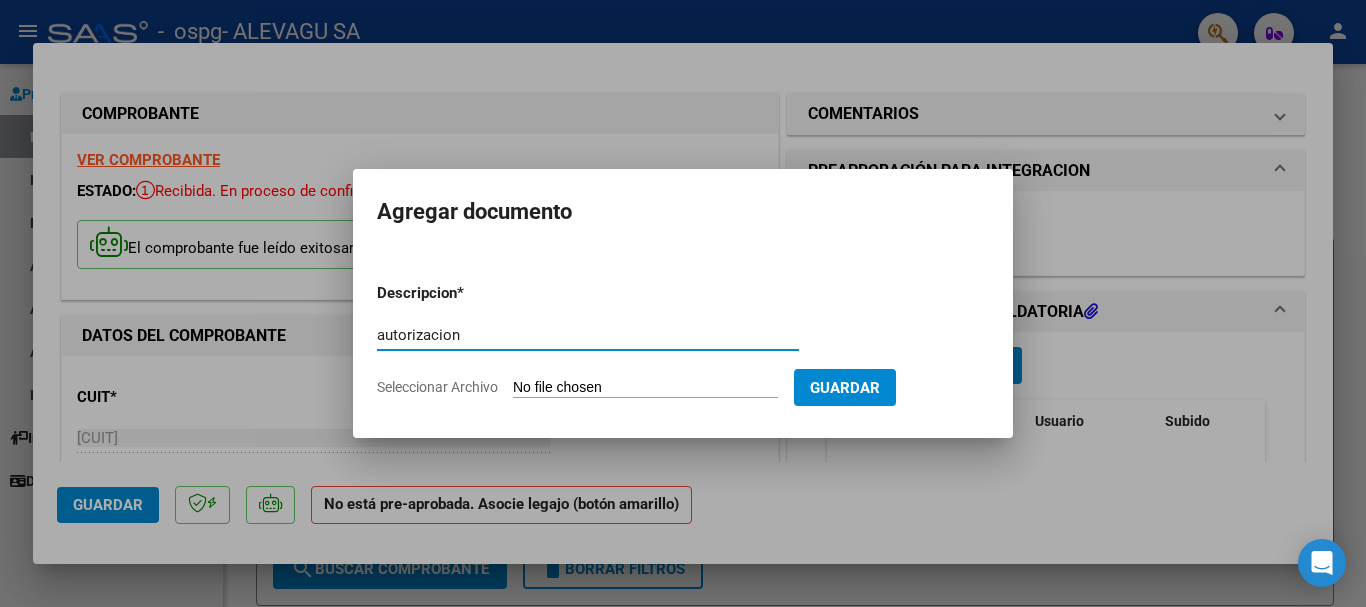 type on "autorizacion" 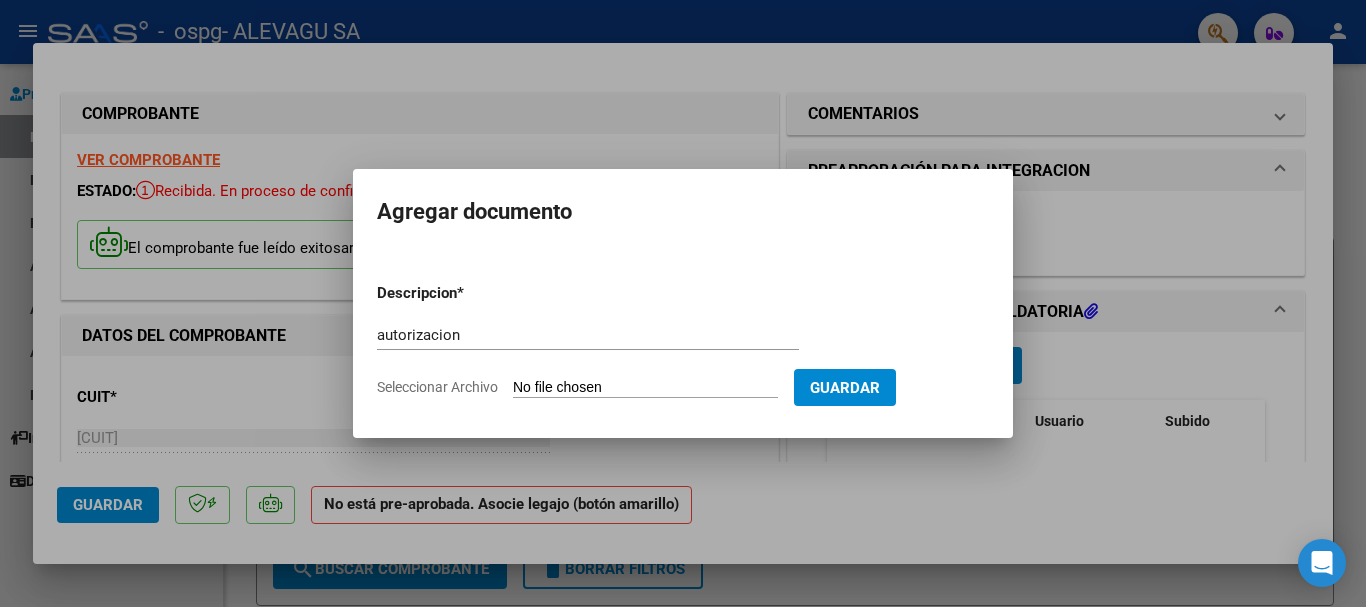 click on "Seleccionar Archivo" at bounding box center [645, 388] 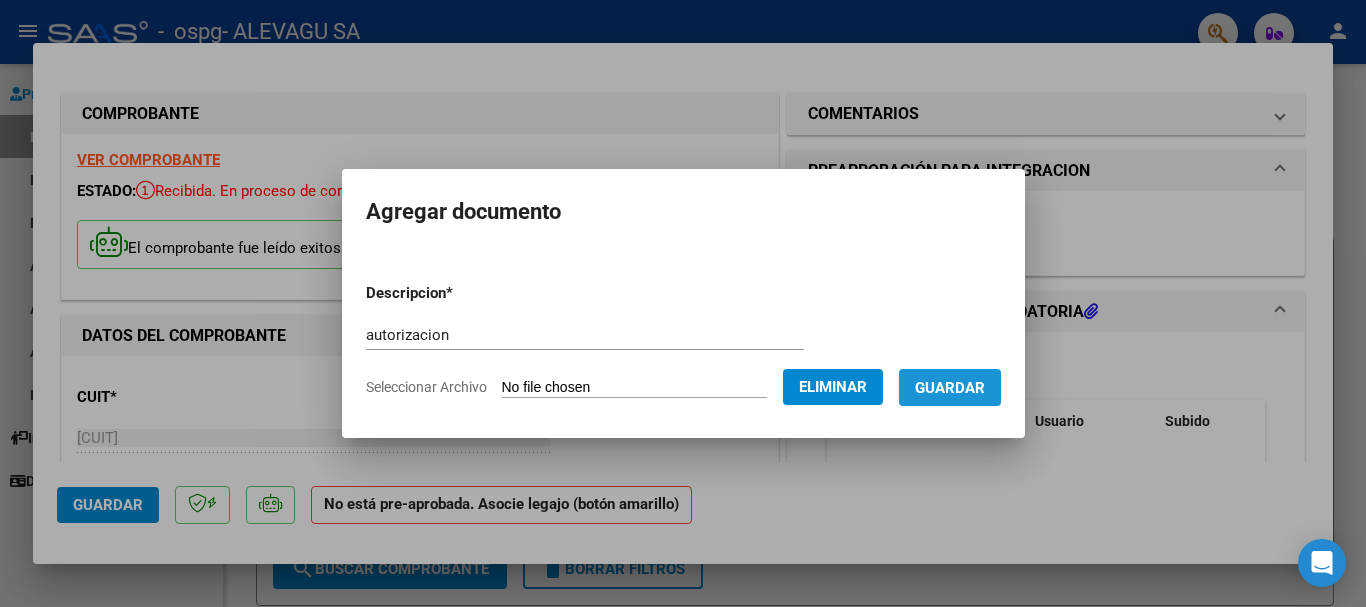 click on "Guardar" at bounding box center (950, 388) 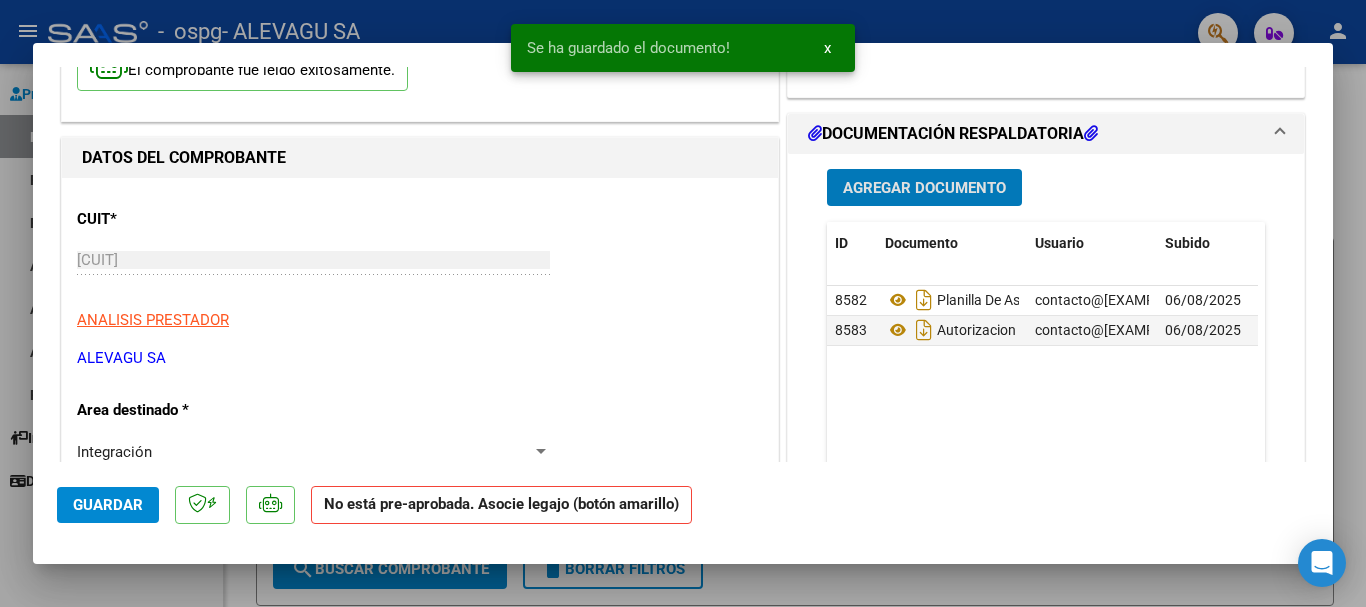 scroll, scrollTop: 200, scrollLeft: 0, axis: vertical 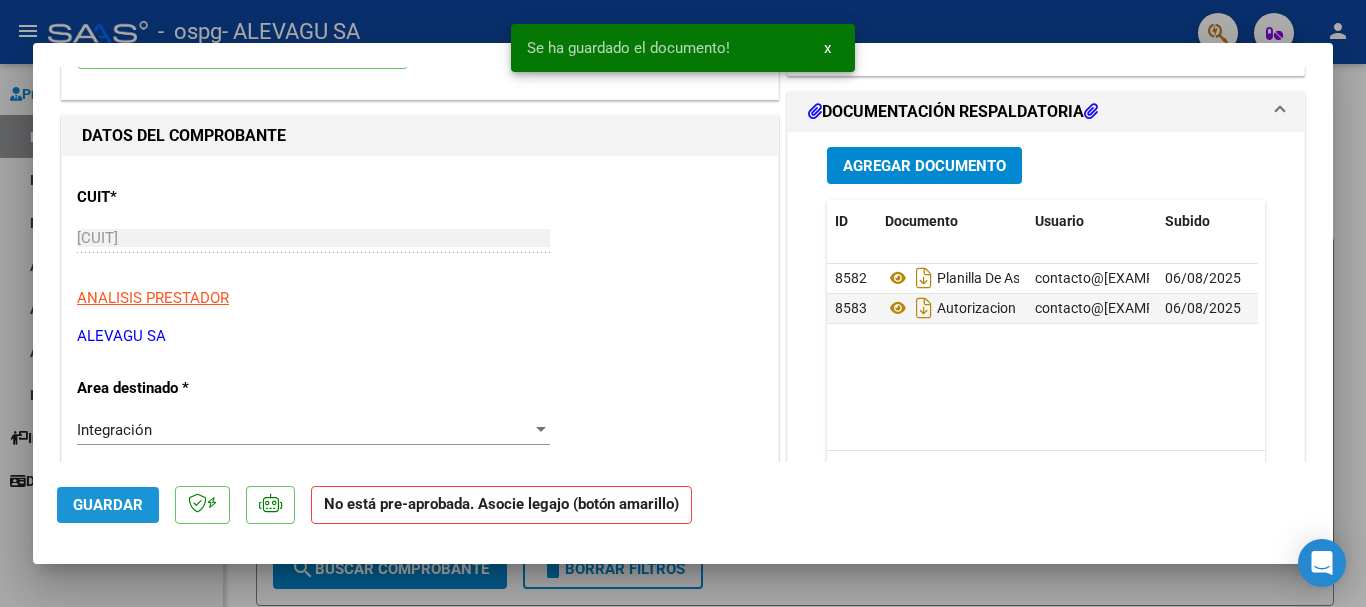 click on "Guardar" 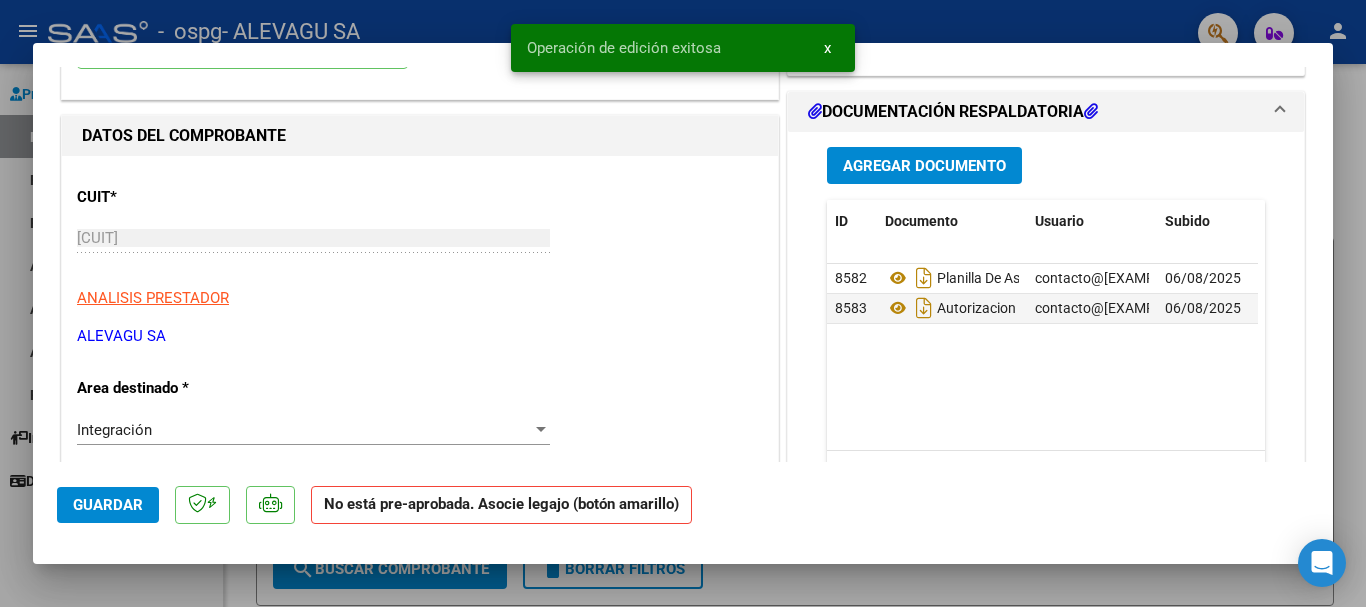 click at bounding box center [683, 303] 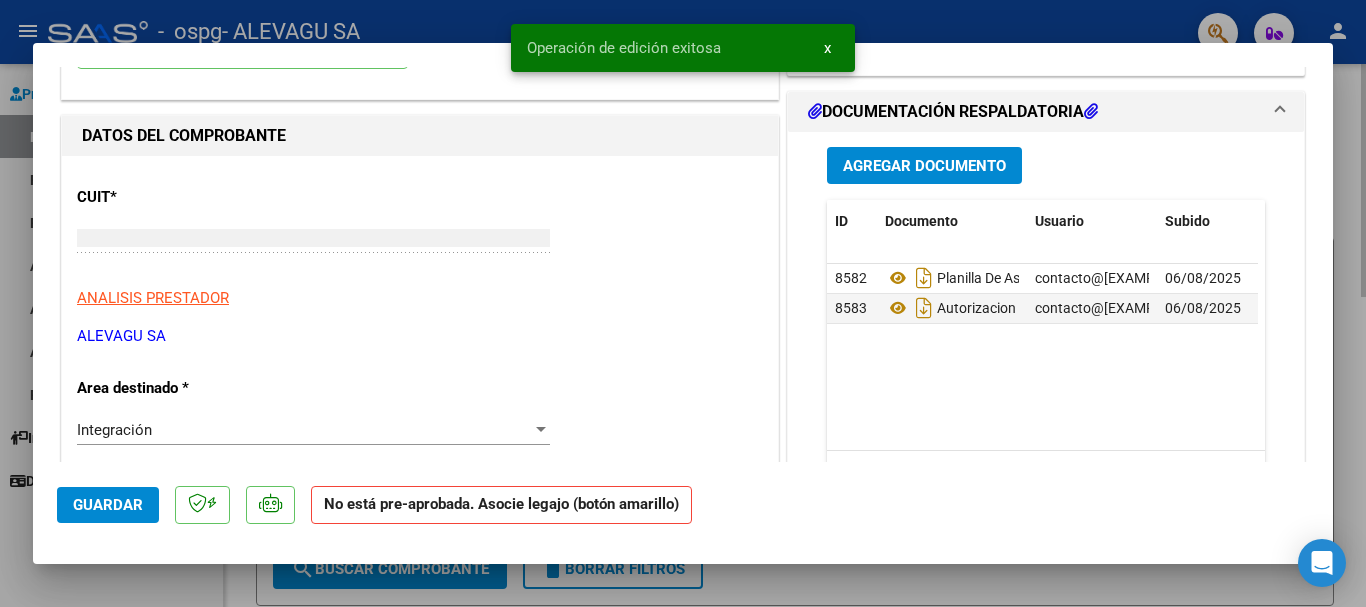 scroll, scrollTop: 0, scrollLeft: 0, axis: both 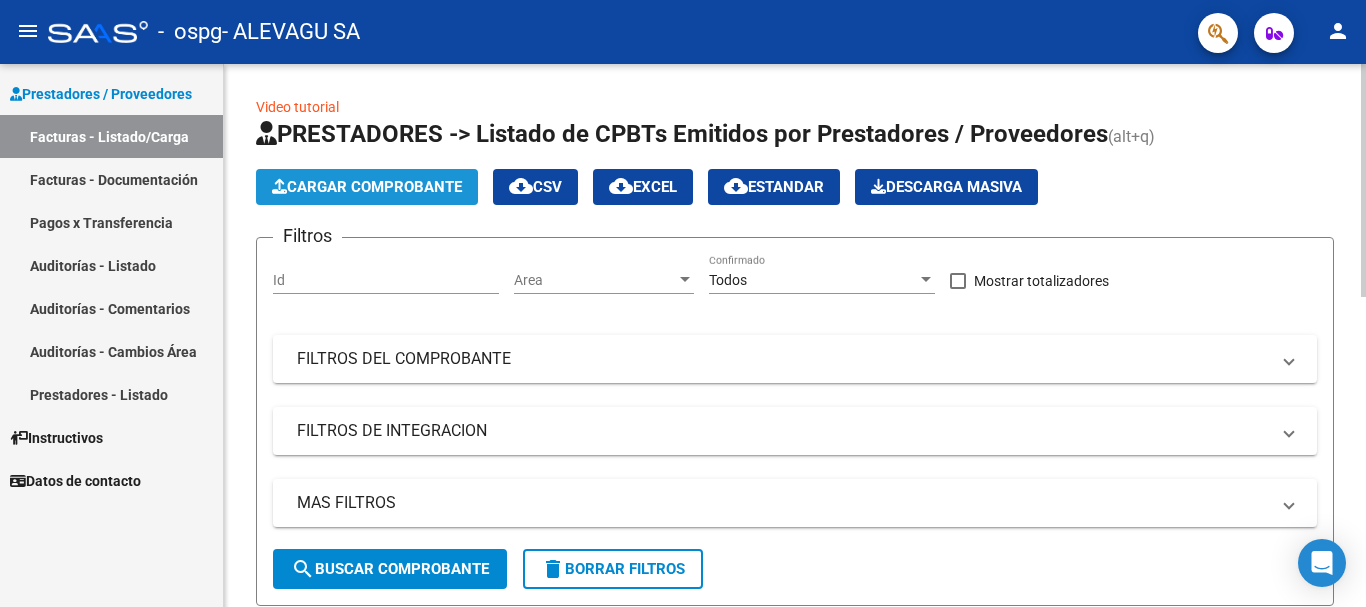 click on "Cargar Comprobante" 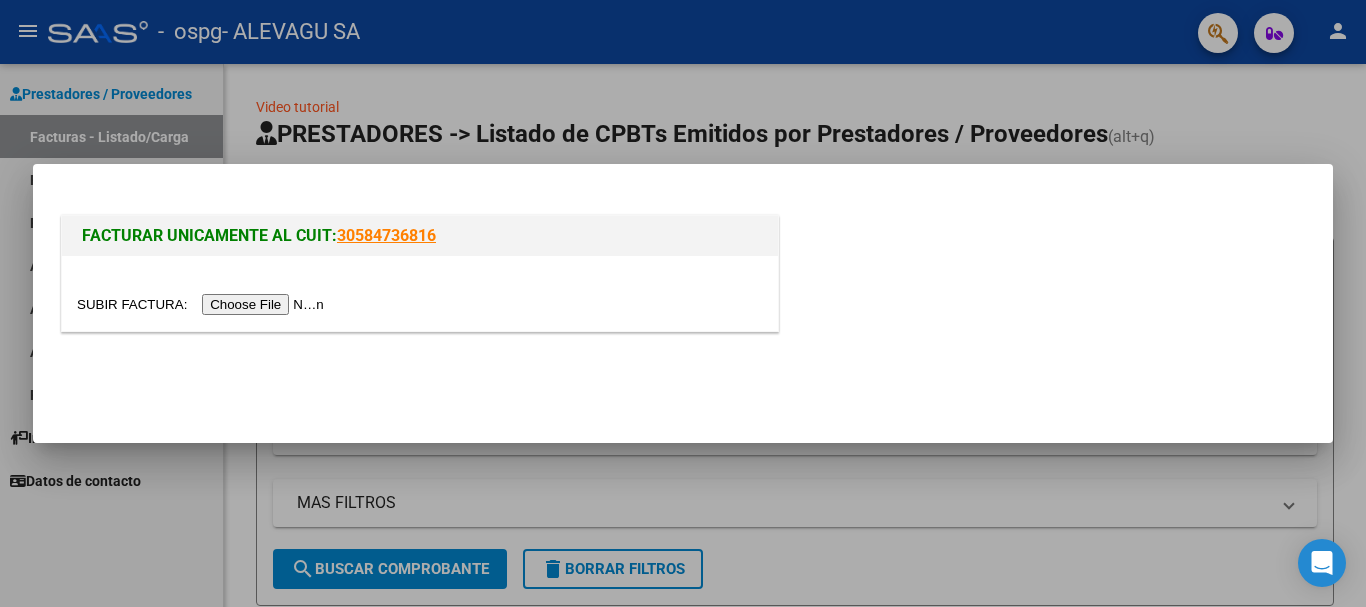 click at bounding box center [203, 304] 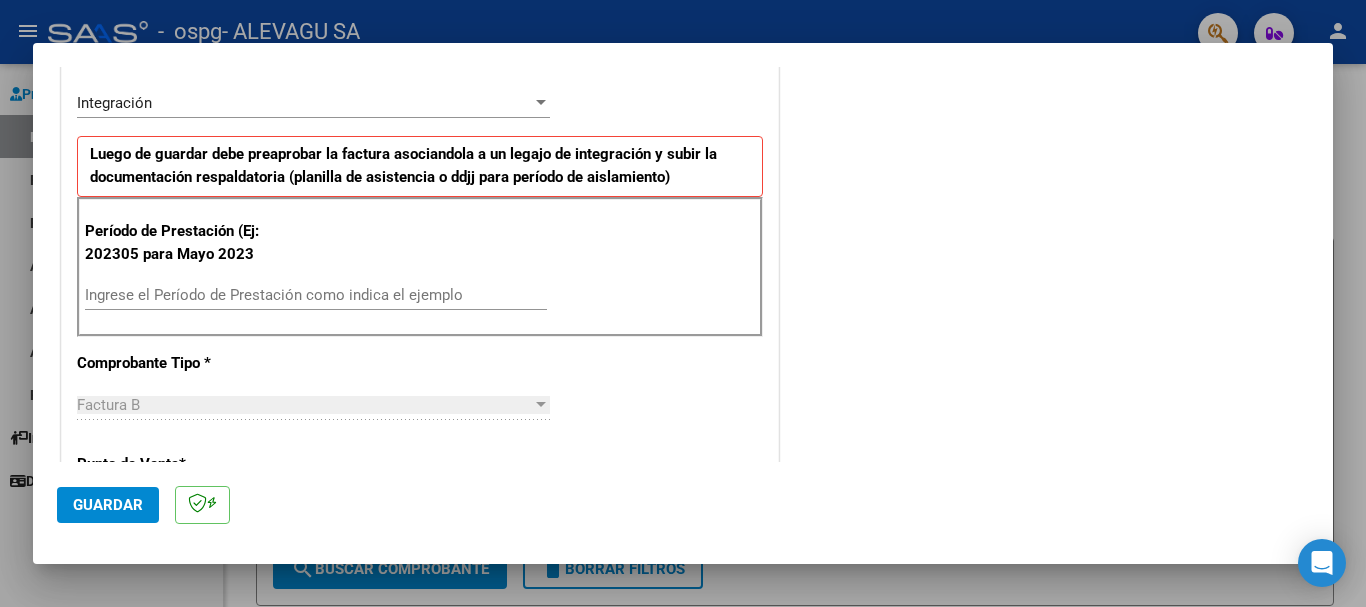scroll, scrollTop: 500, scrollLeft: 0, axis: vertical 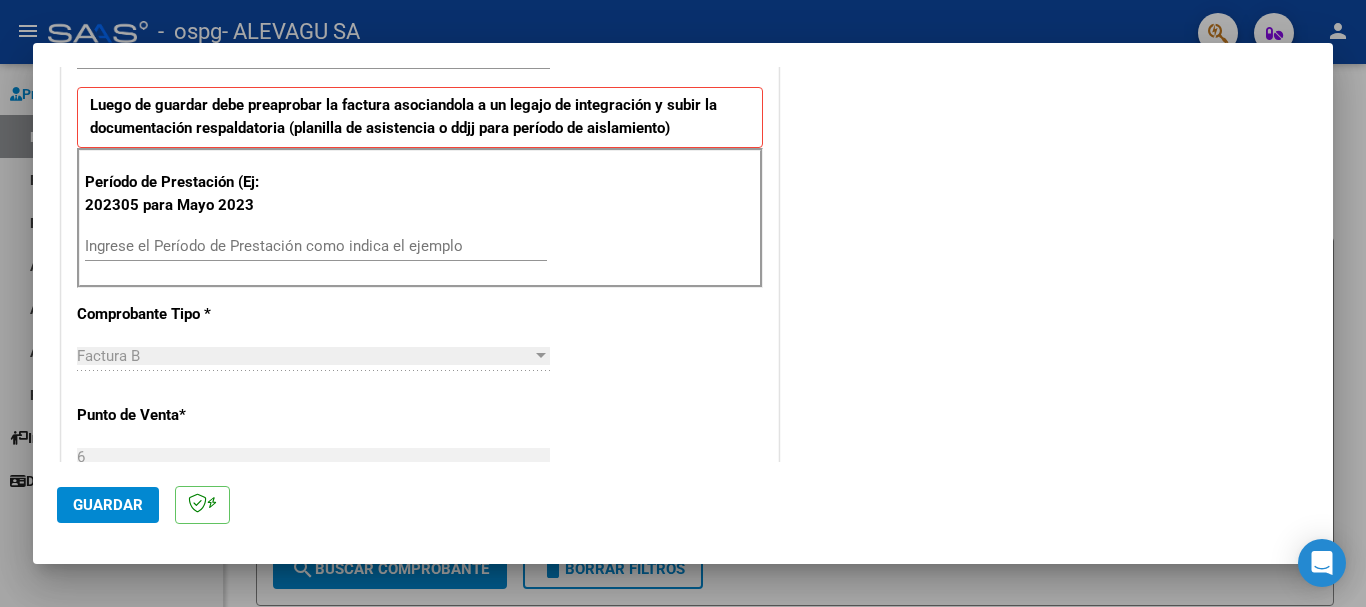 click on "Ingrese el Período de Prestación como indica el ejemplo" at bounding box center (316, 246) 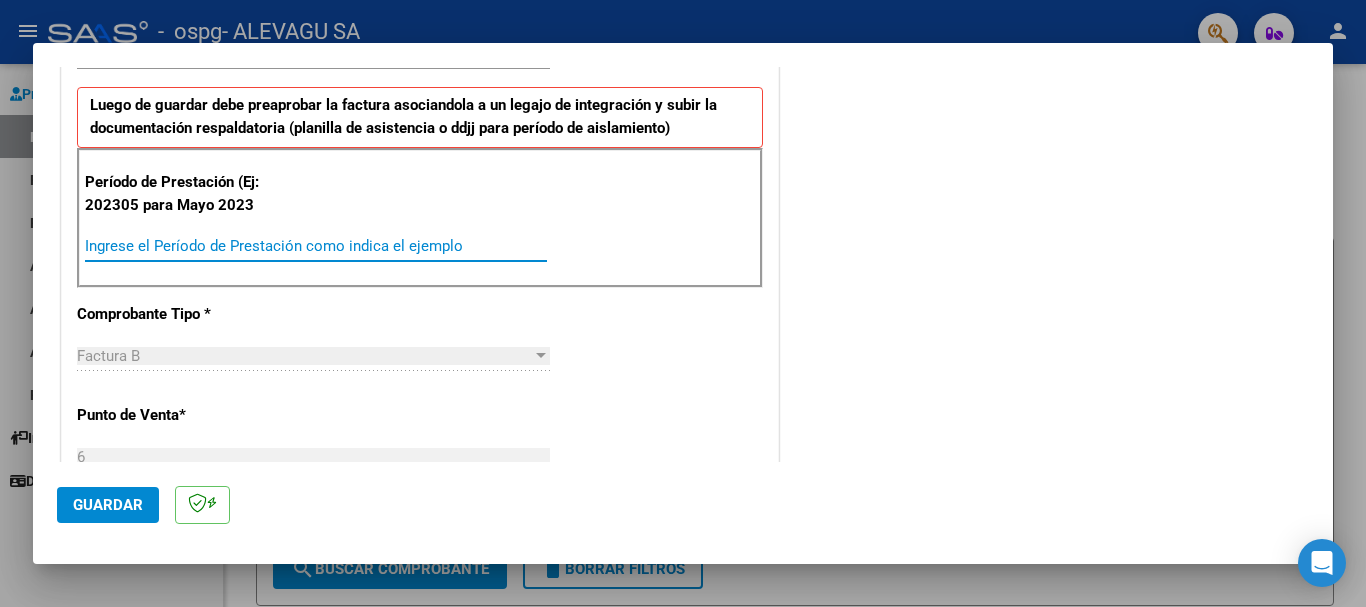 click on "Ingrese el Período de Prestación como indica el ejemplo" at bounding box center (316, 246) 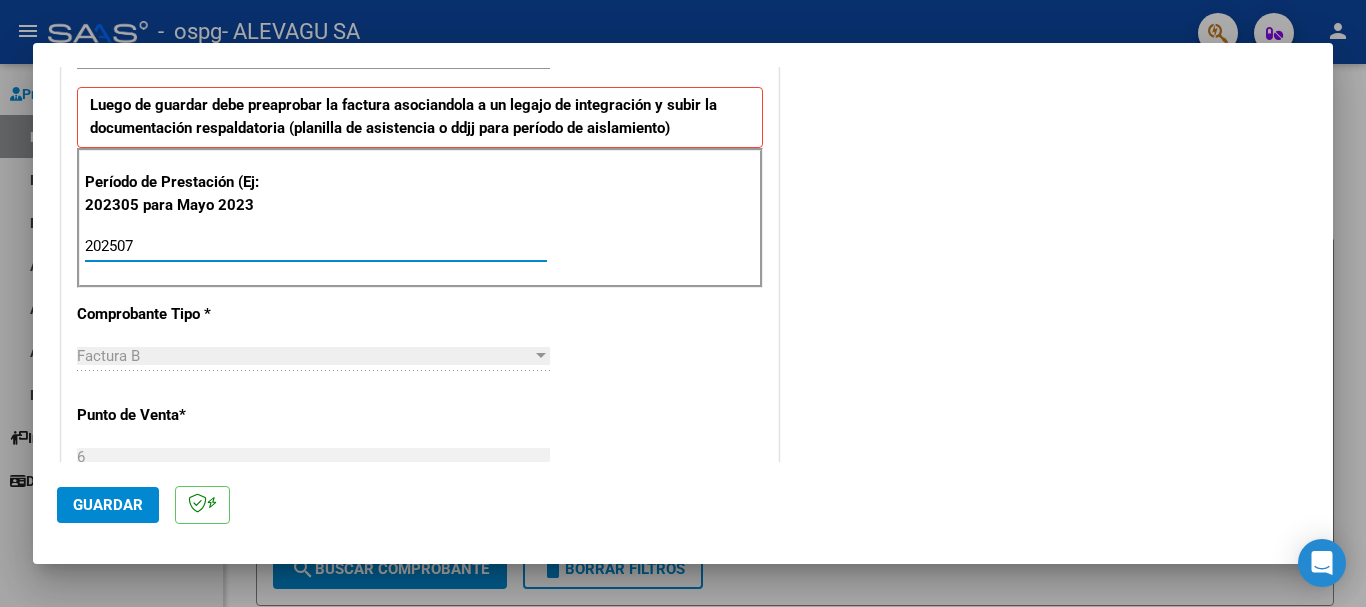 type on "202507" 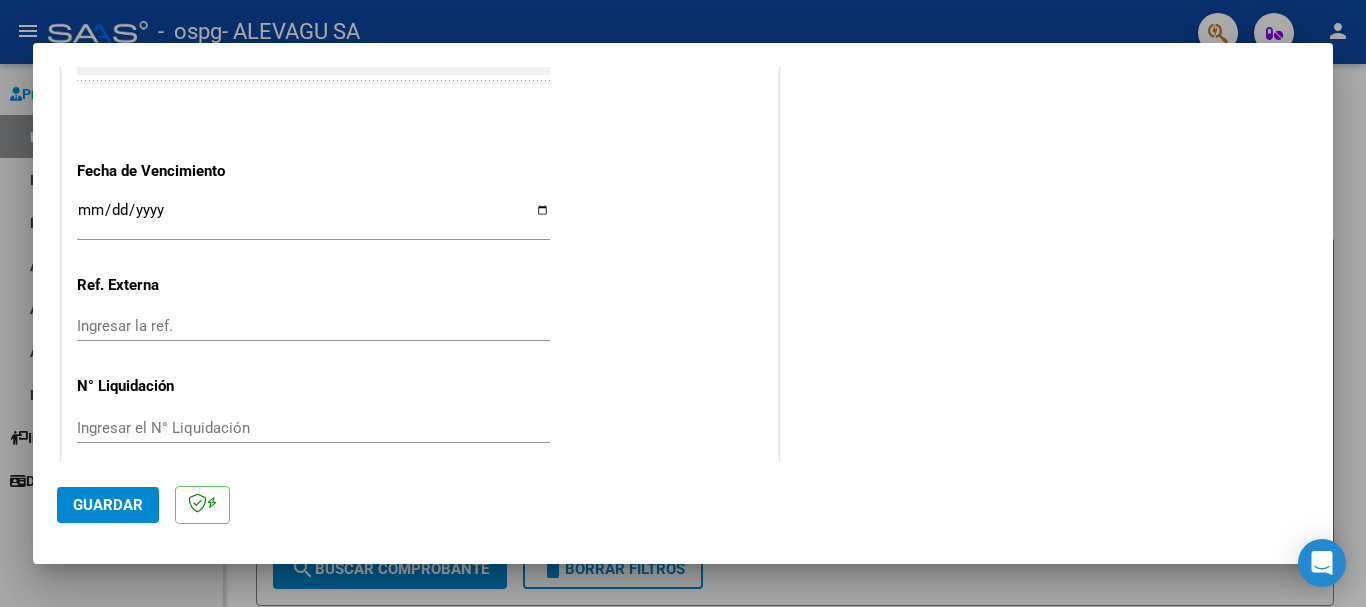 scroll, scrollTop: 1327, scrollLeft: 0, axis: vertical 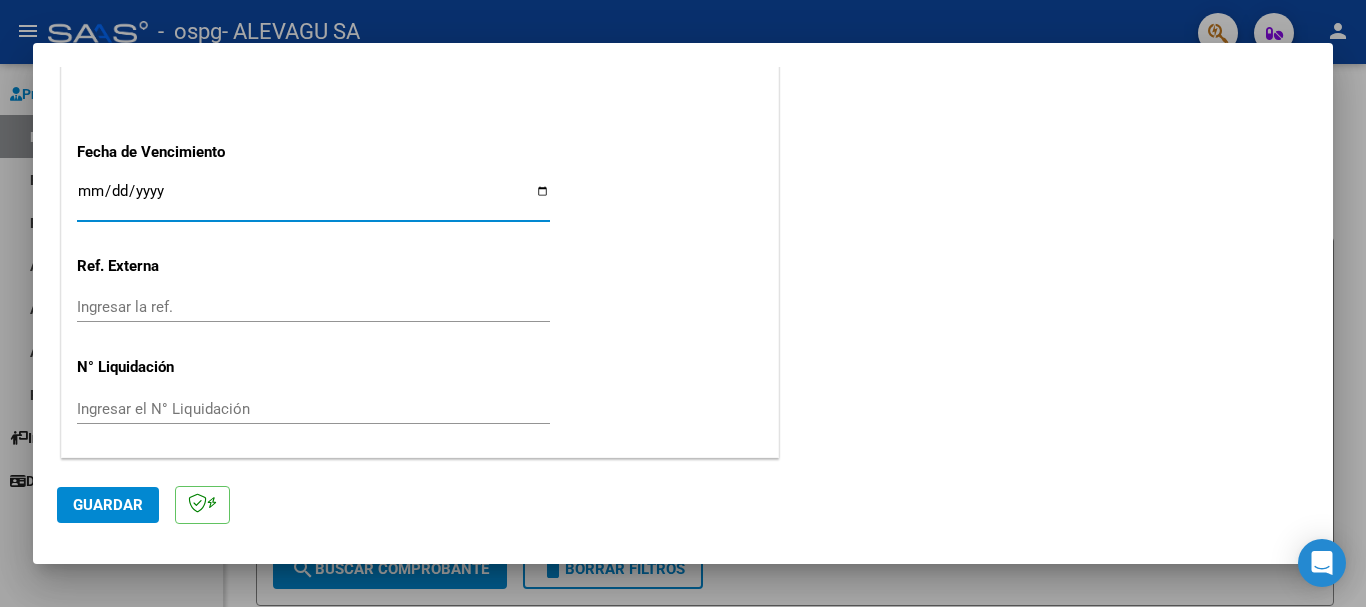 click on "Ingresar la fecha" at bounding box center (313, 199) 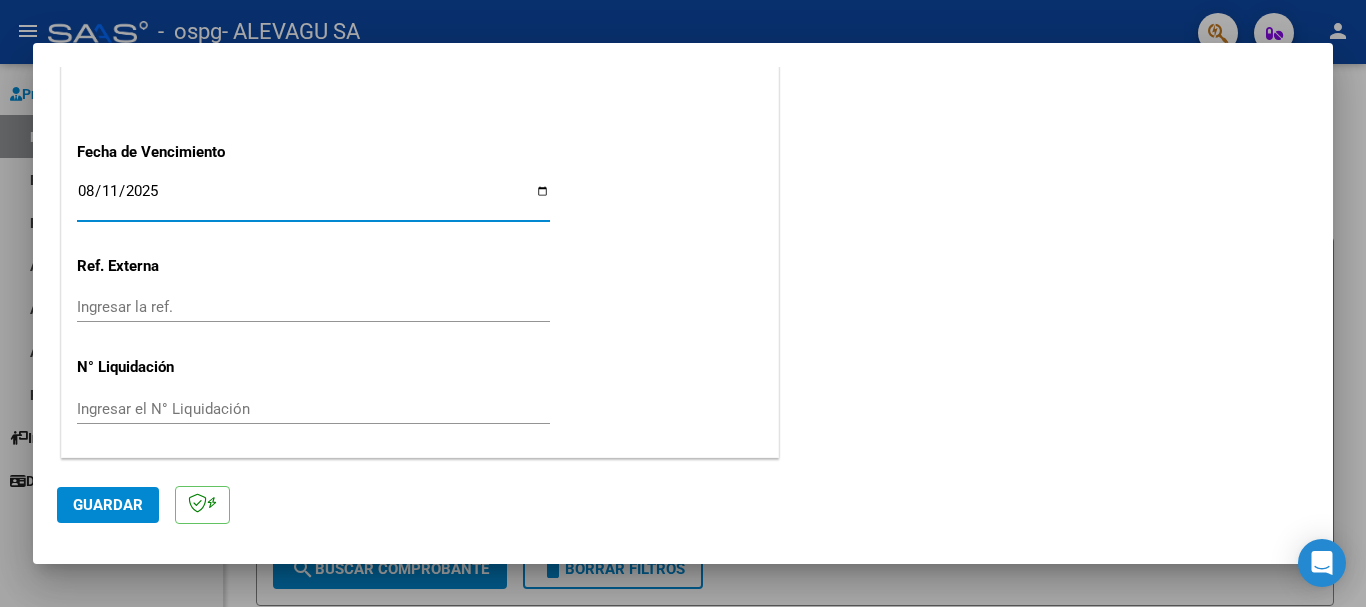 type on "2025-08-11" 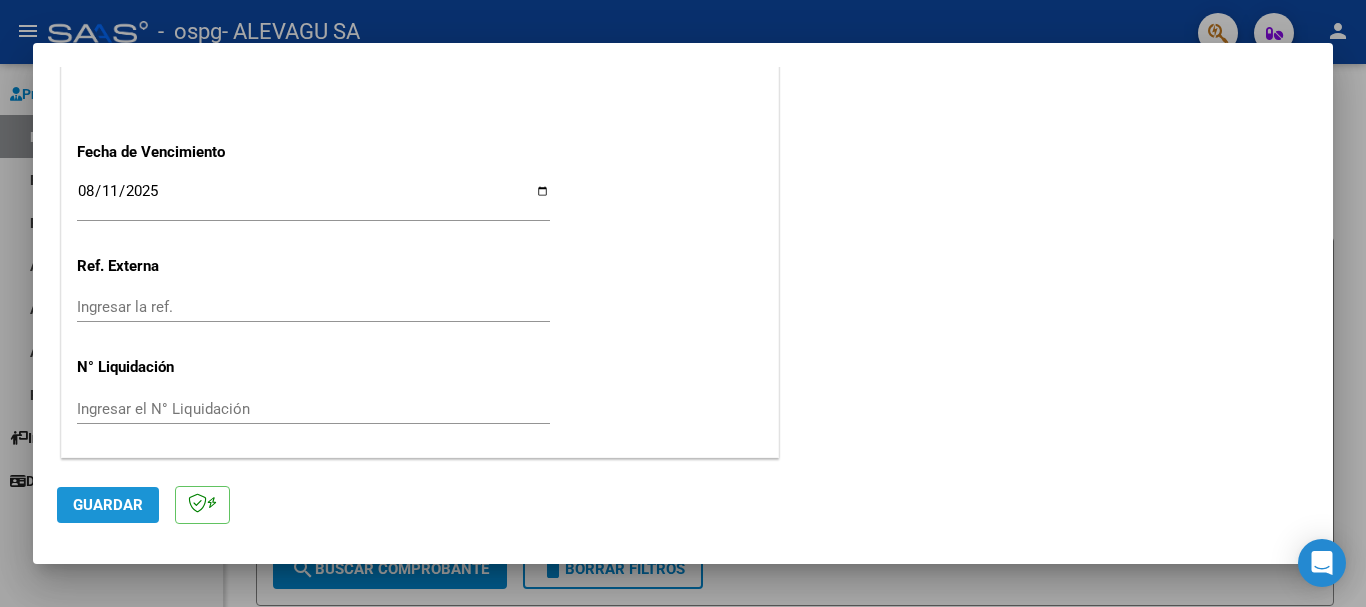 click on "Guardar" 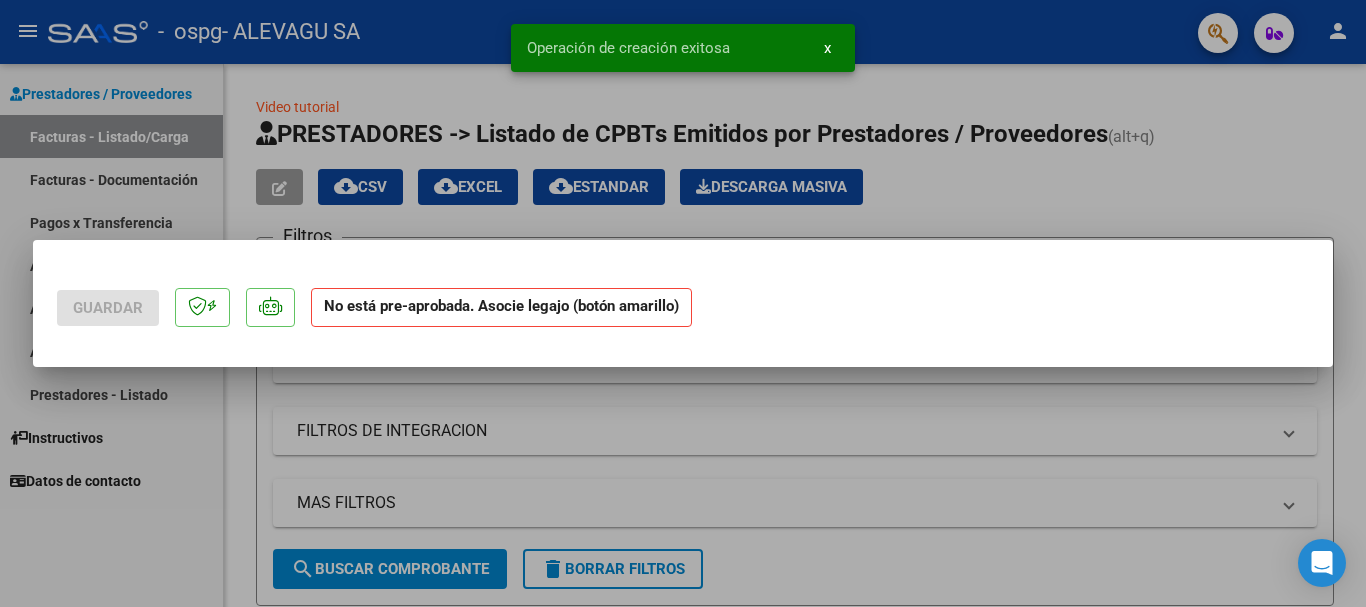 scroll, scrollTop: 0, scrollLeft: 0, axis: both 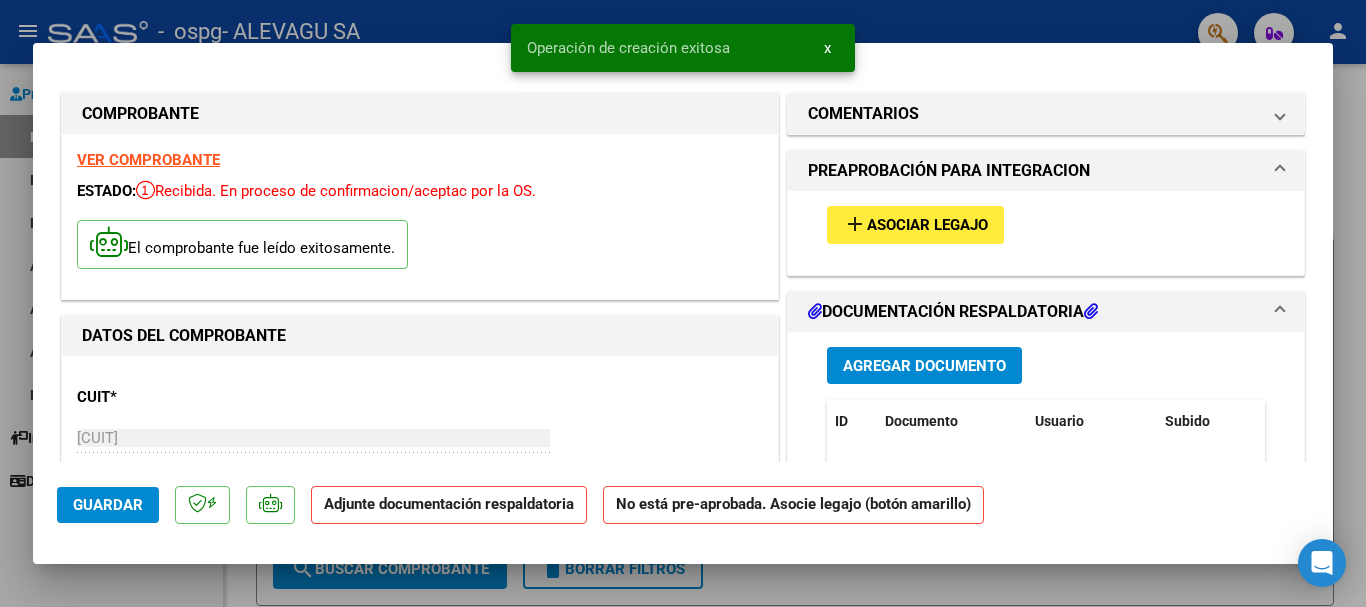 click on "Agregar Documento" at bounding box center [924, 366] 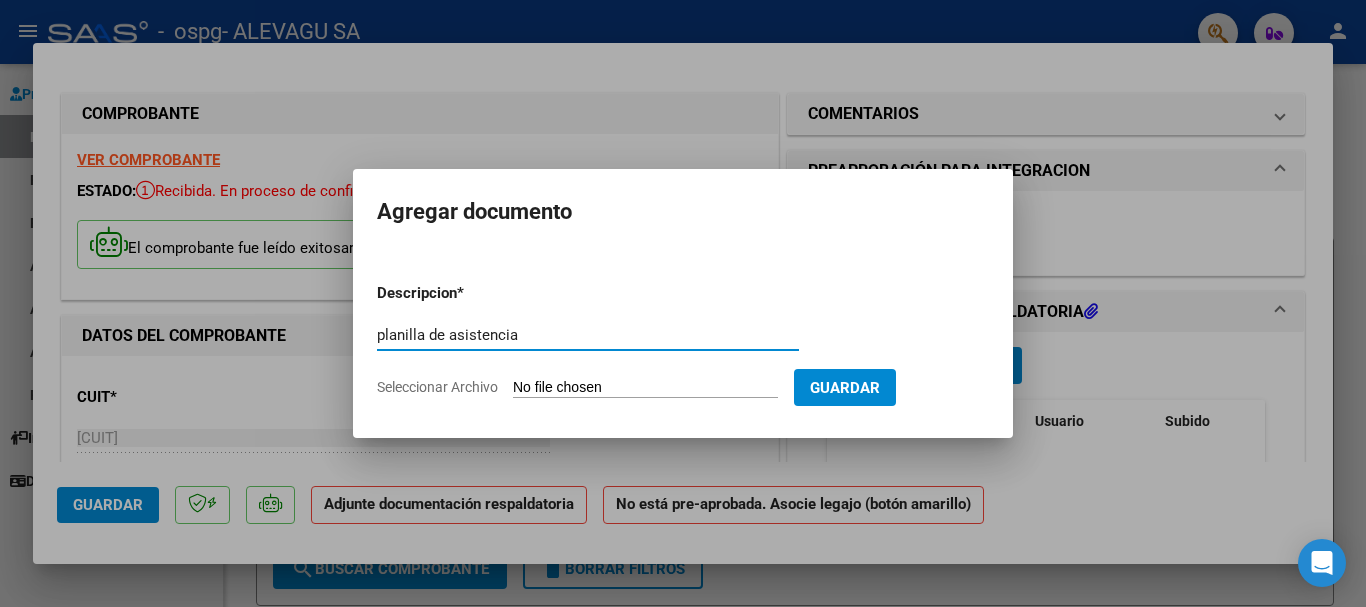 type on "planilla de asistencia" 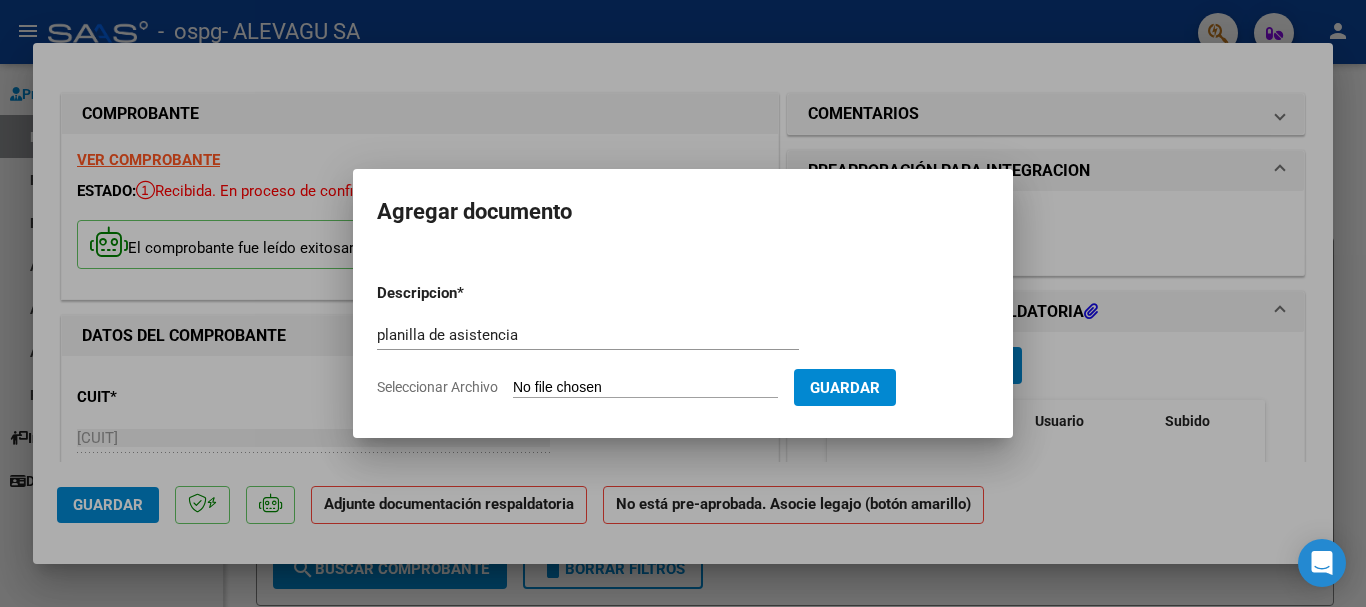 type on "C:\fakepath\Villanueva Joaquin Planilla Julio MII.pdf" 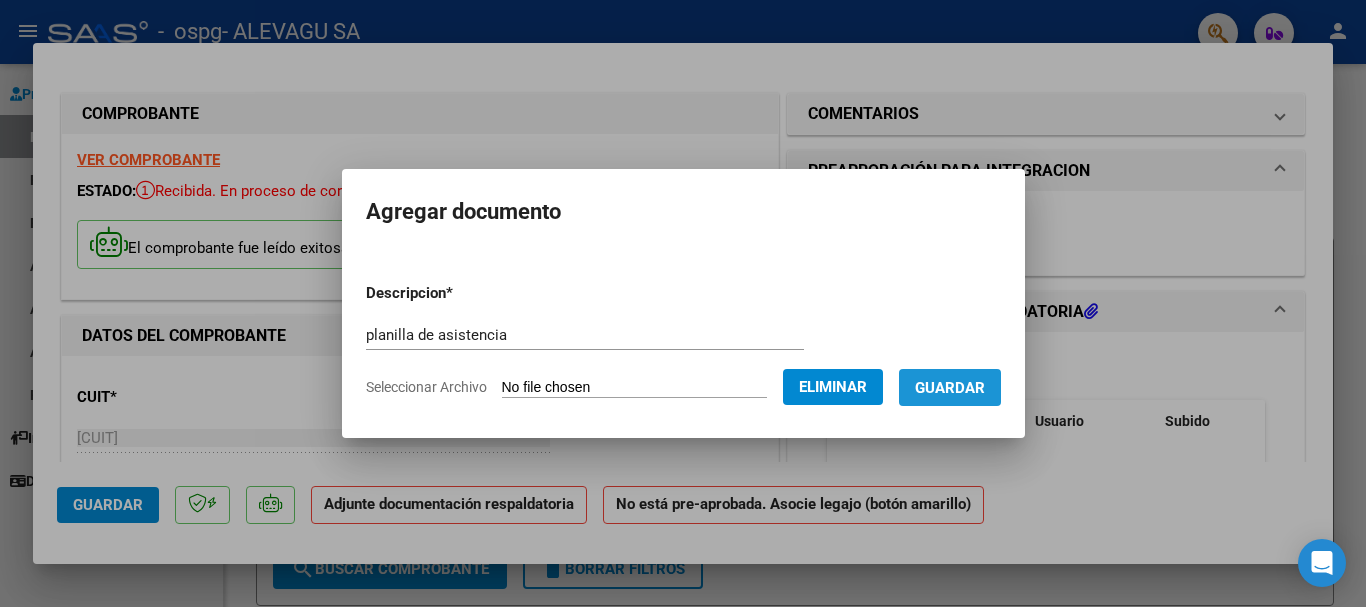 click on "Guardar" at bounding box center (950, 388) 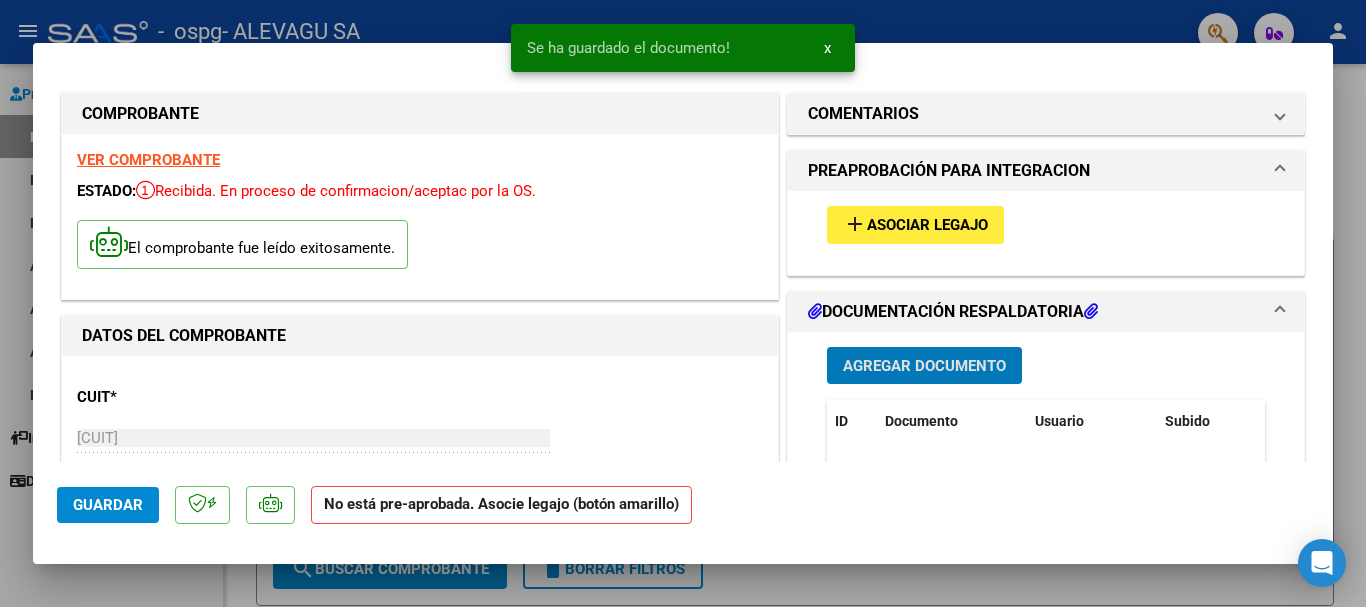 click on "Agregar Documento" at bounding box center (924, 366) 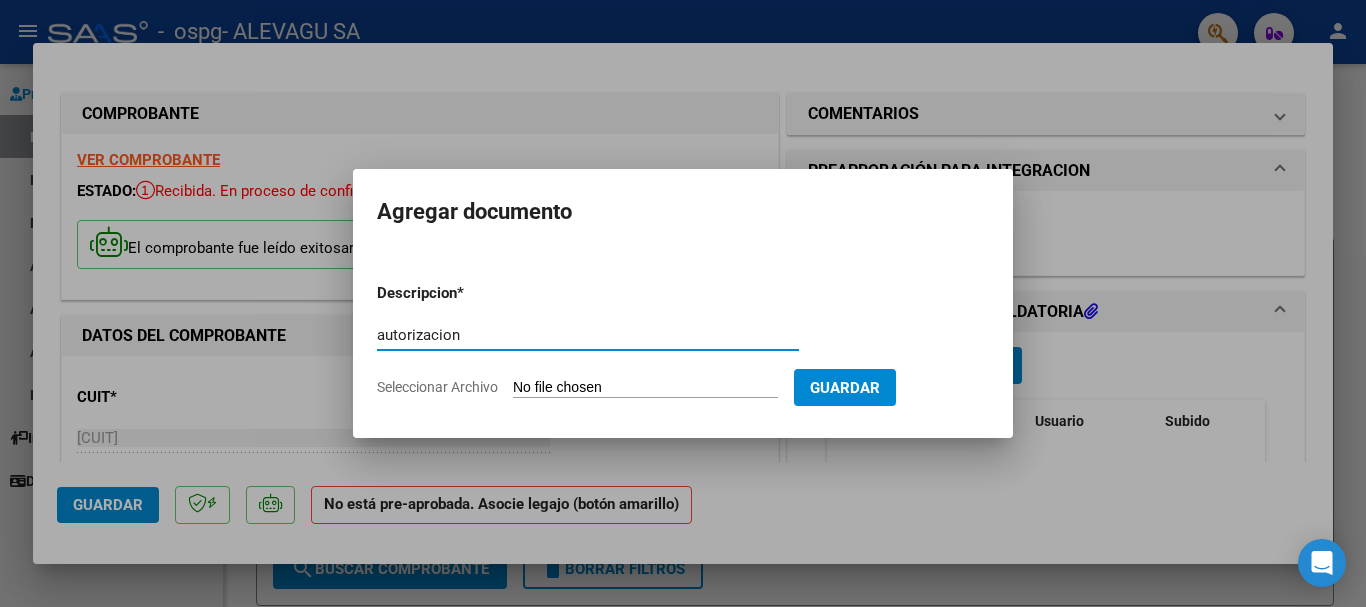type on "autorizacion" 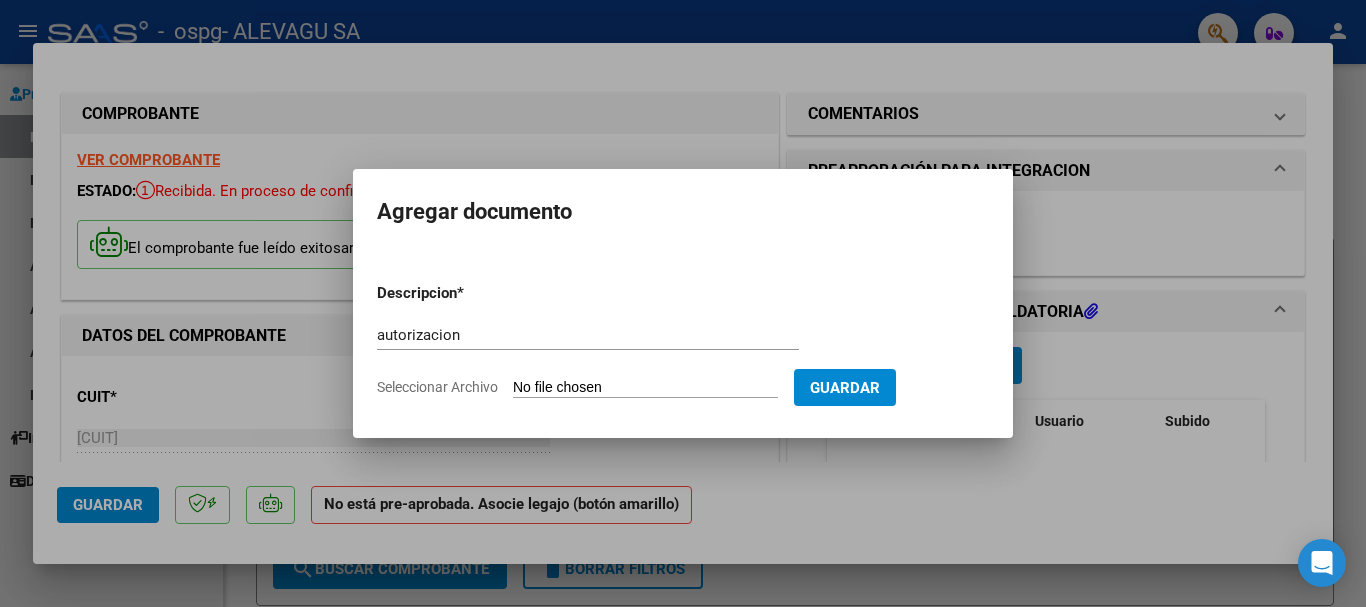 click on "Seleccionar Archivo" at bounding box center (645, 388) 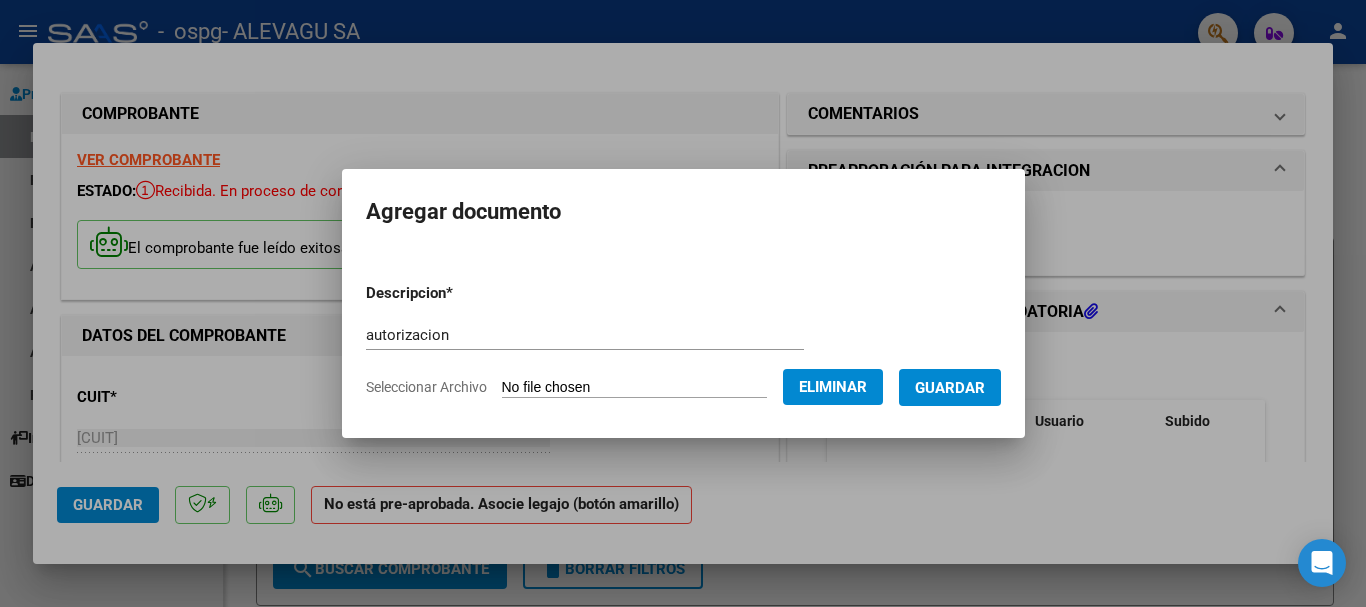 click on "Guardar" at bounding box center (950, 388) 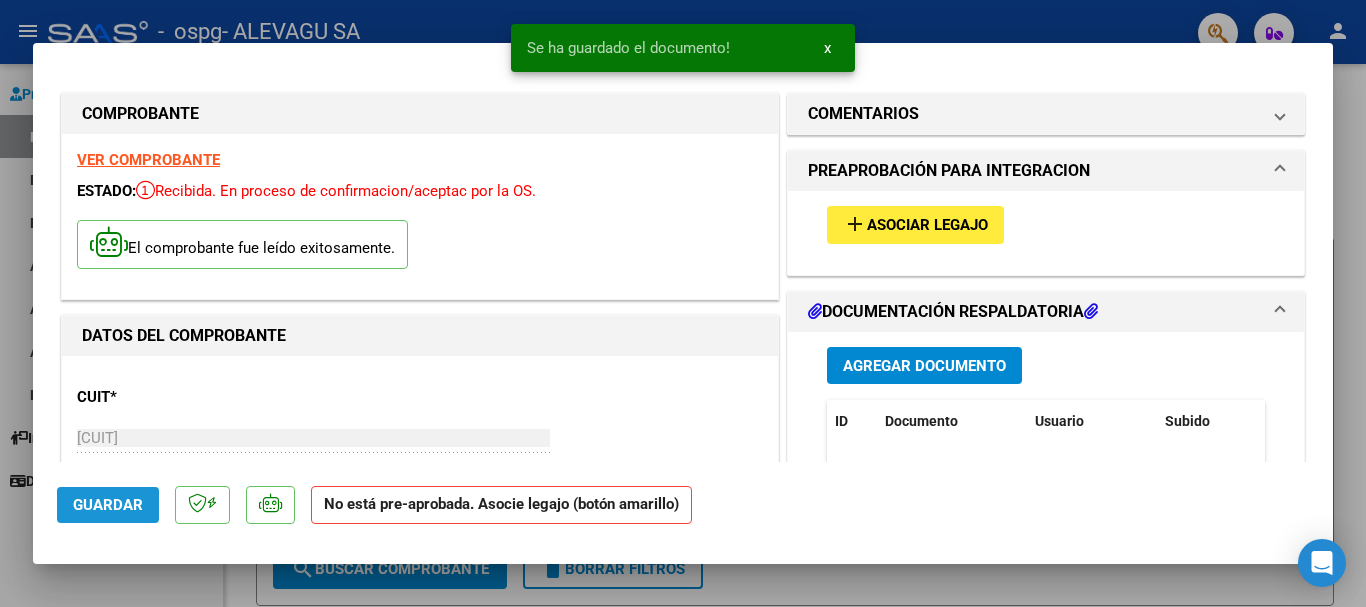 click on "Guardar" 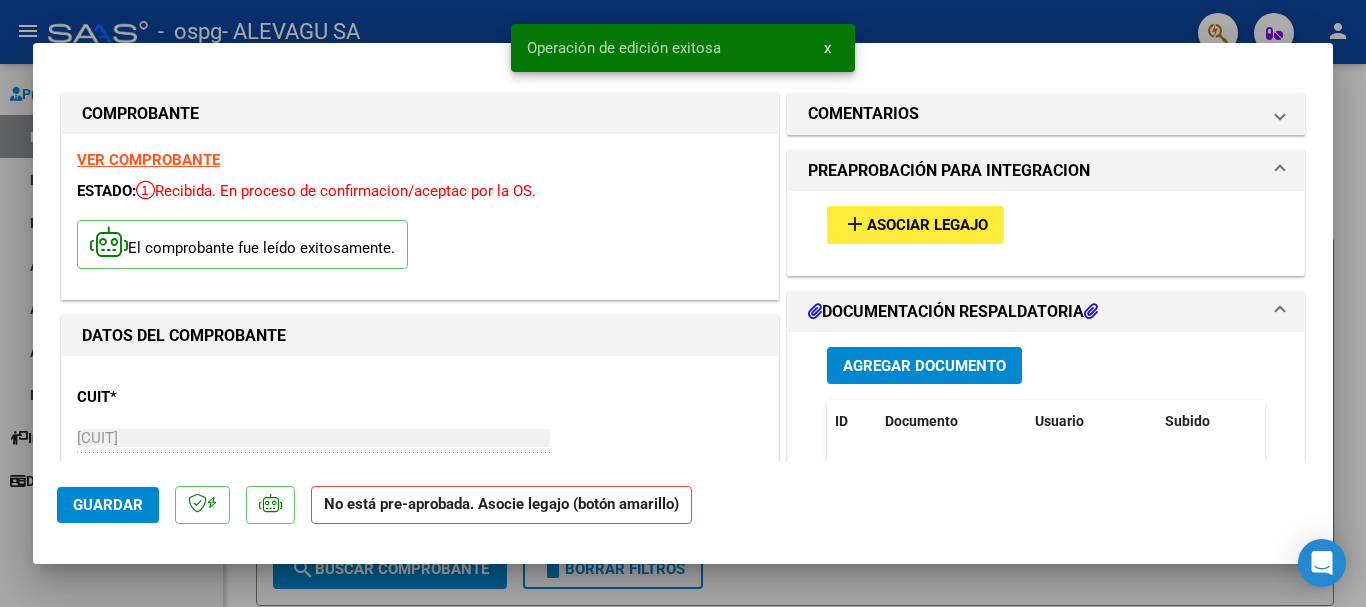 click at bounding box center (683, 303) 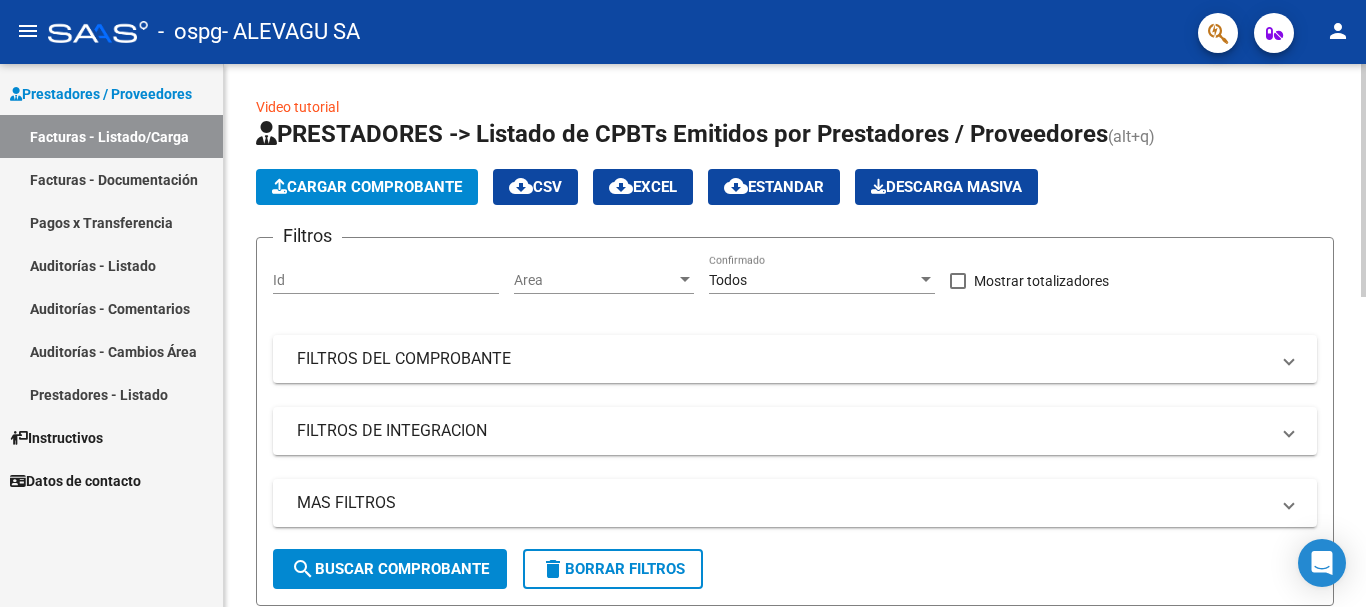click on "Cargar Comprobante" 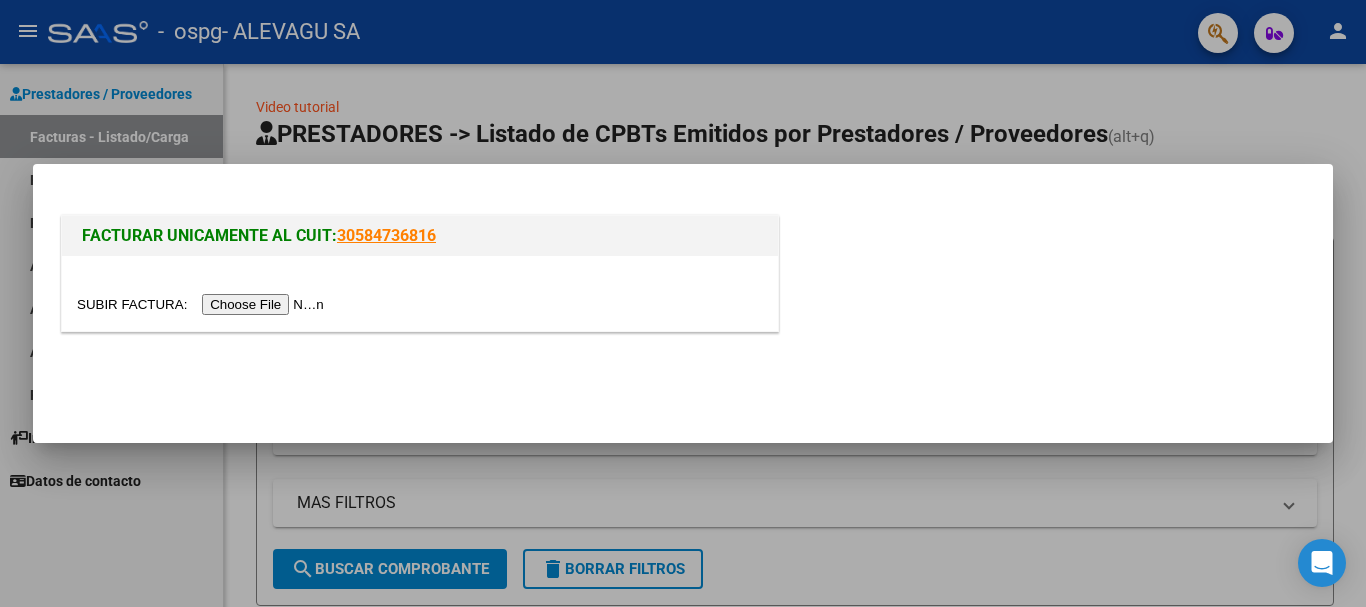 click at bounding box center [203, 304] 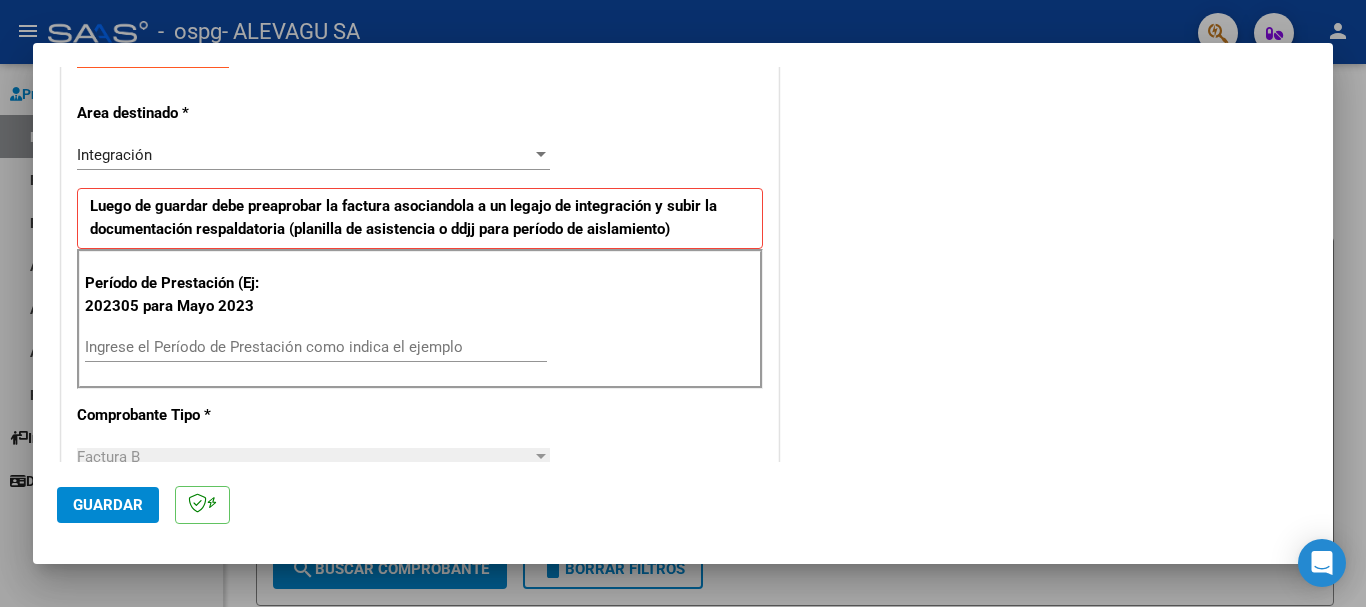 scroll, scrollTop: 400, scrollLeft: 0, axis: vertical 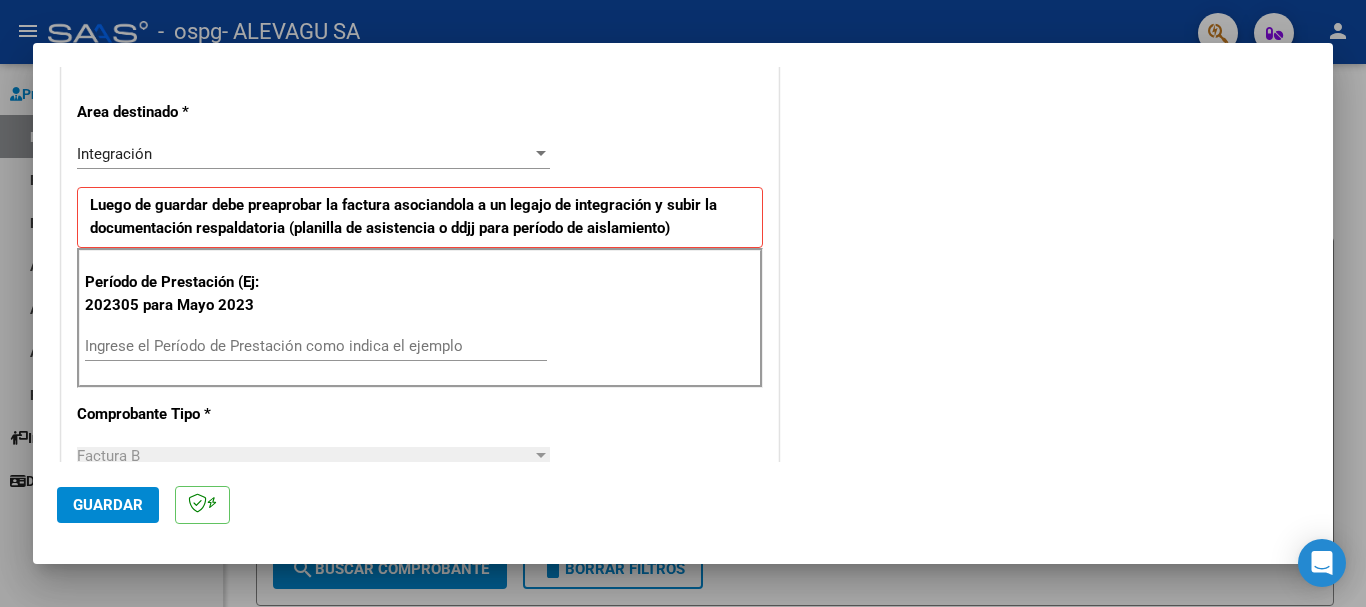click on "Ingrese el Período de Prestación como indica el ejemplo" at bounding box center (316, 346) 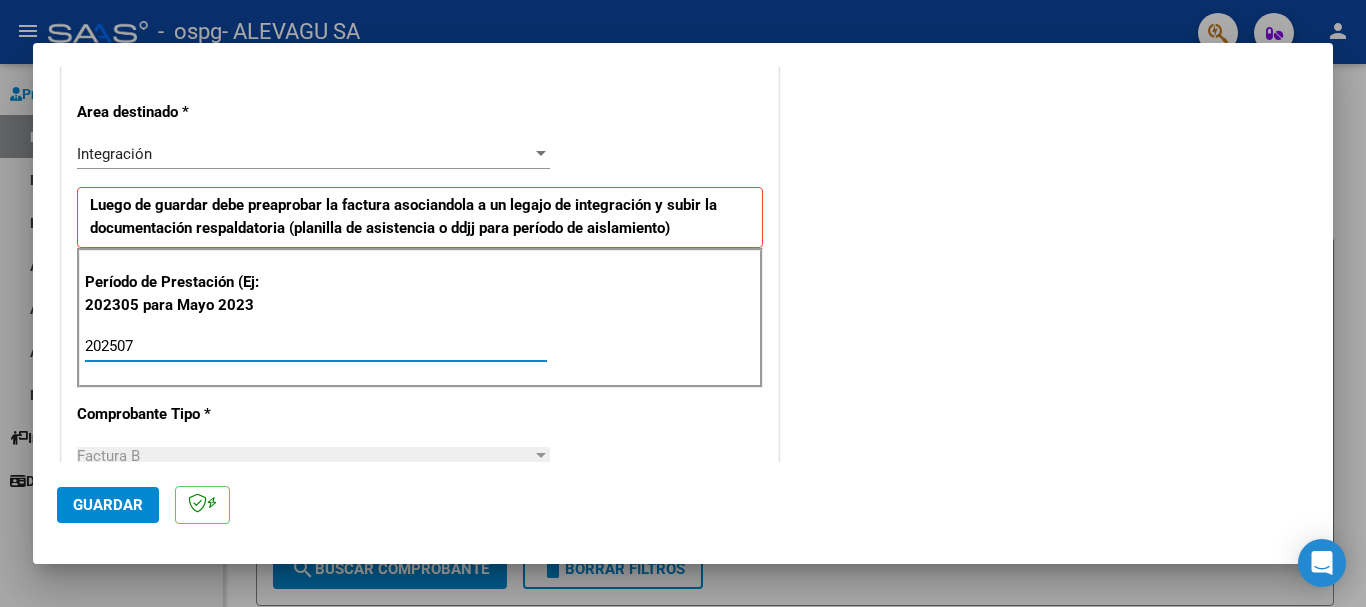 type on "202507" 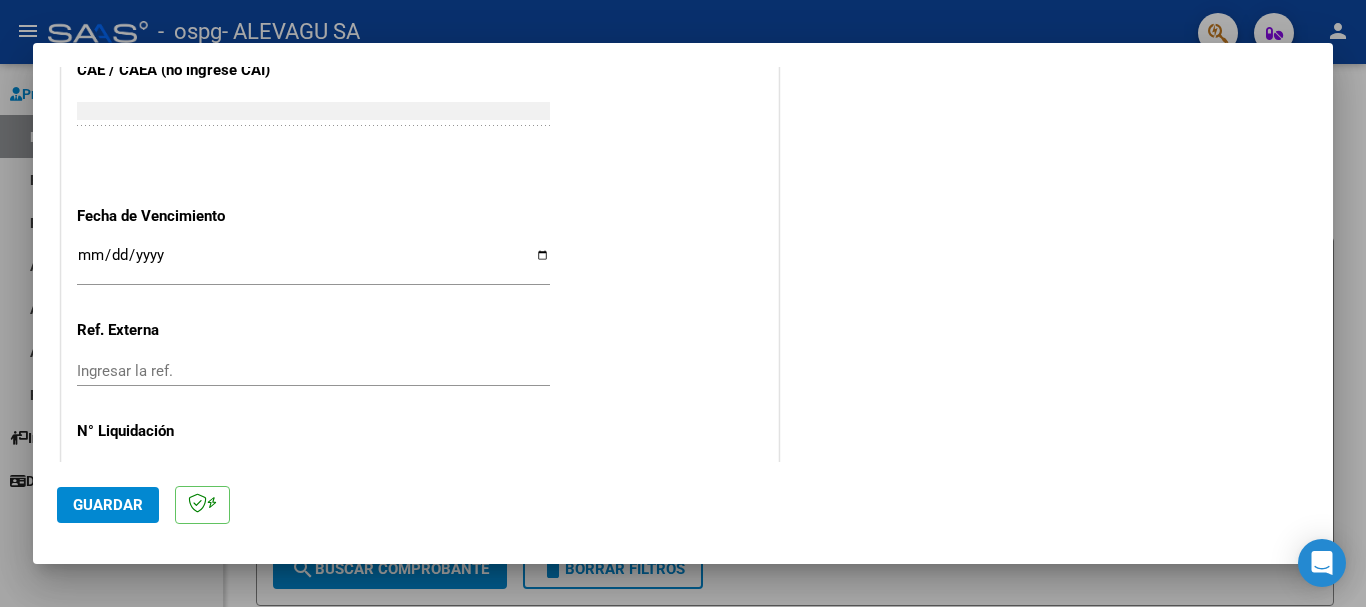 scroll, scrollTop: 1327, scrollLeft: 0, axis: vertical 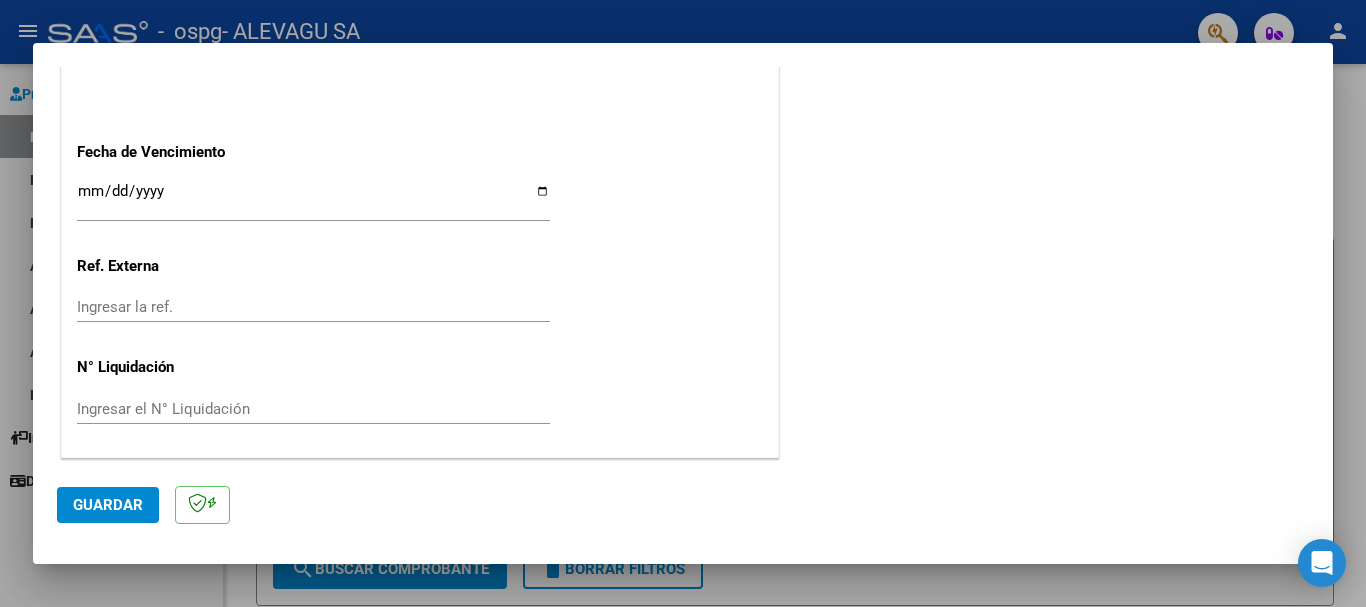 click on "Ingresar la fecha" at bounding box center [313, 199] 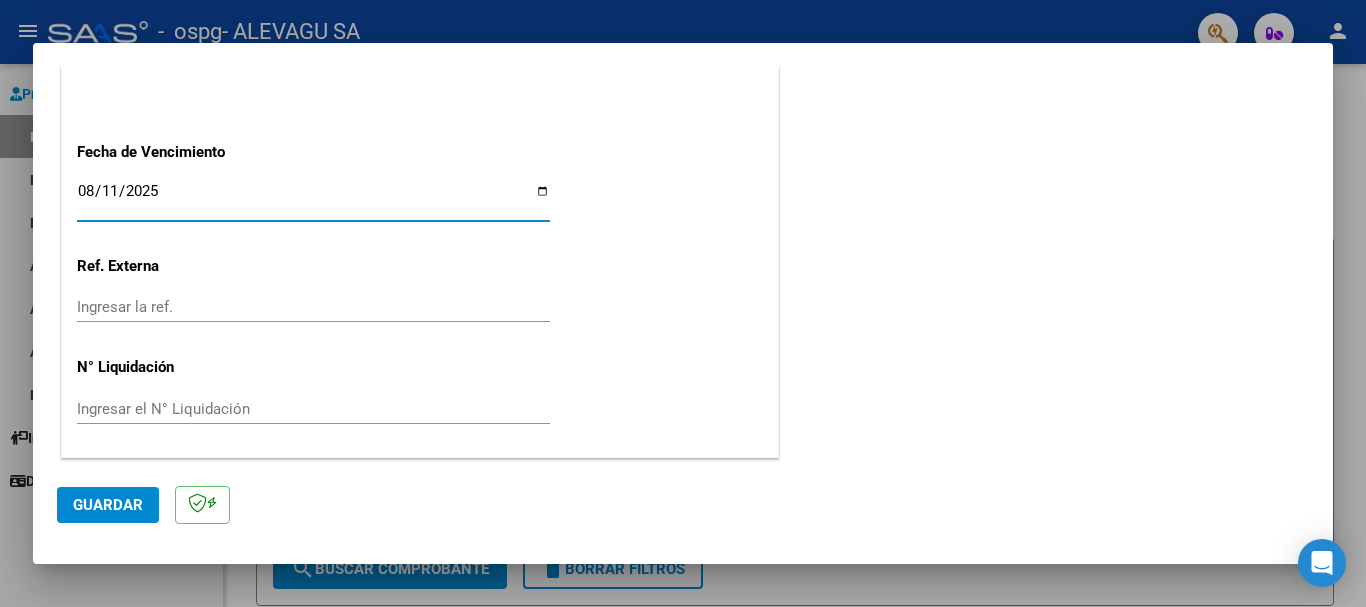 type on "2025-08-11" 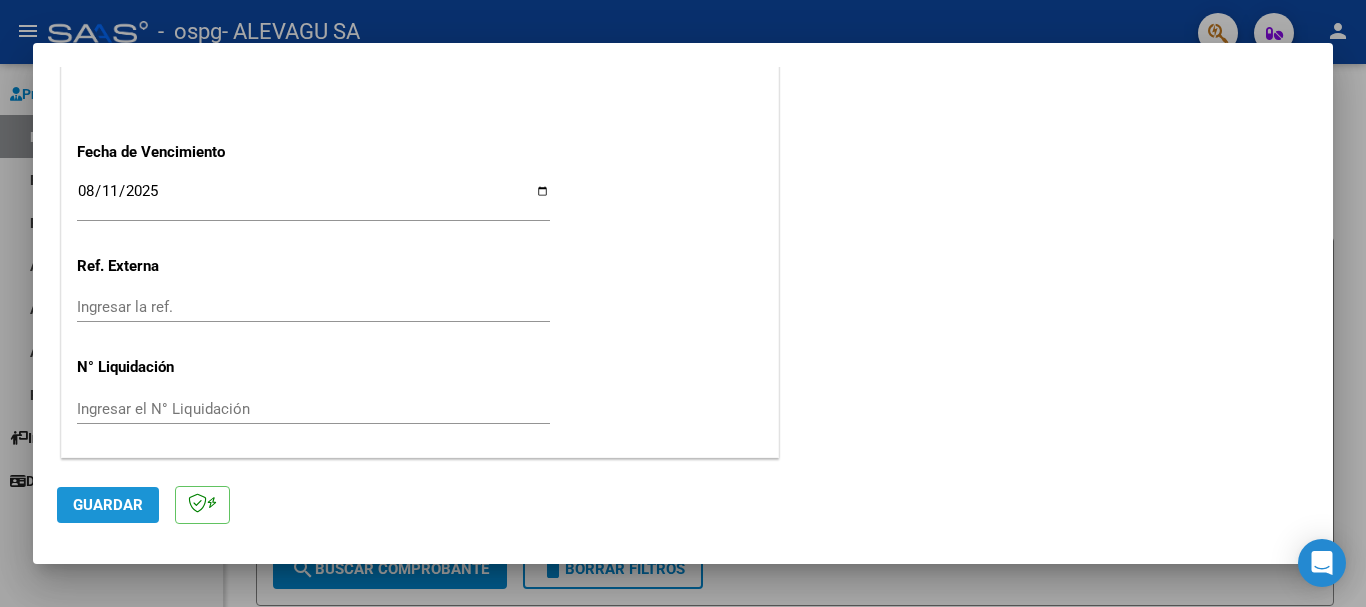 click on "Guardar" 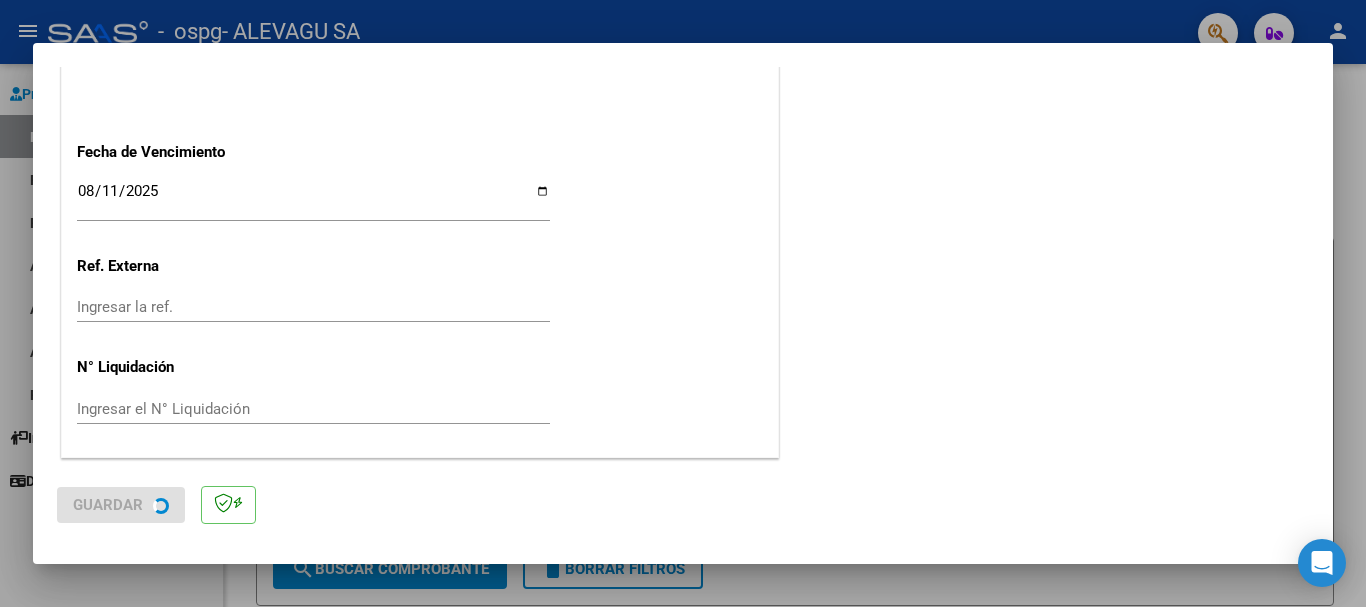 scroll, scrollTop: 0, scrollLeft: 0, axis: both 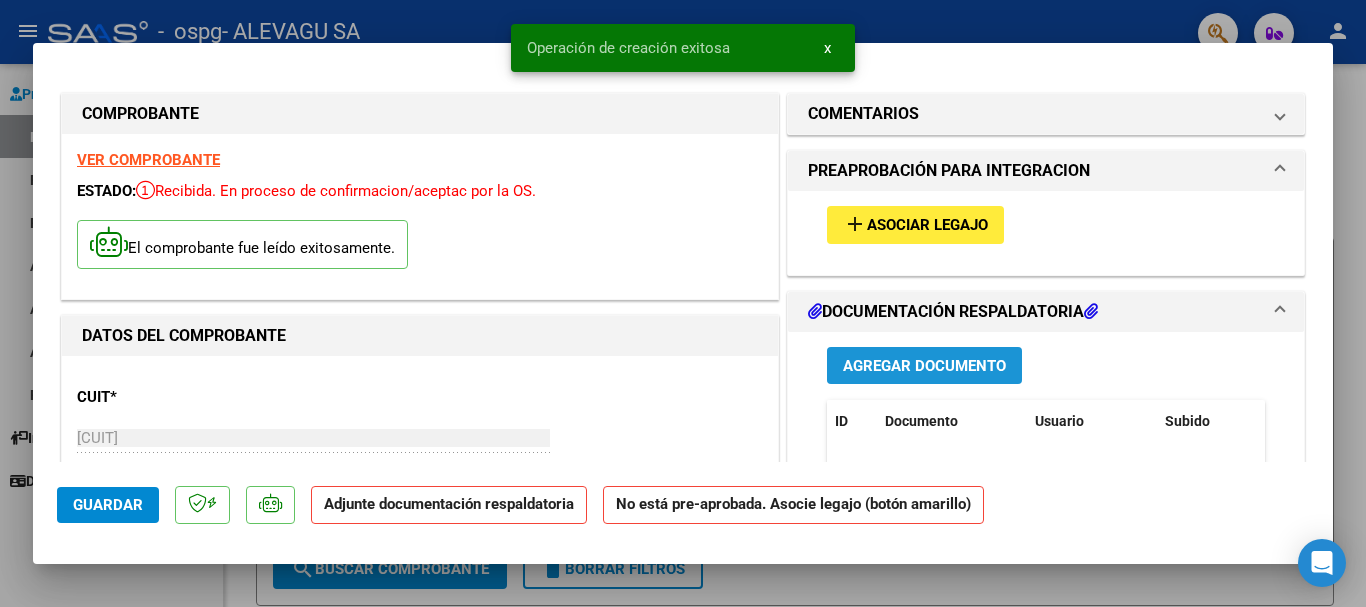 click on "Agregar Documento" at bounding box center (924, 366) 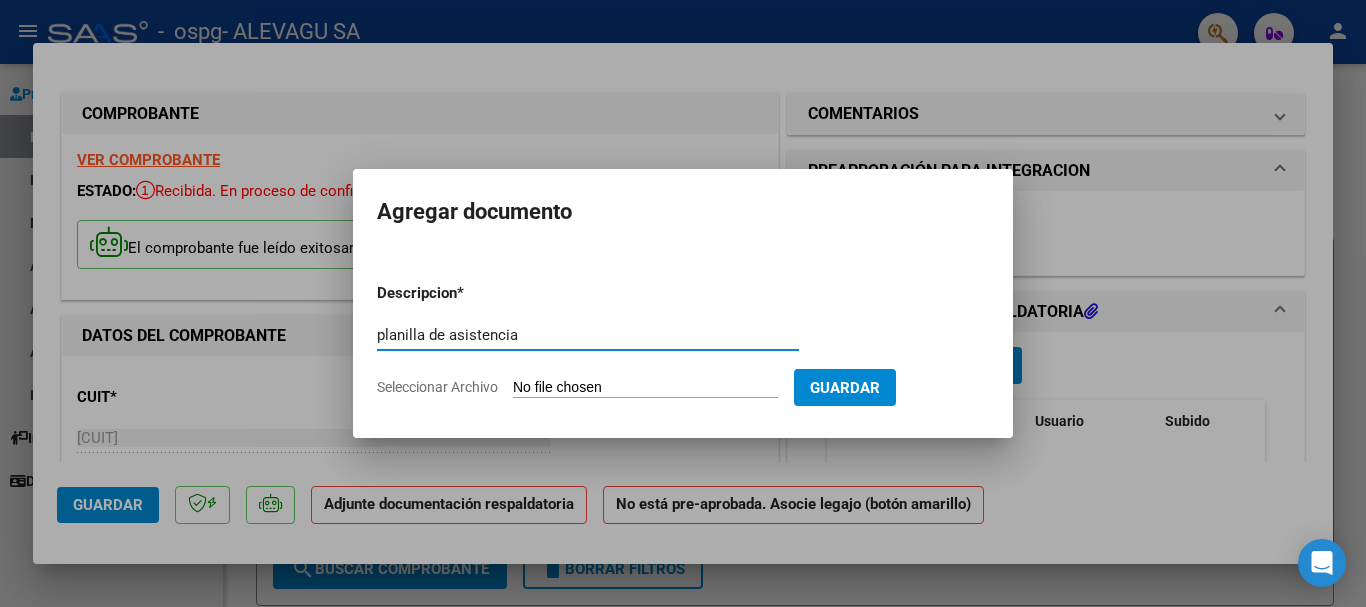 type on "planilla de asistencia" 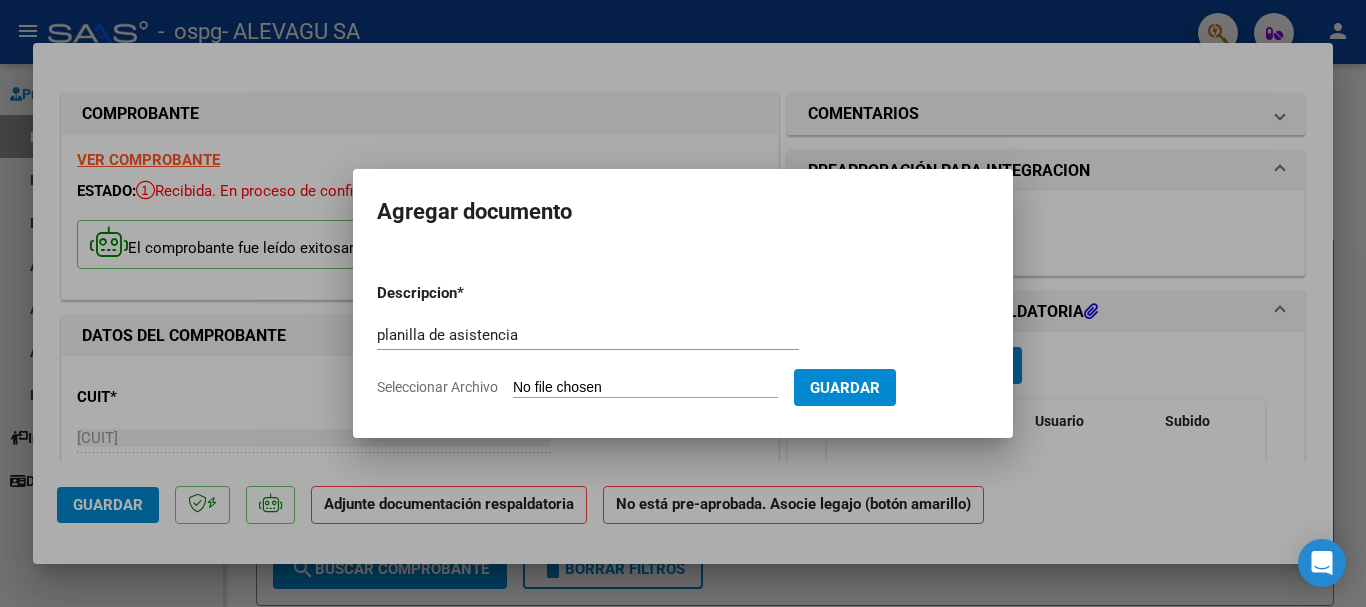 type on "C:\fakepath\Gonzalez Veron Planilla Julio AIE.pdf" 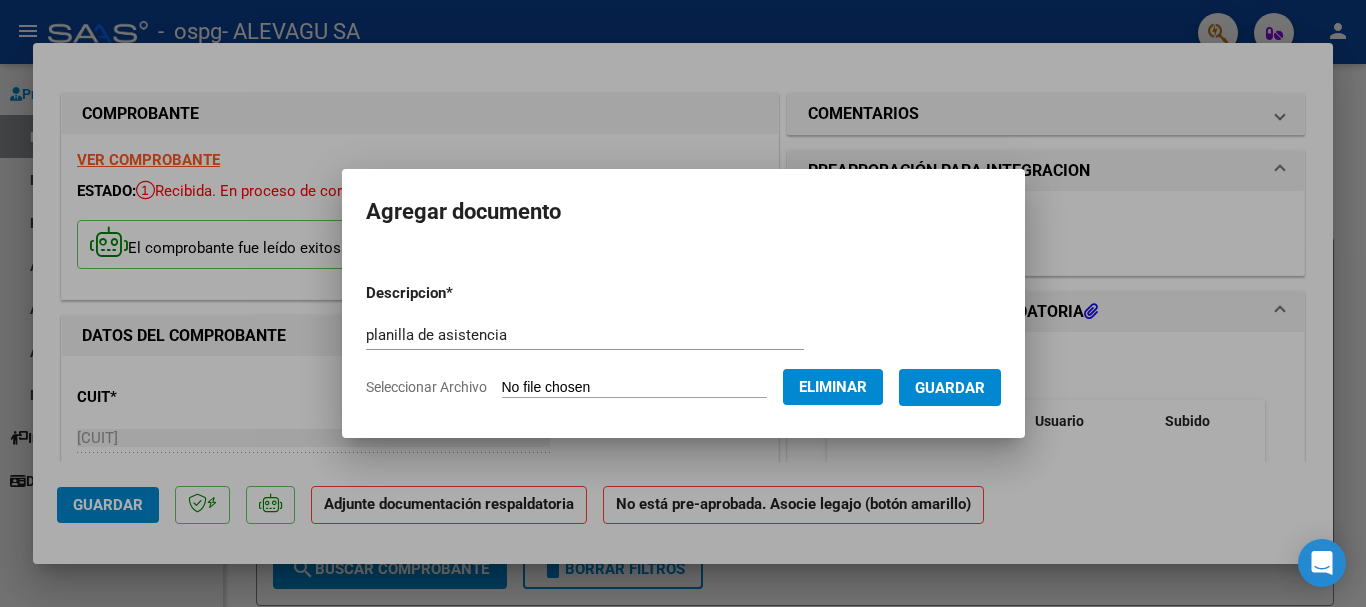 click on "Guardar" at bounding box center (950, 388) 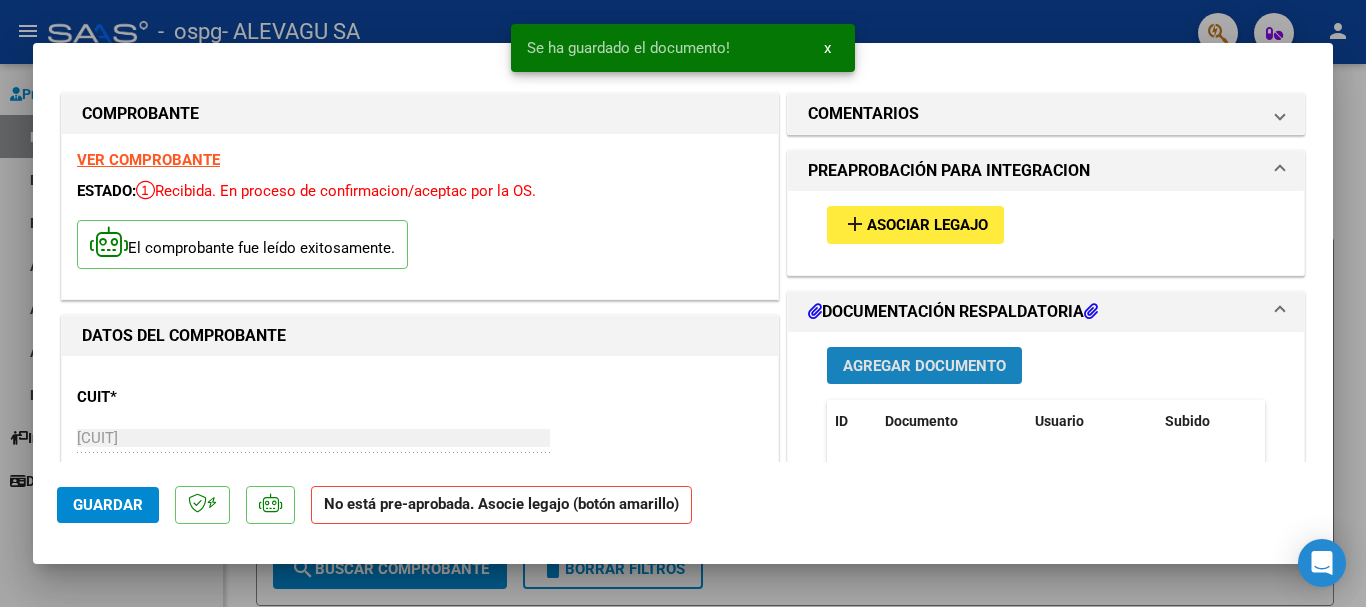 click on "Agregar Documento" at bounding box center [924, 366] 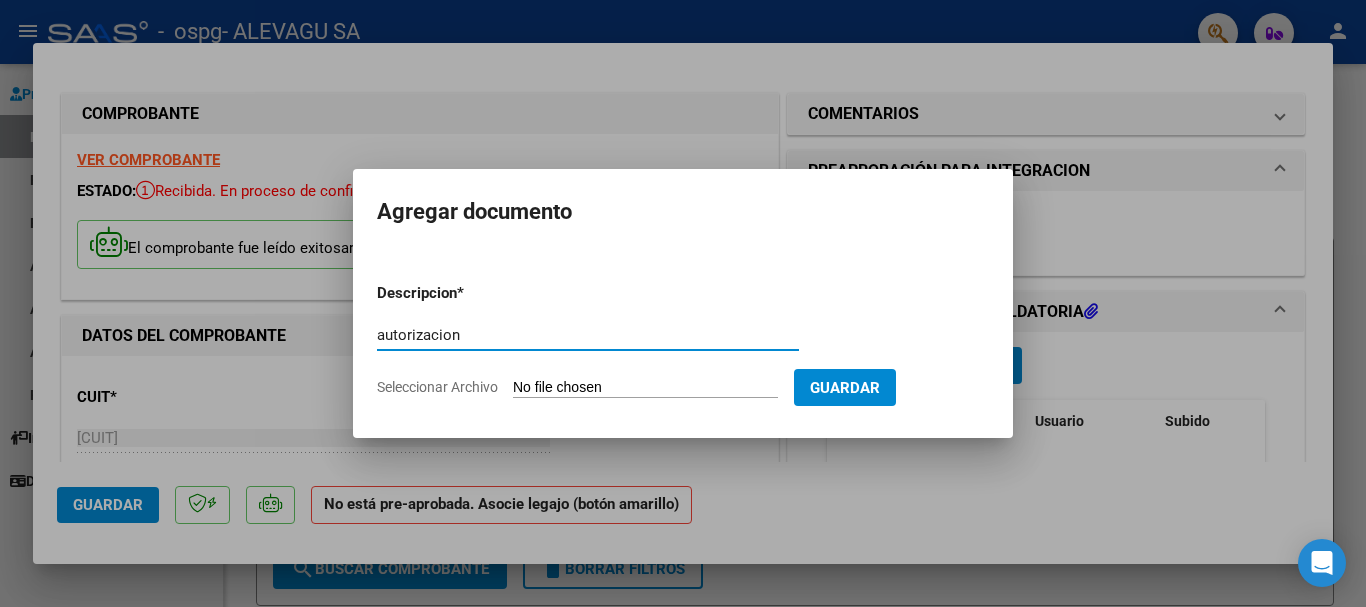 type on "autorizacion" 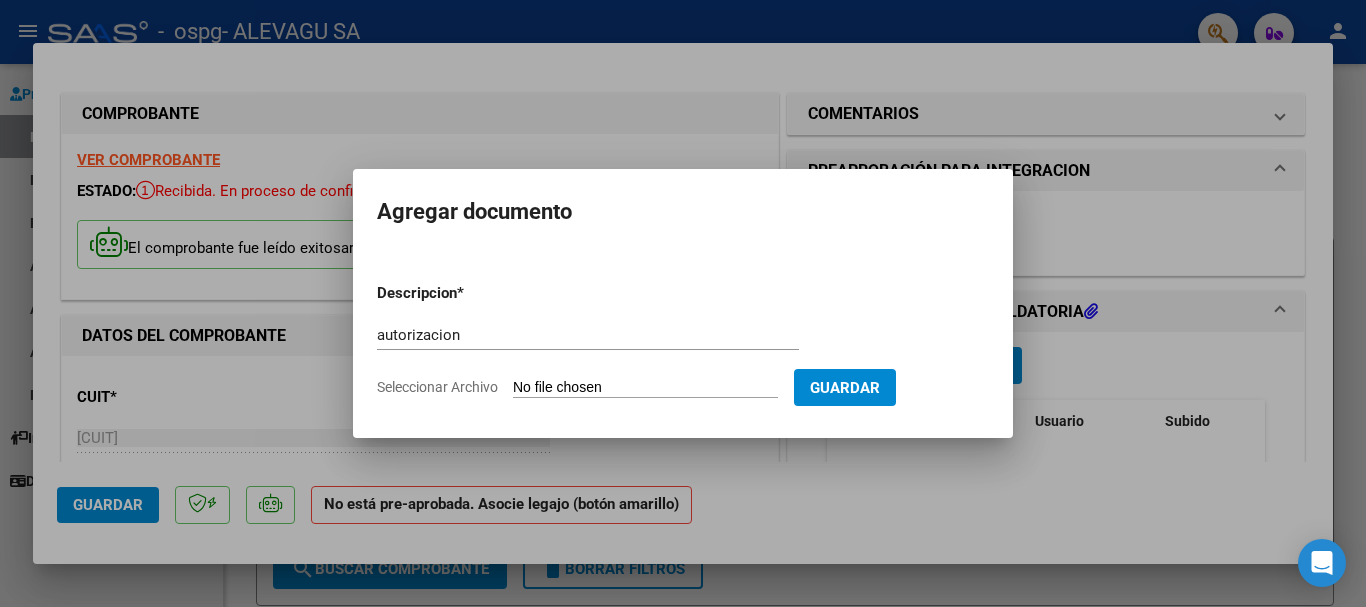 type on "C:\fakepath\AUTORIZACIONES 2025.pdf" 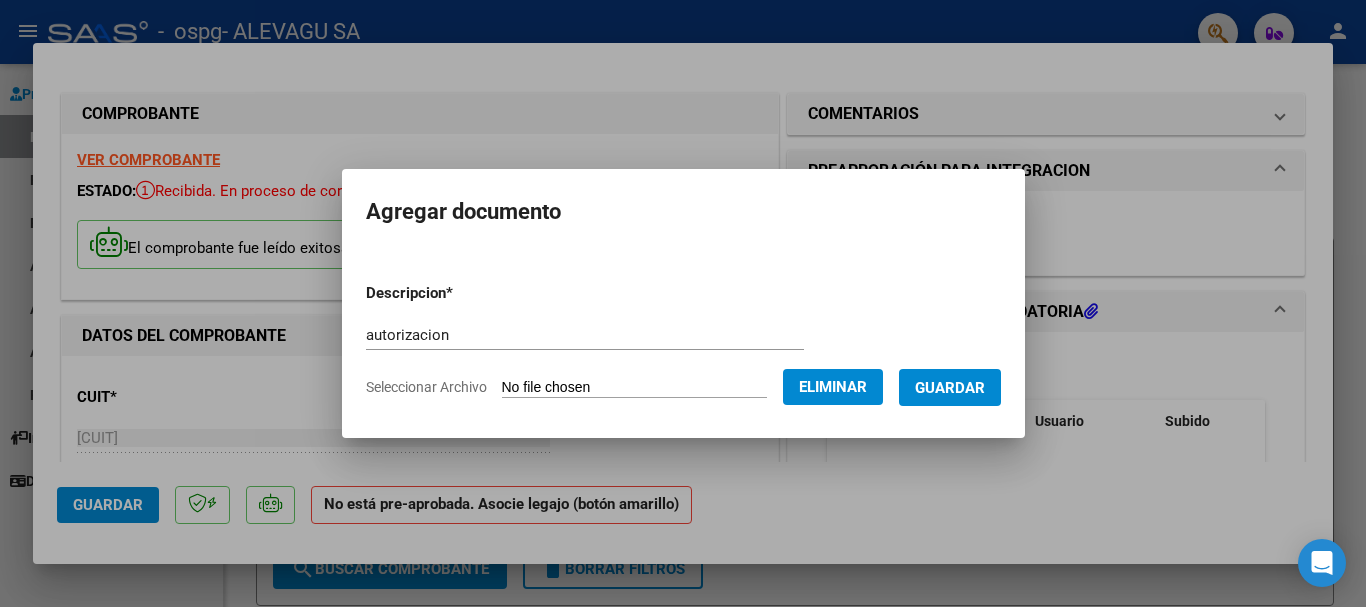 click on "Guardar" at bounding box center (950, 388) 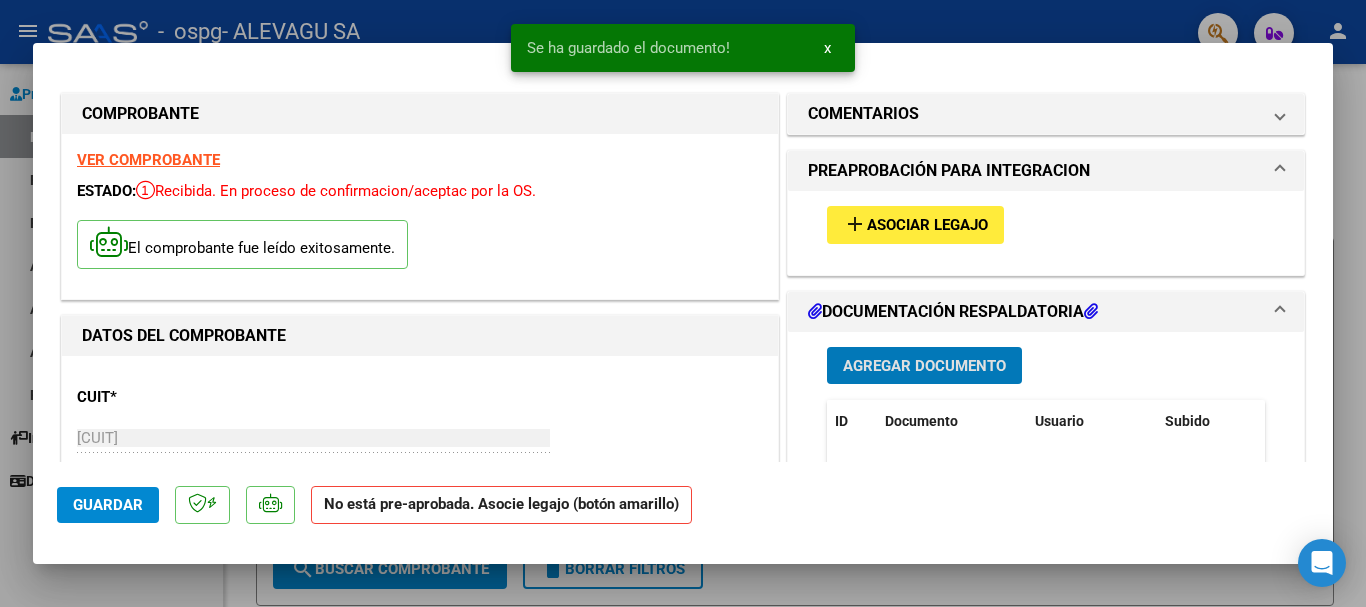 click on "Guardar" 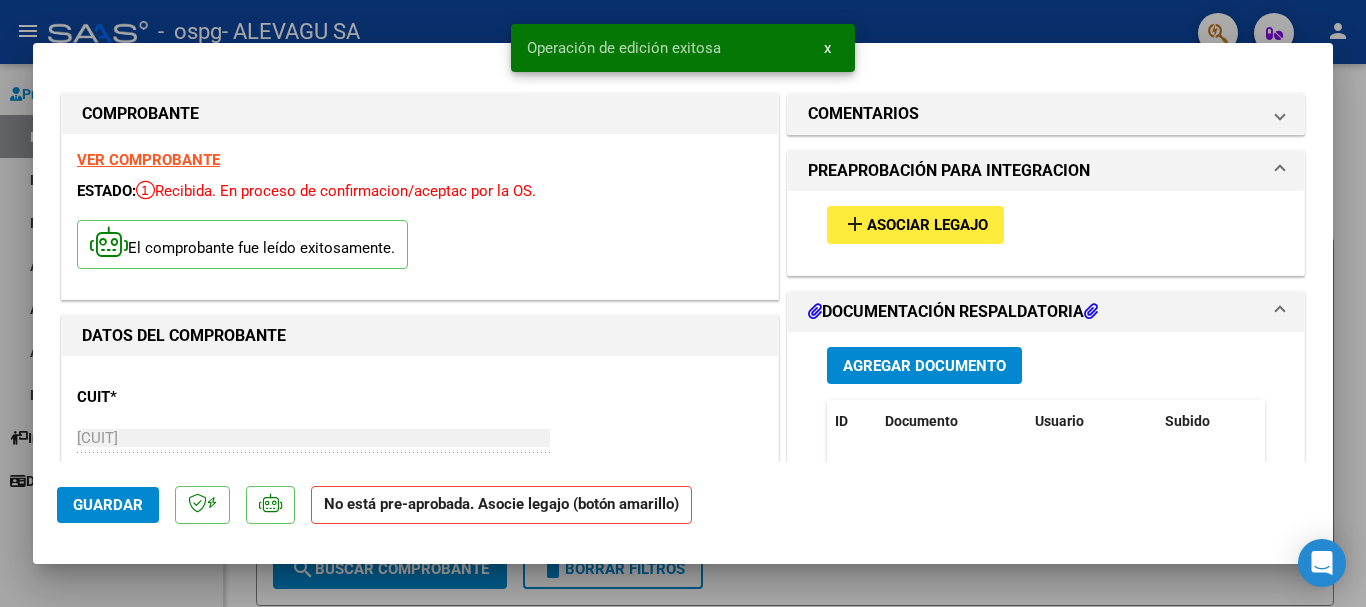 click at bounding box center (683, 303) 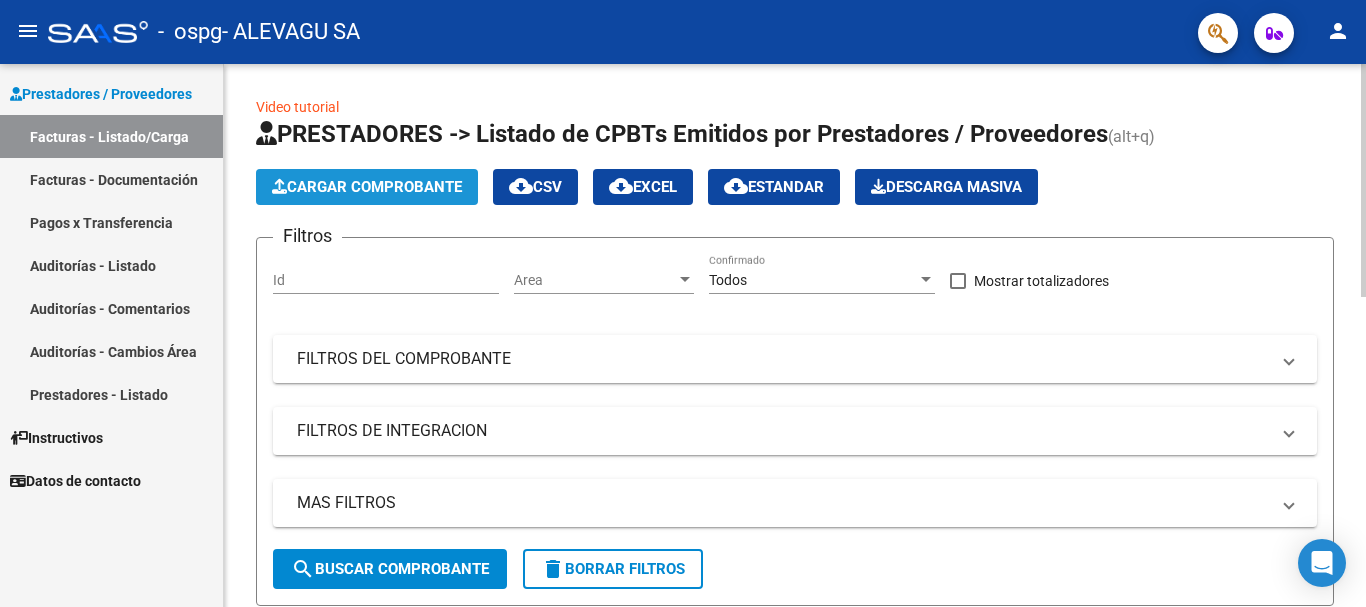 click on "Cargar Comprobante" 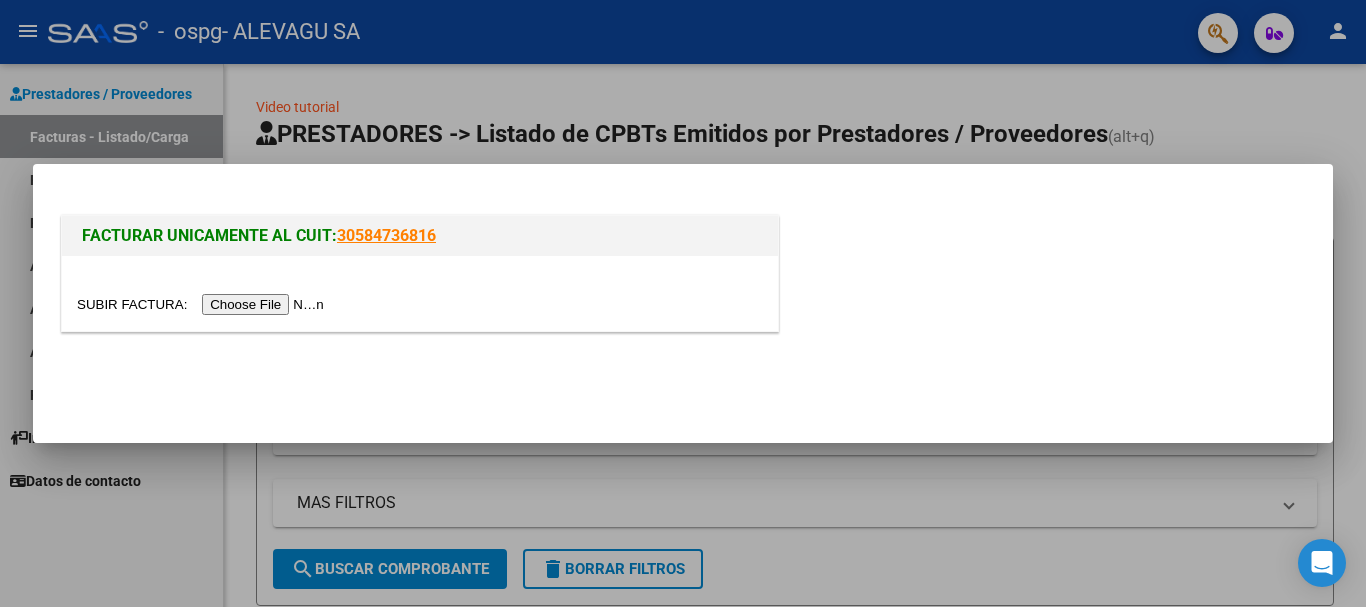 click at bounding box center [203, 304] 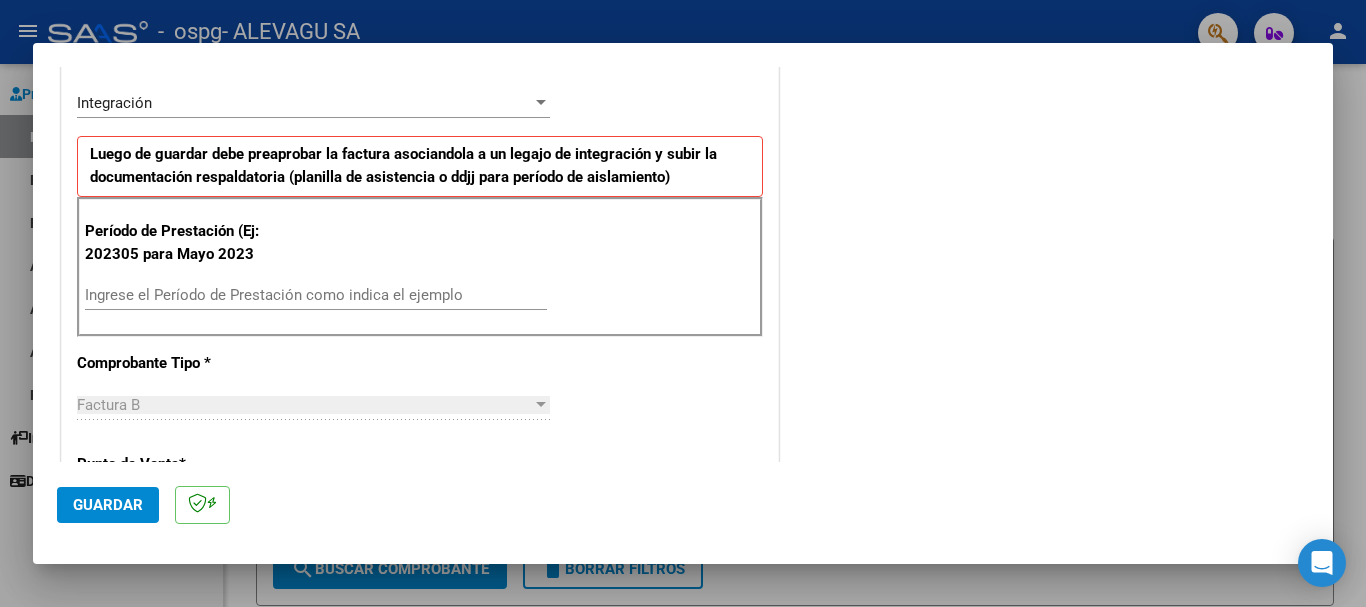 scroll, scrollTop: 500, scrollLeft: 0, axis: vertical 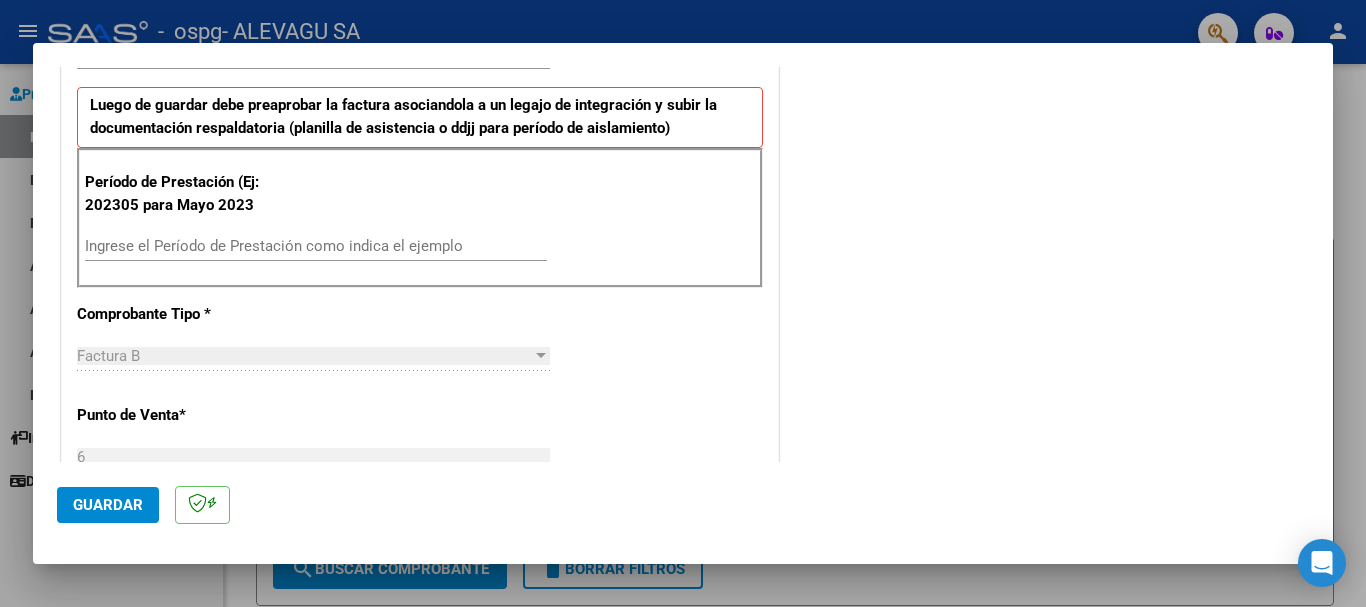 click on "Ingrese el Período de Prestación como indica el ejemplo" at bounding box center [316, 246] 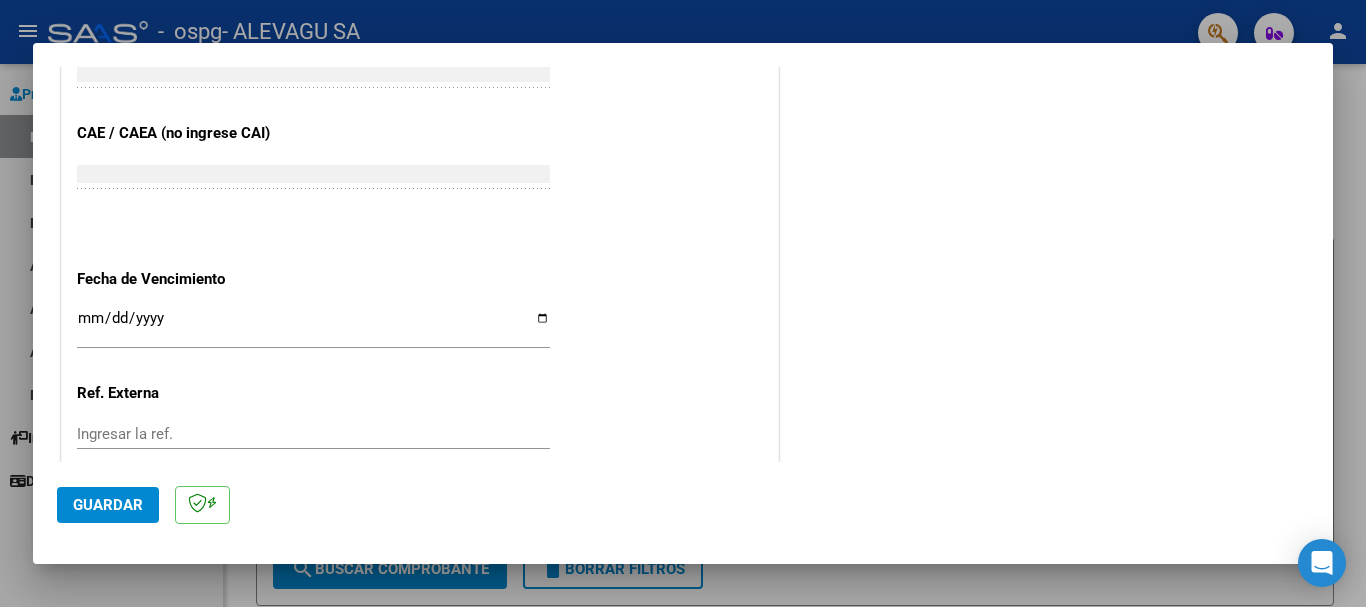 scroll, scrollTop: 1300, scrollLeft: 0, axis: vertical 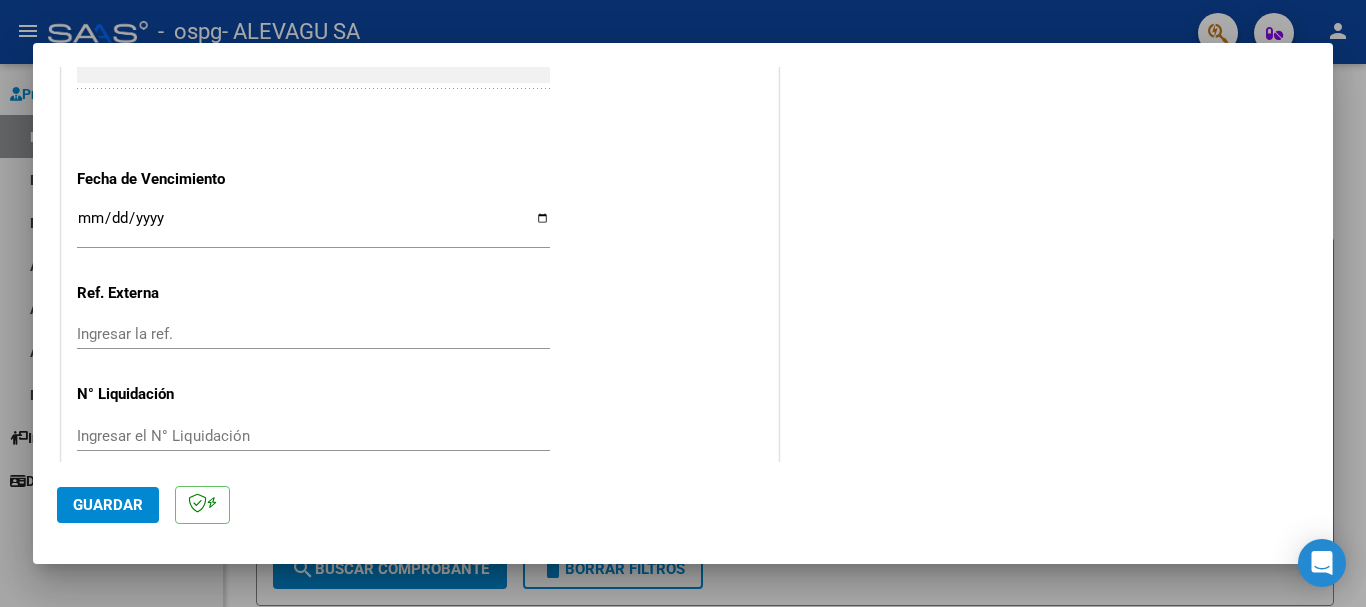 type on "202507" 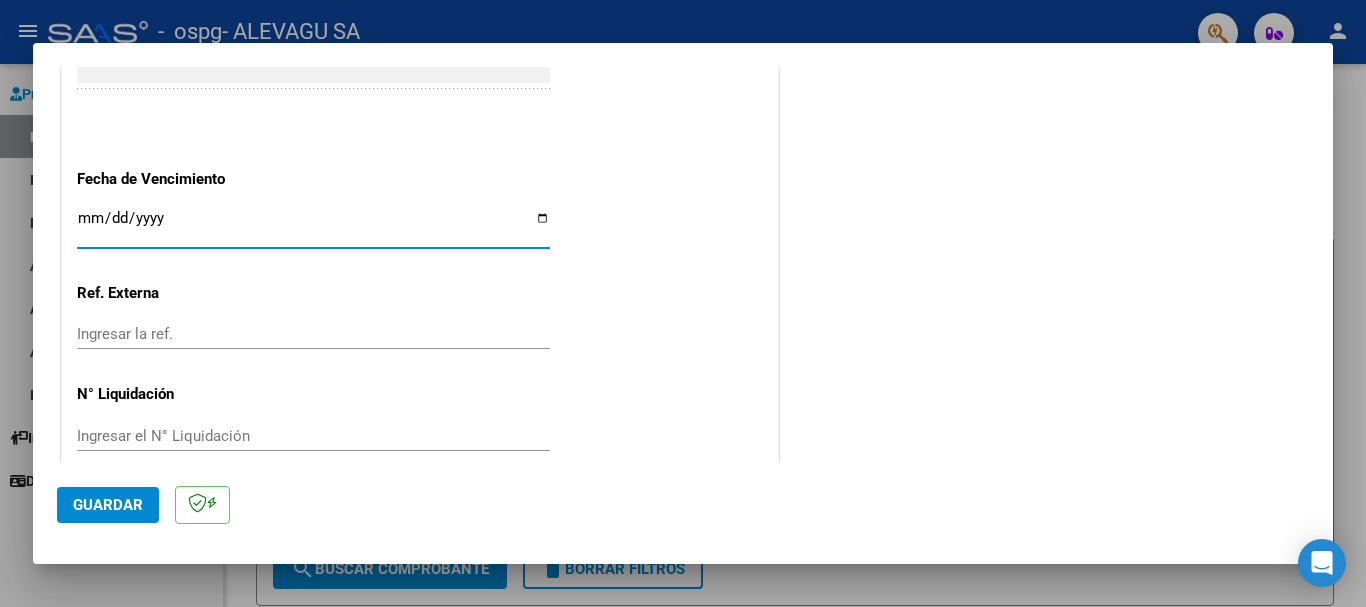 click on "Ingresar la fecha" at bounding box center (313, 226) 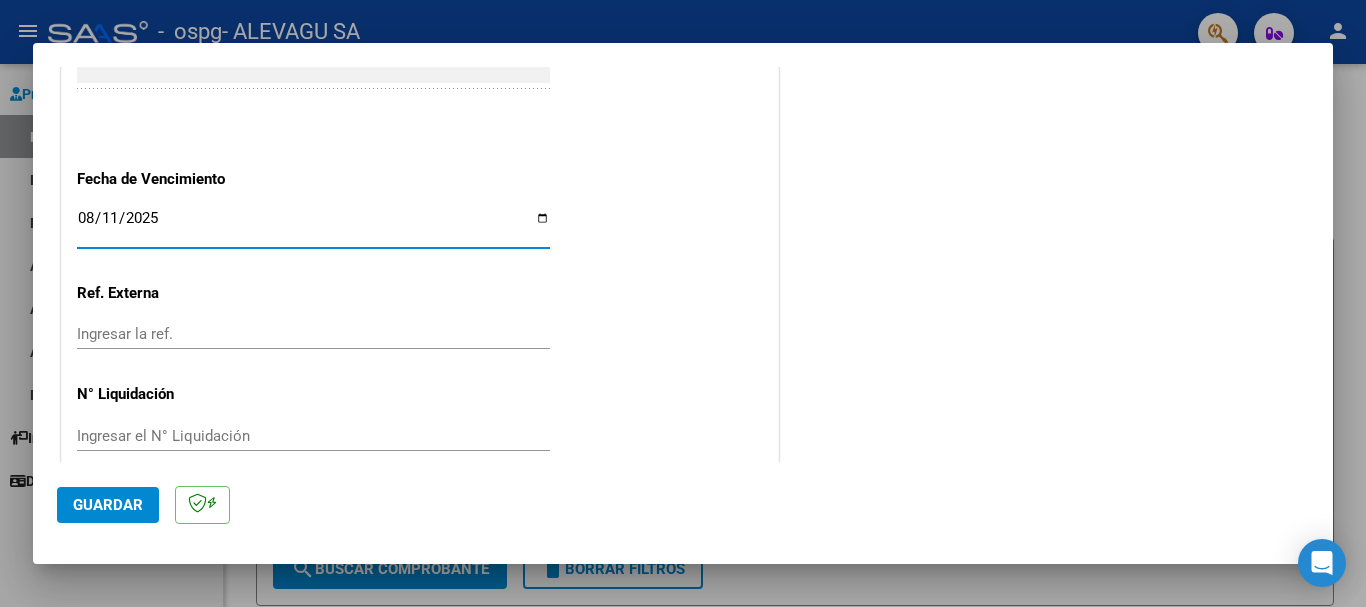 type on "2025-08-11" 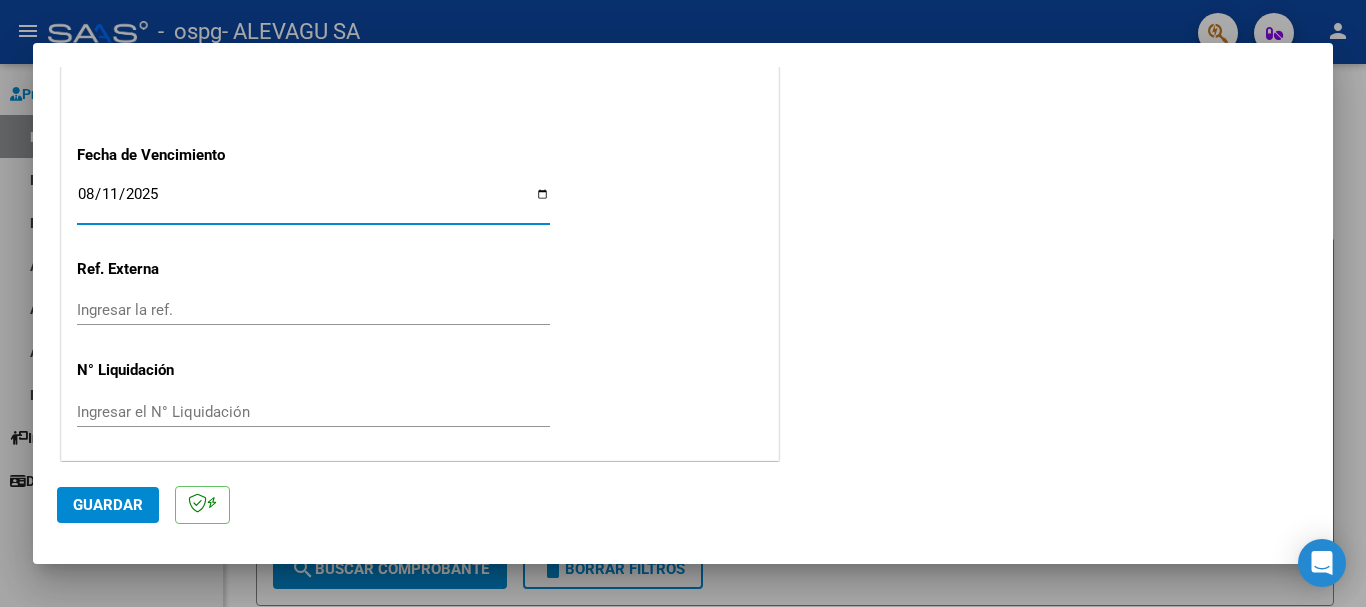scroll, scrollTop: 1327, scrollLeft: 0, axis: vertical 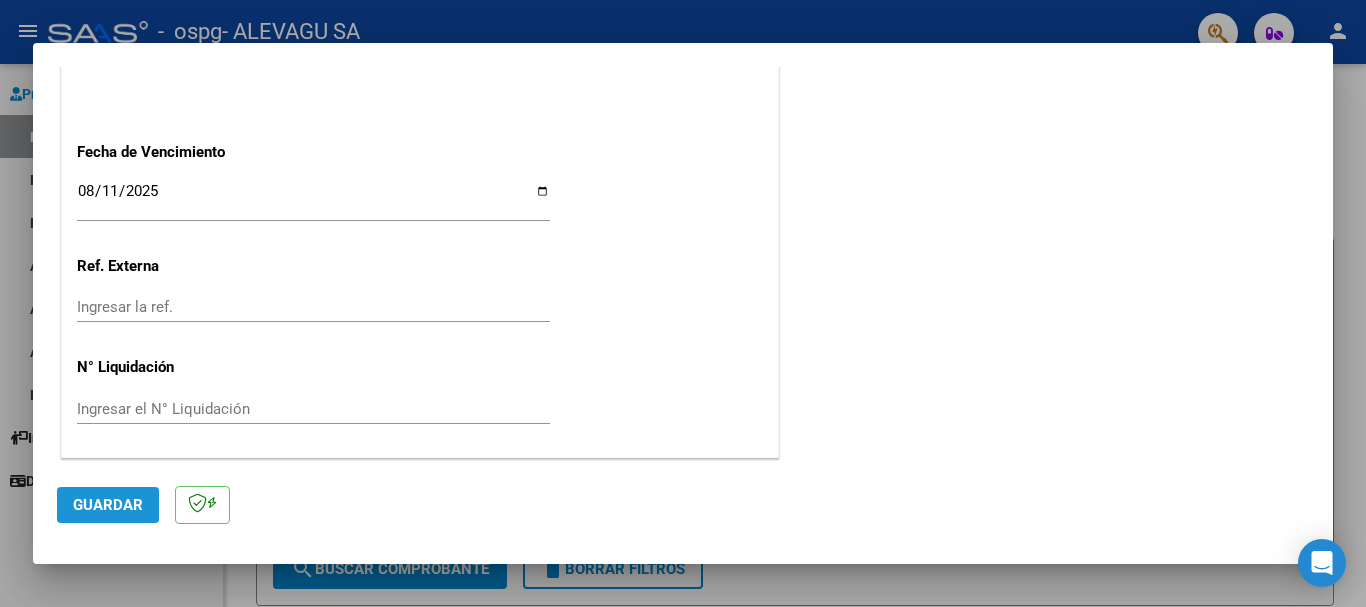 click on "Guardar" 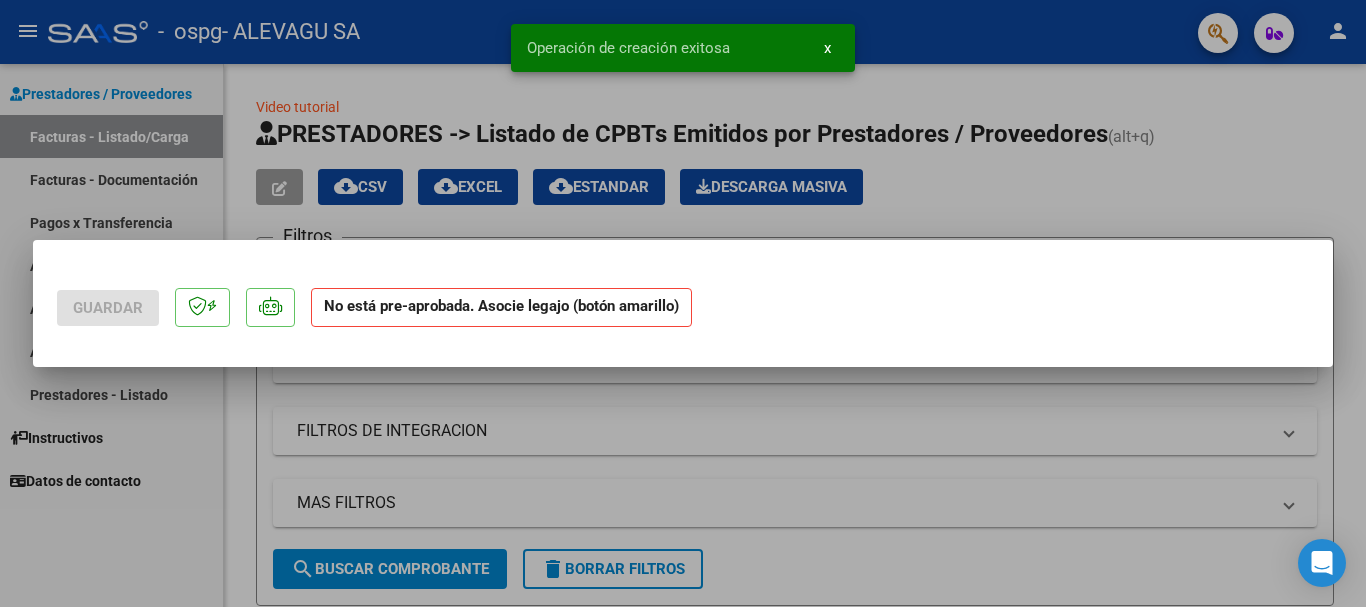 scroll, scrollTop: 0, scrollLeft: 0, axis: both 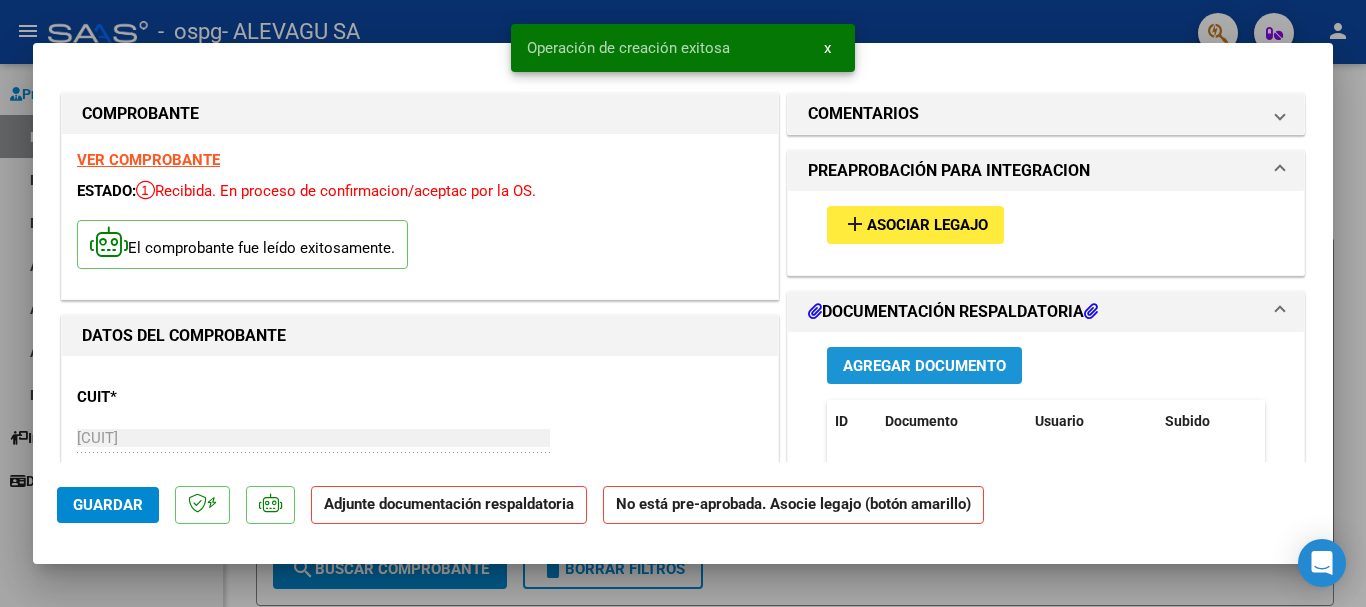 click on "Agregar Documento" at bounding box center [924, 366] 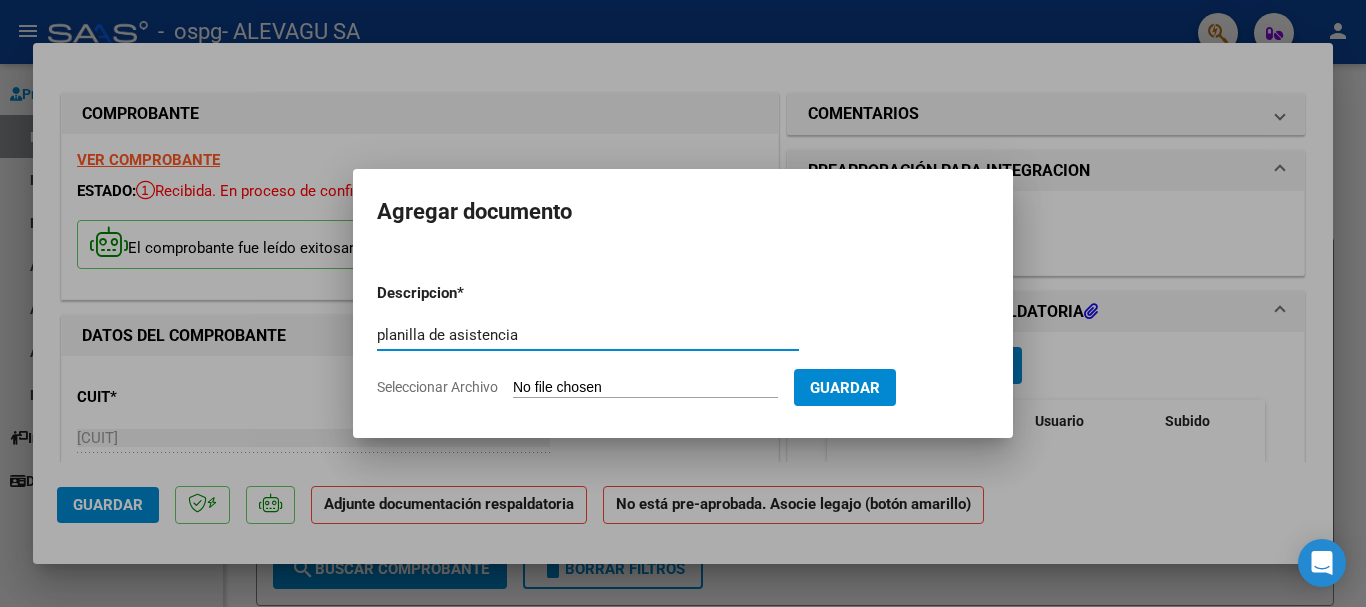 type on "planilla de asistencia" 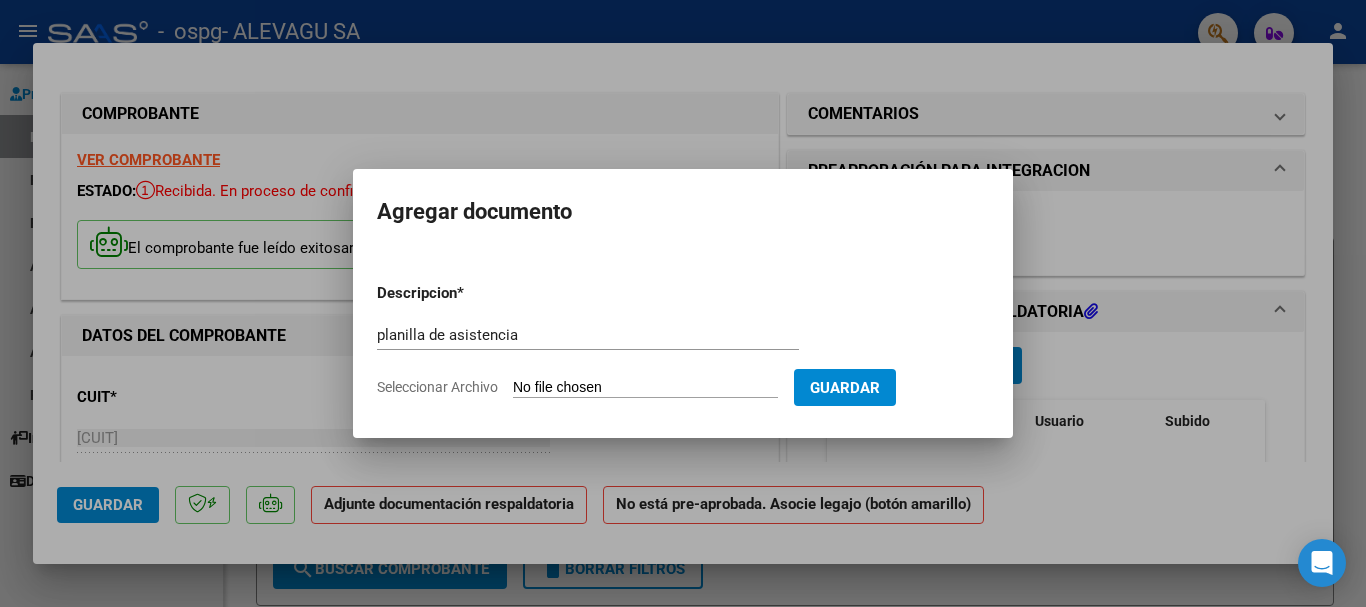 type on "C:\fakepath\Rodriguez_Cai_Leon Planilla Julio AIE.pdf" 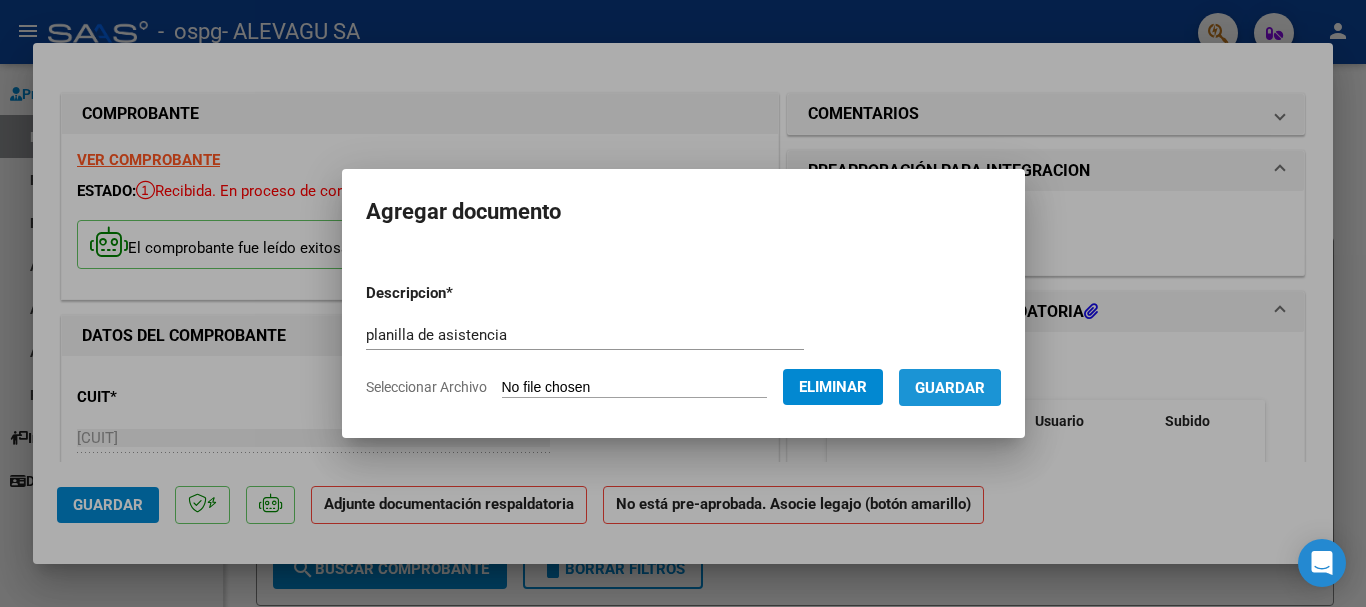 click on "Guardar" at bounding box center (950, 388) 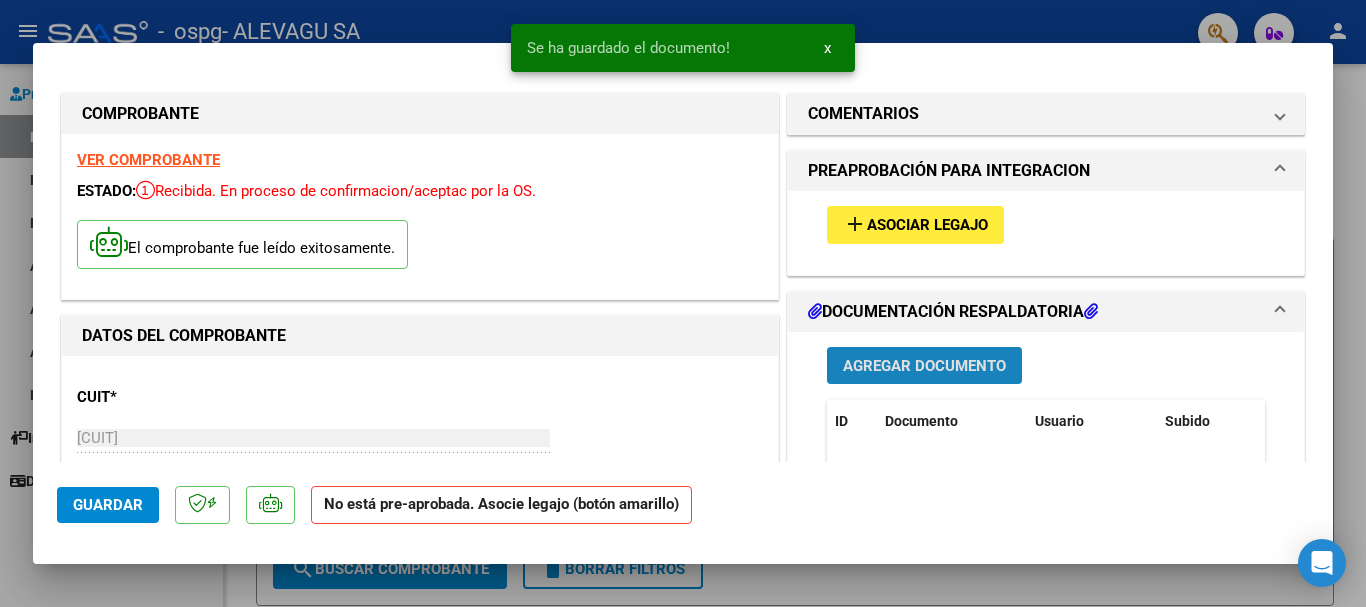 click on "Agregar Documento" at bounding box center [924, 366] 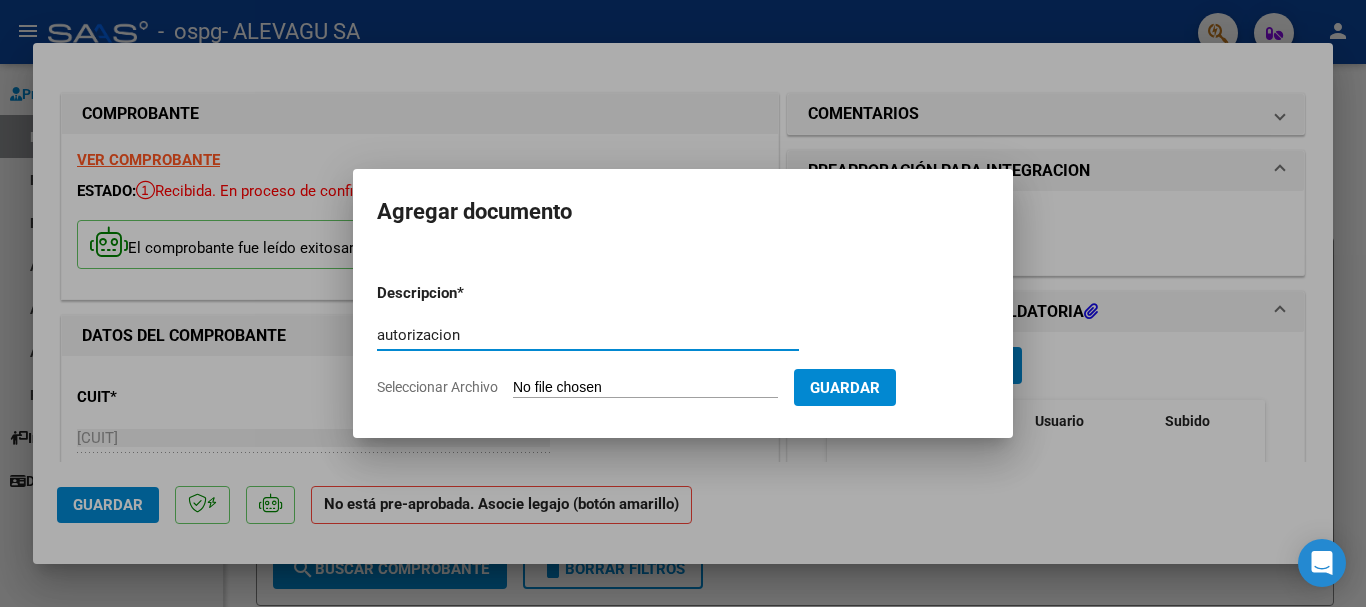 type on "autorizacion" 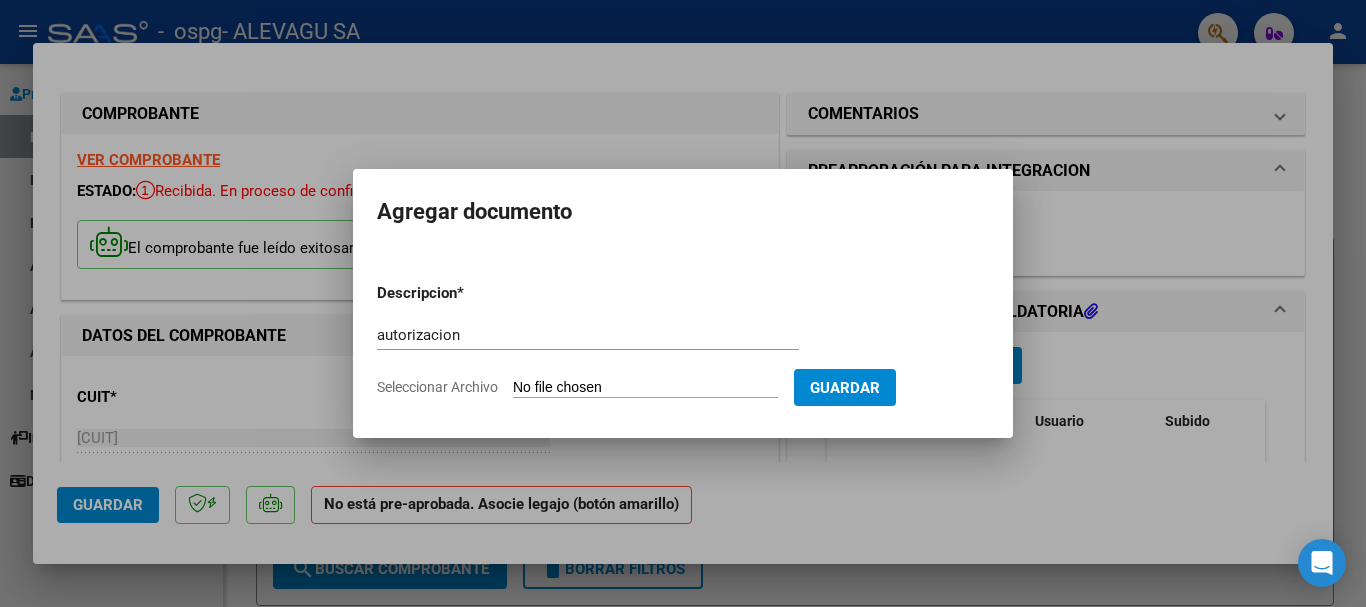 type on "C:\fakepath\AUTORIZACIONES 2025 (7).pdf" 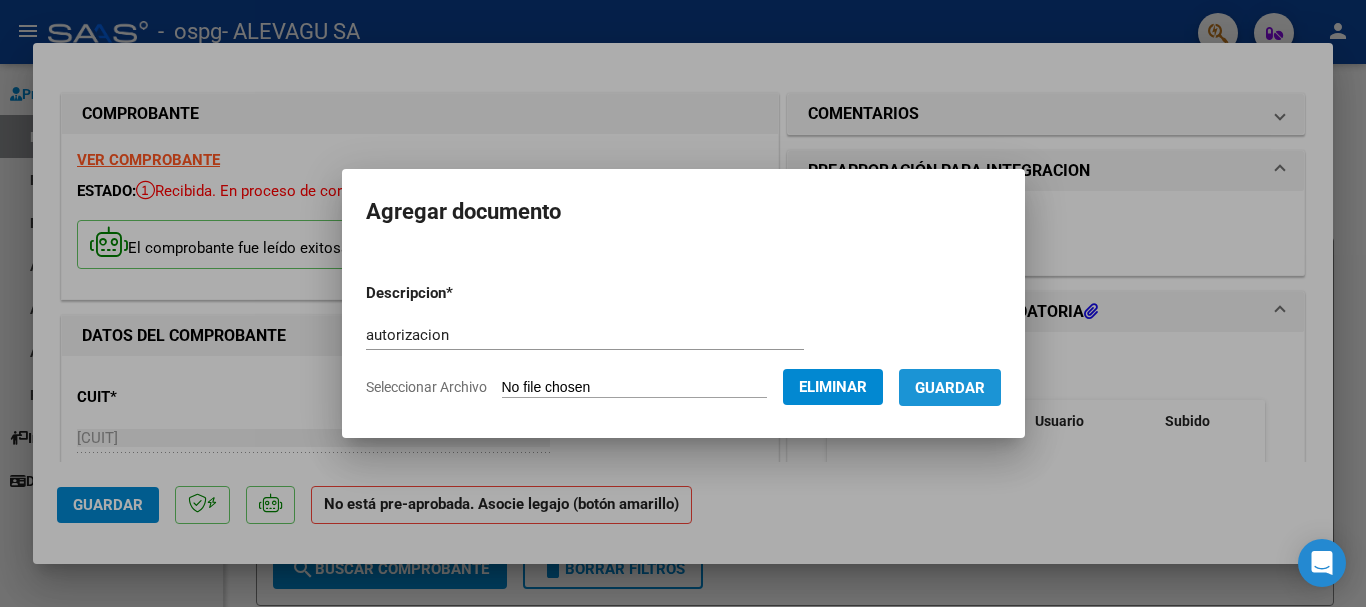 click on "Guardar" at bounding box center (950, 388) 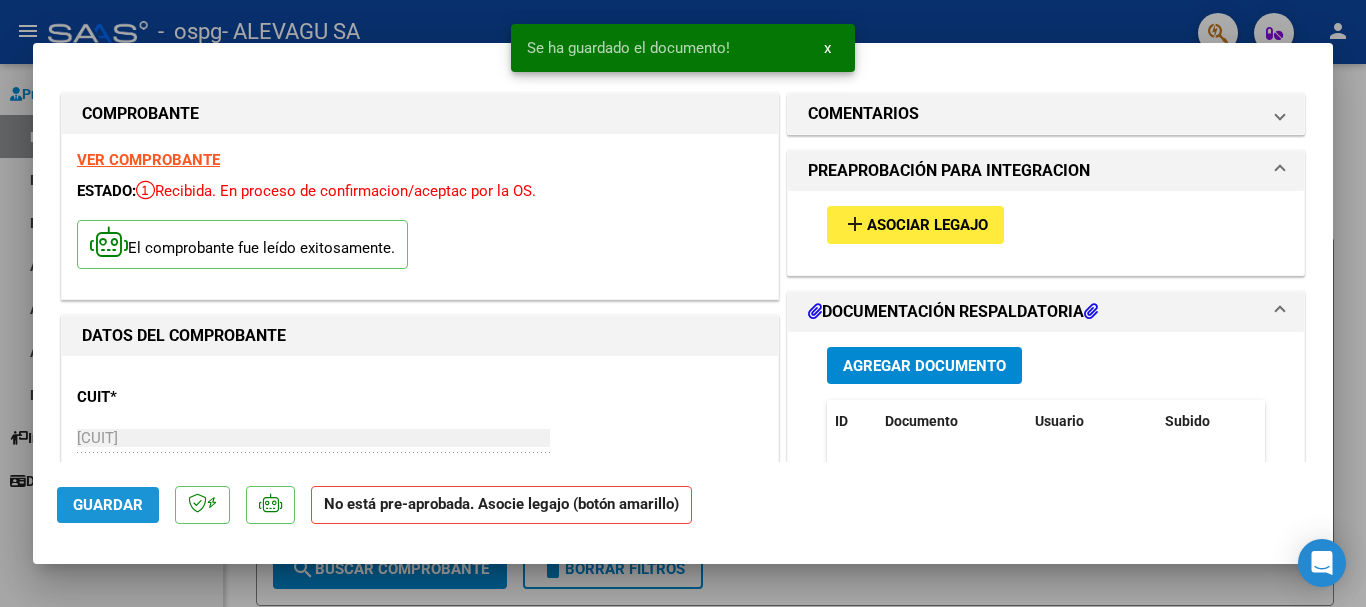 click on "Guardar" 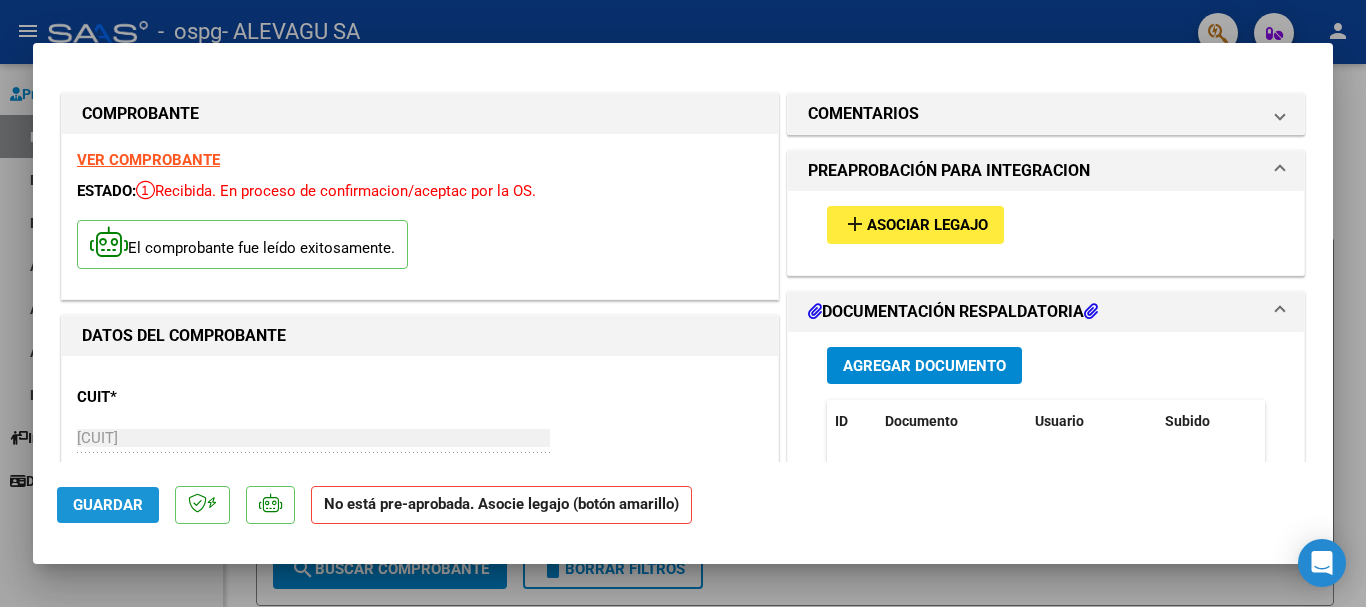 click on "Guardar" 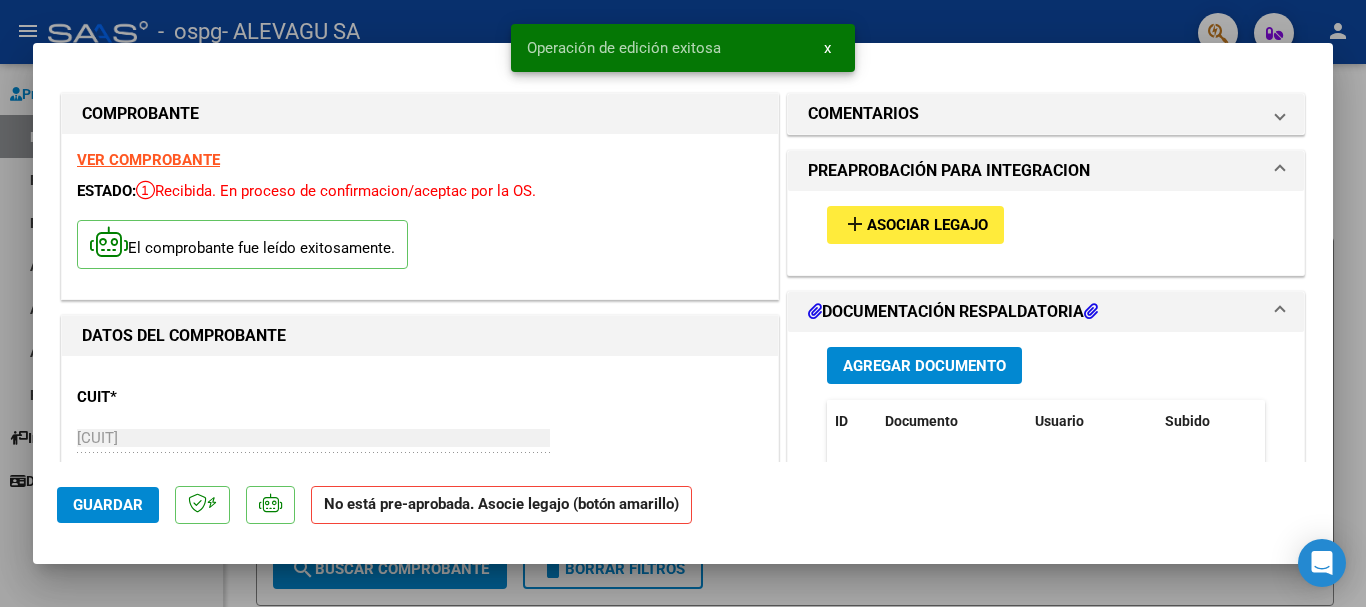 click at bounding box center [683, 303] 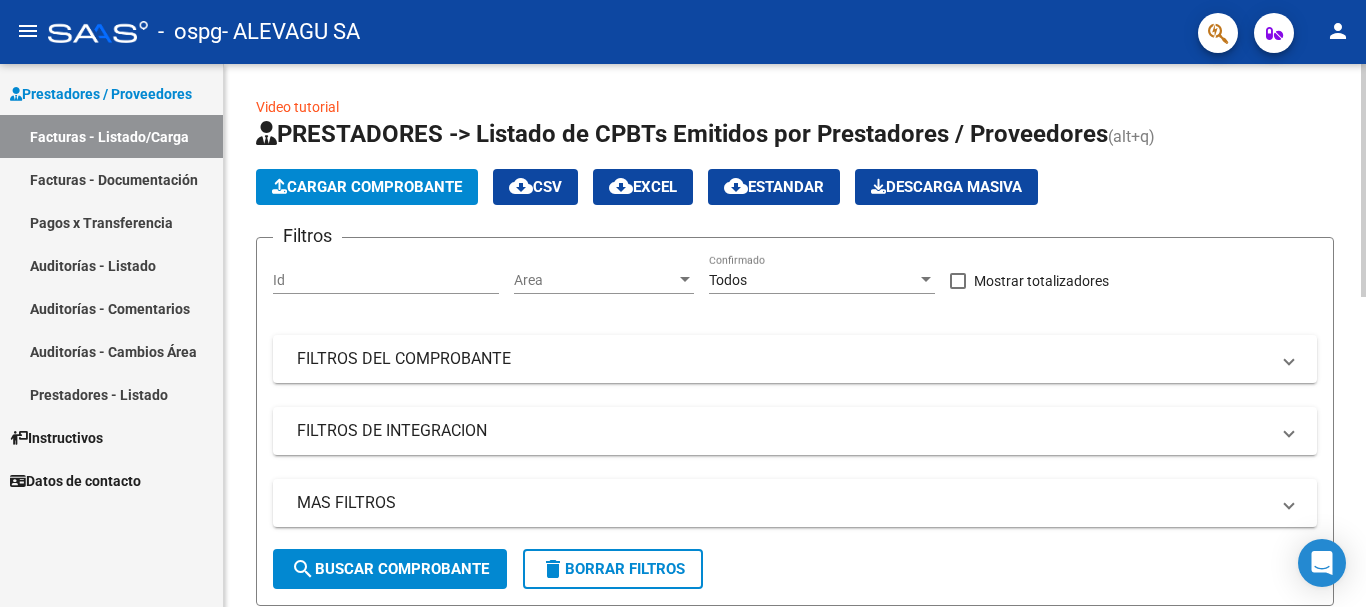click on "Cargar Comprobante" 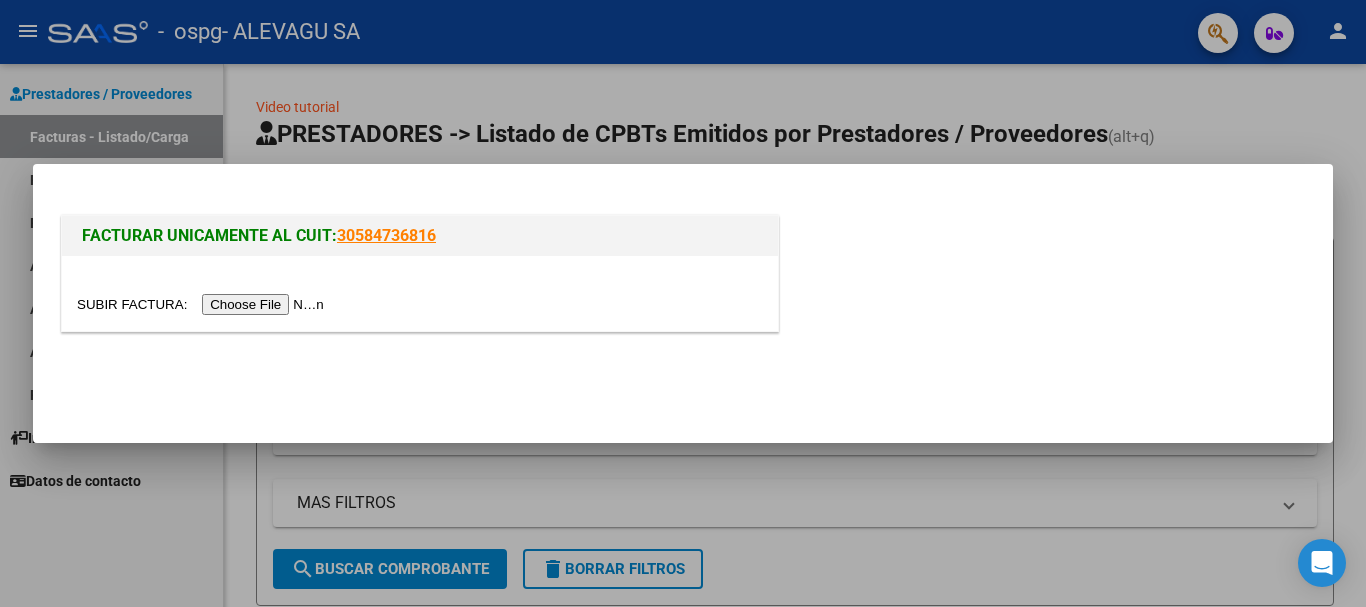 click at bounding box center [203, 304] 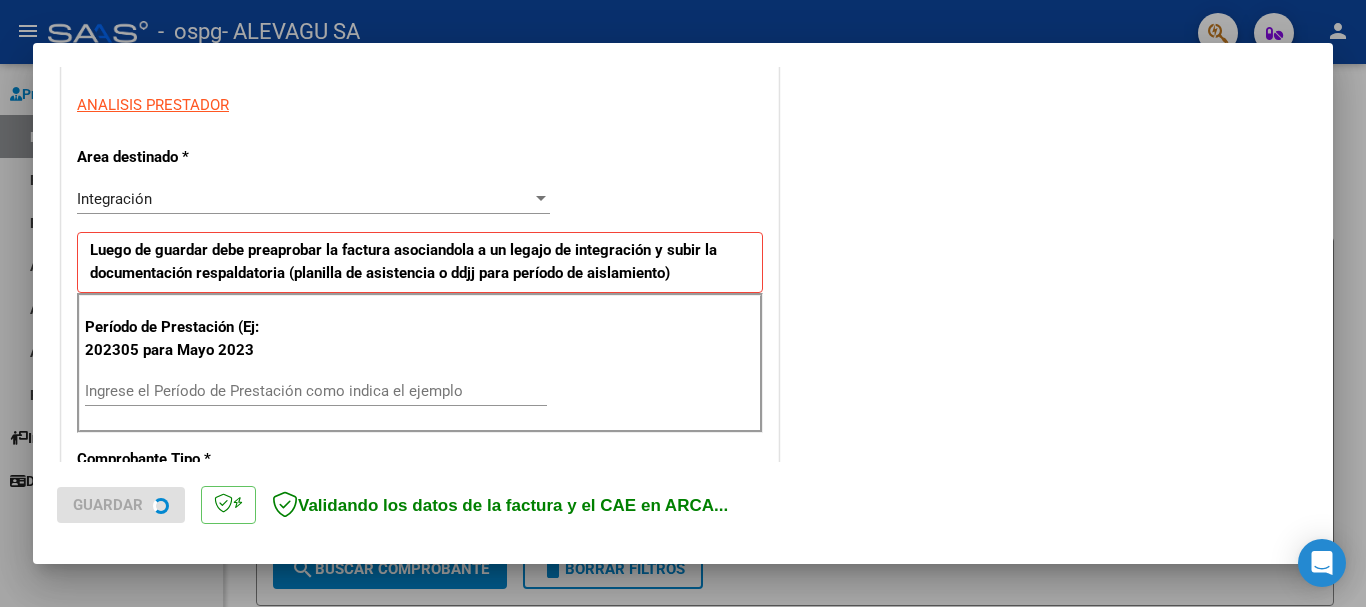 scroll, scrollTop: 400, scrollLeft: 0, axis: vertical 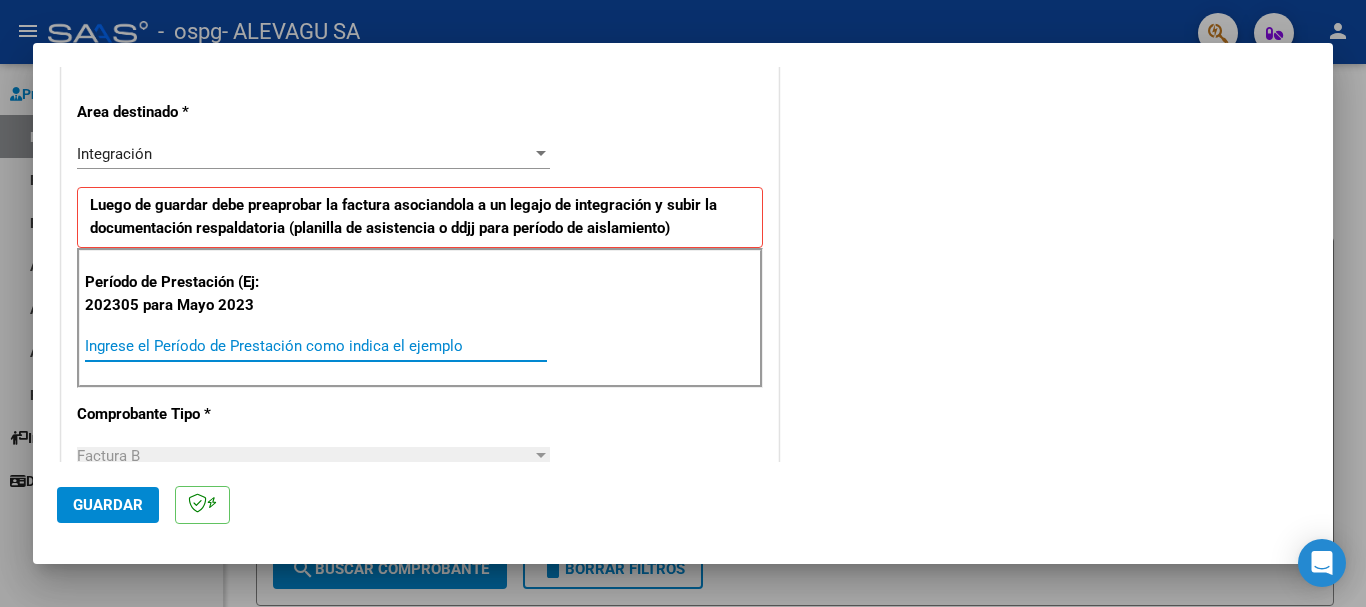click on "Ingrese el Período de Prestación como indica el ejemplo" at bounding box center [316, 346] 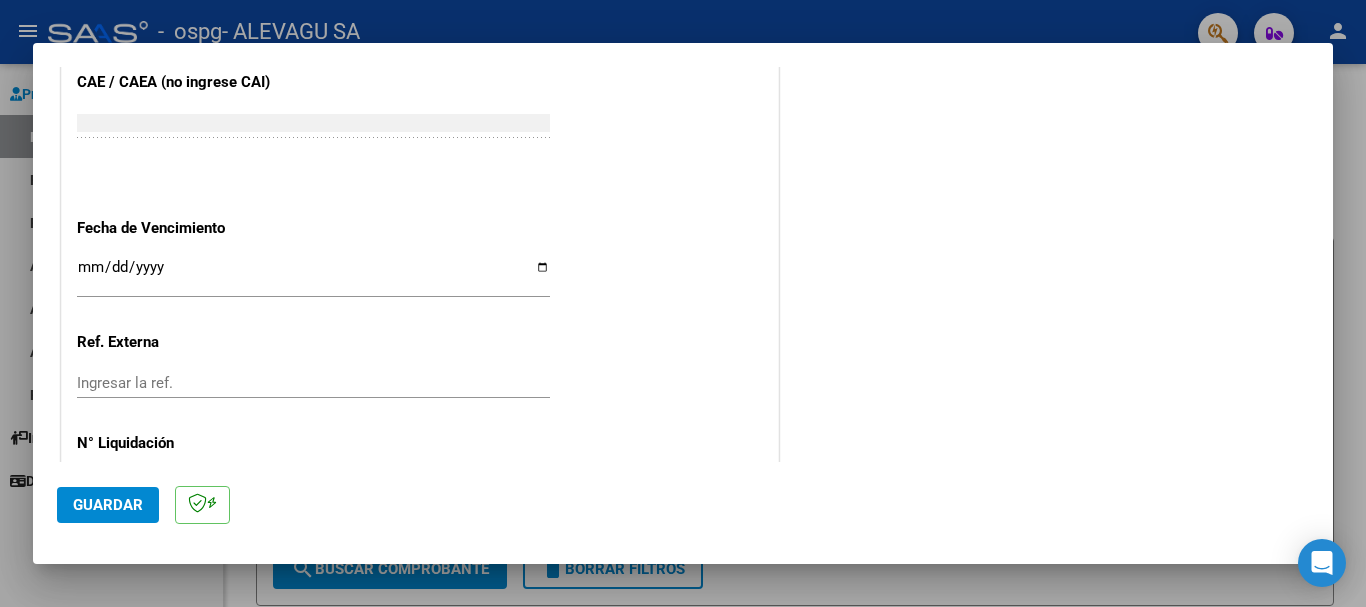 scroll, scrollTop: 1300, scrollLeft: 0, axis: vertical 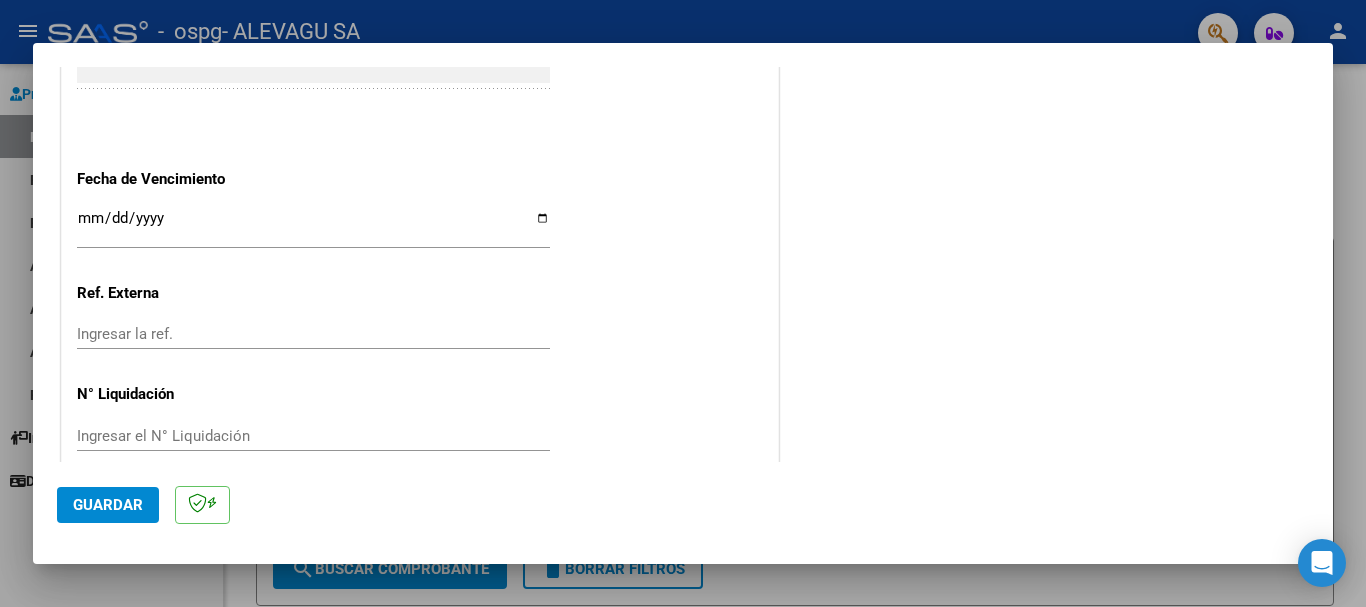 type on "202507" 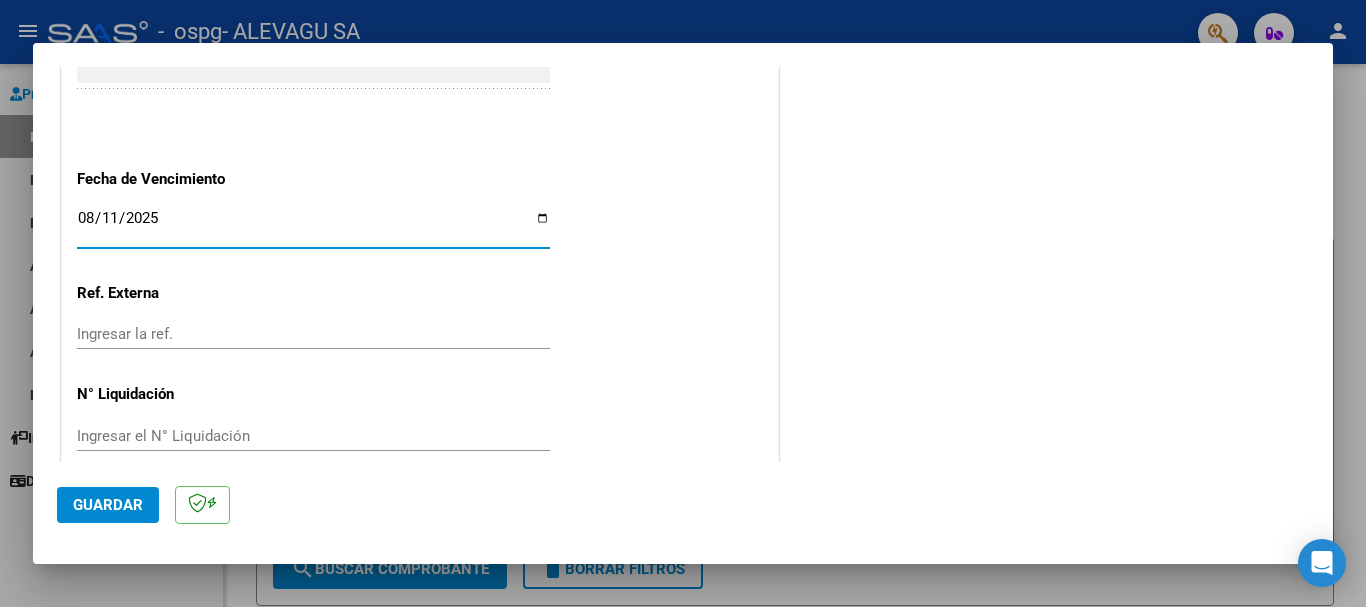 type on "2025-08-11" 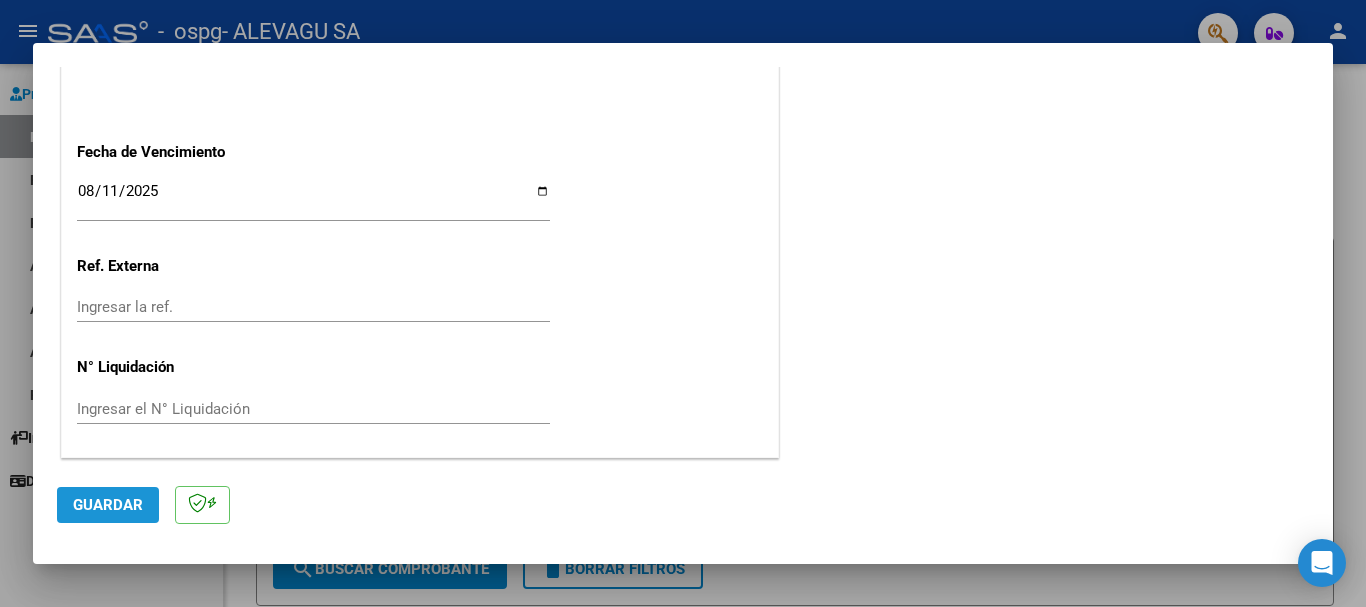 click on "Guardar" 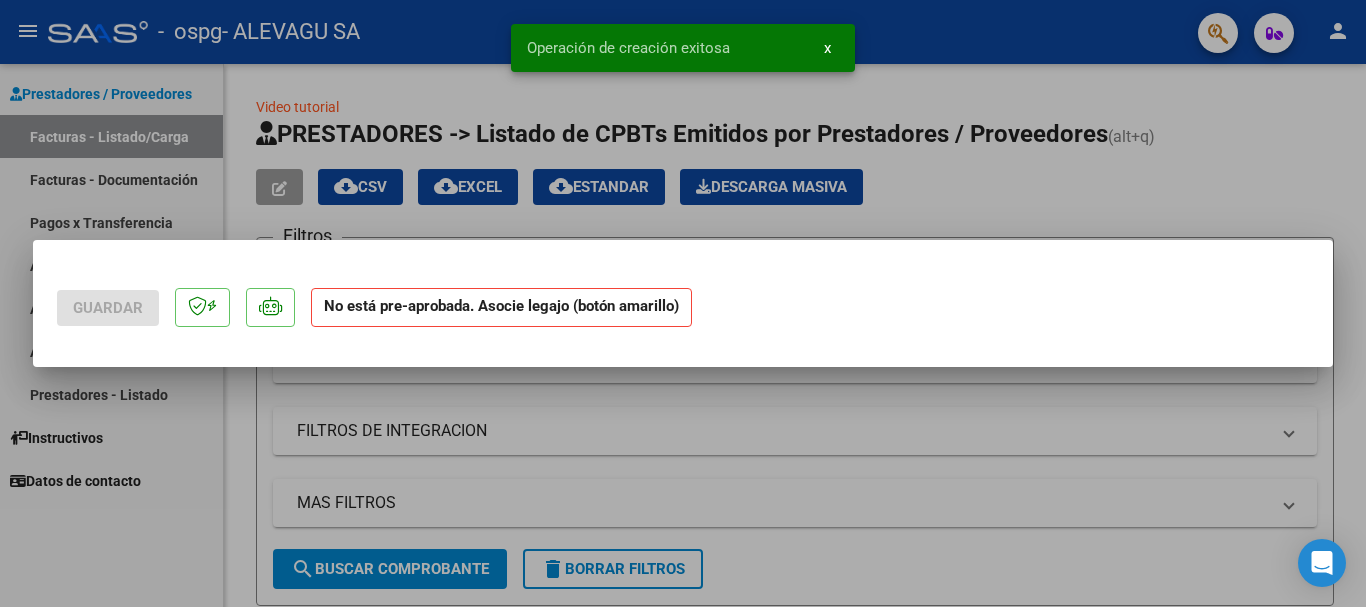 scroll, scrollTop: 0, scrollLeft: 0, axis: both 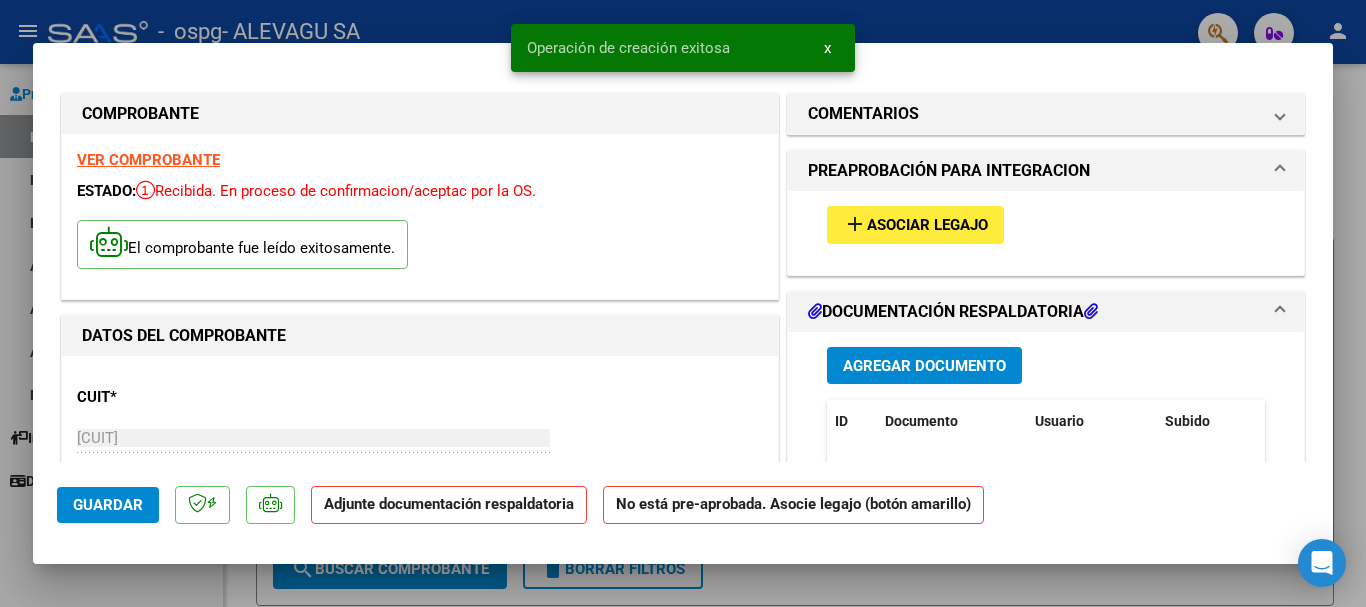 click on "Agregar Documento" at bounding box center (924, 366) 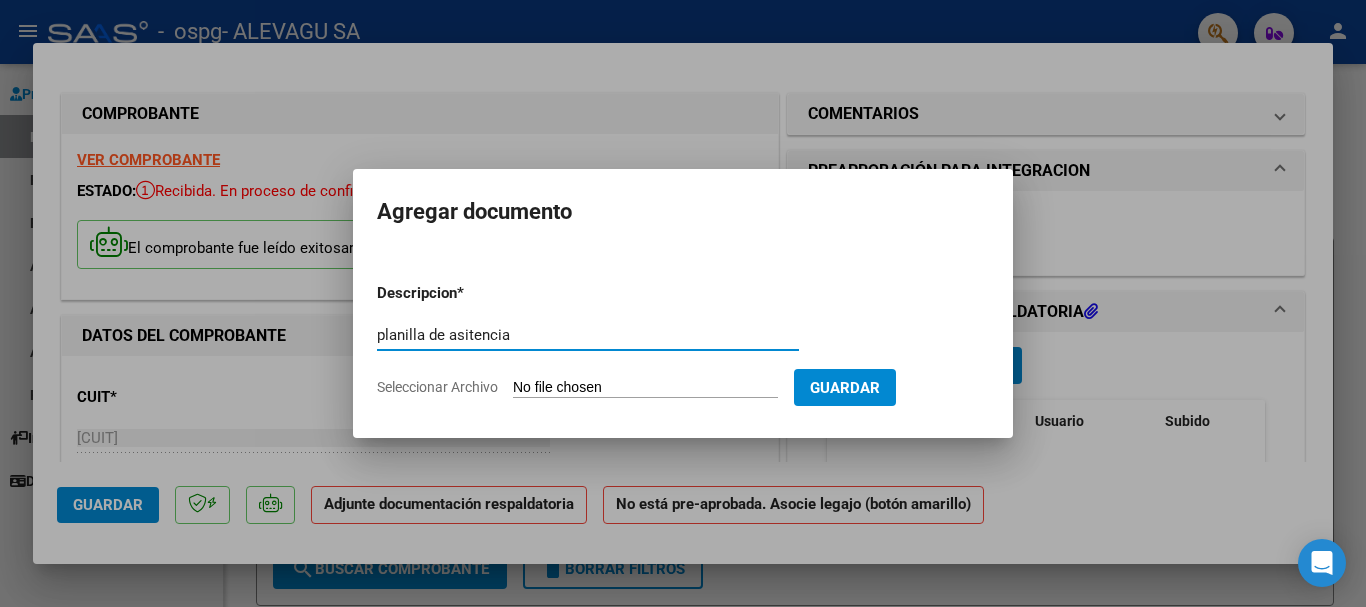 type on "planilla de asitencia" 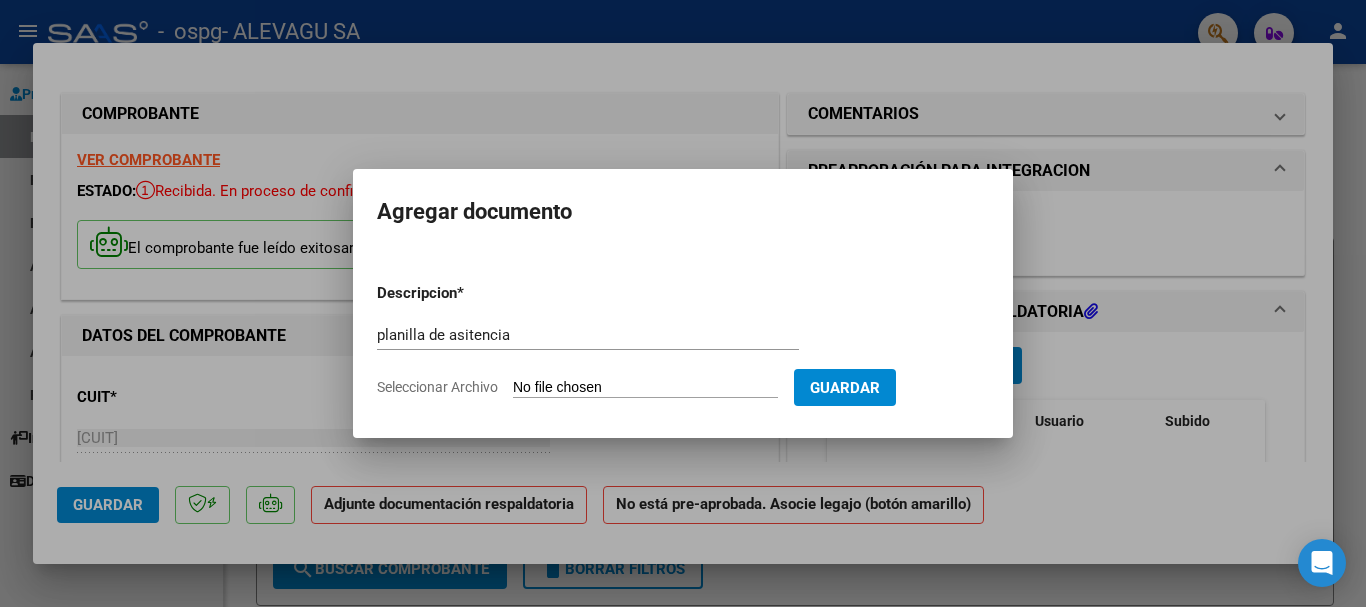 type on "C:\fakepath\Rodriguez_Cai_Leon Planilla Julio MII.pdf" 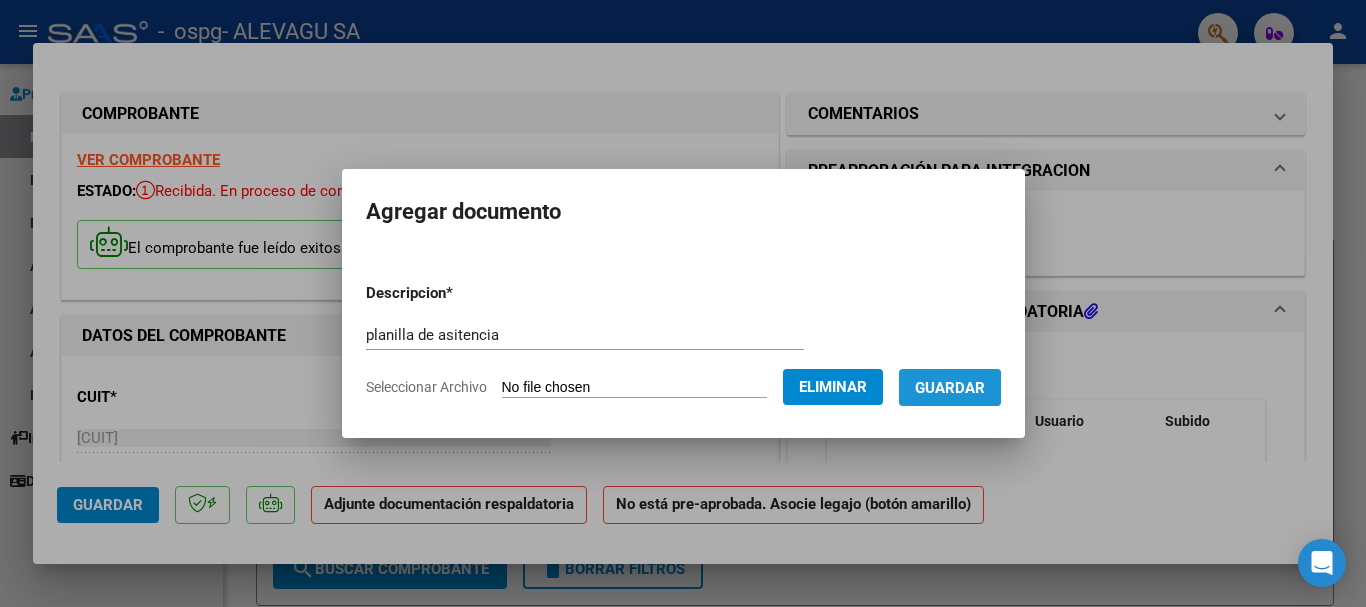 click on "Guardar" at bounding box center (950, 388) 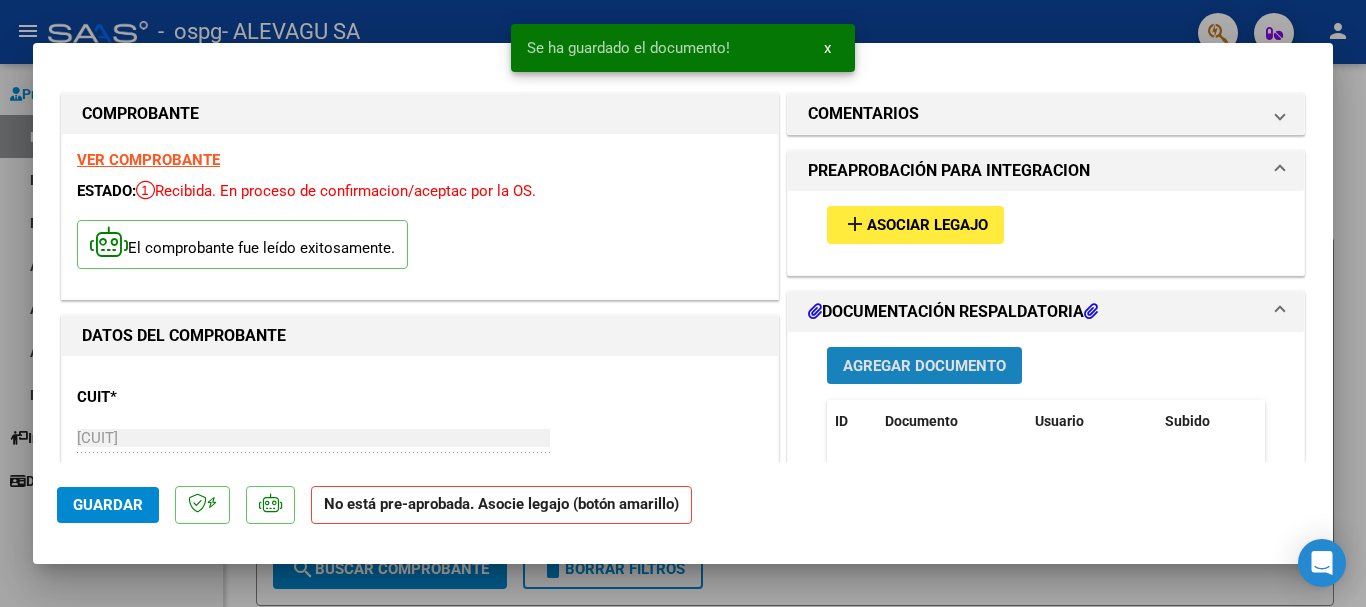 click on "Agregar Documento" at bounding box center (924, 366) 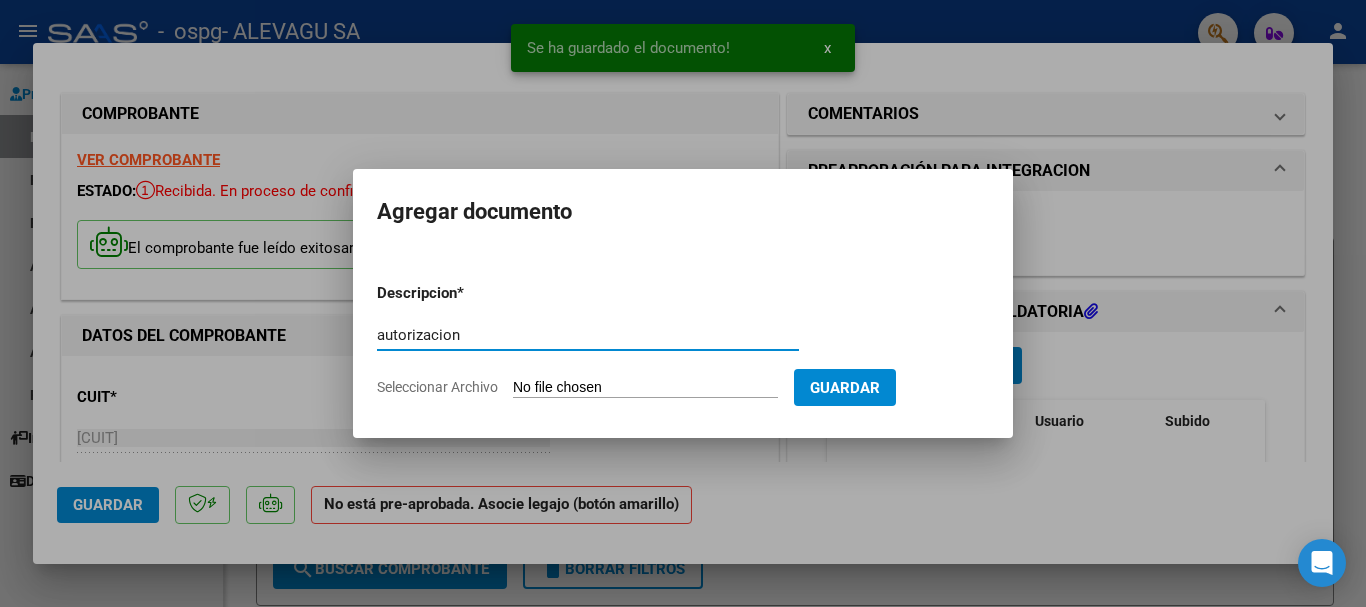 type on "autorizacion" 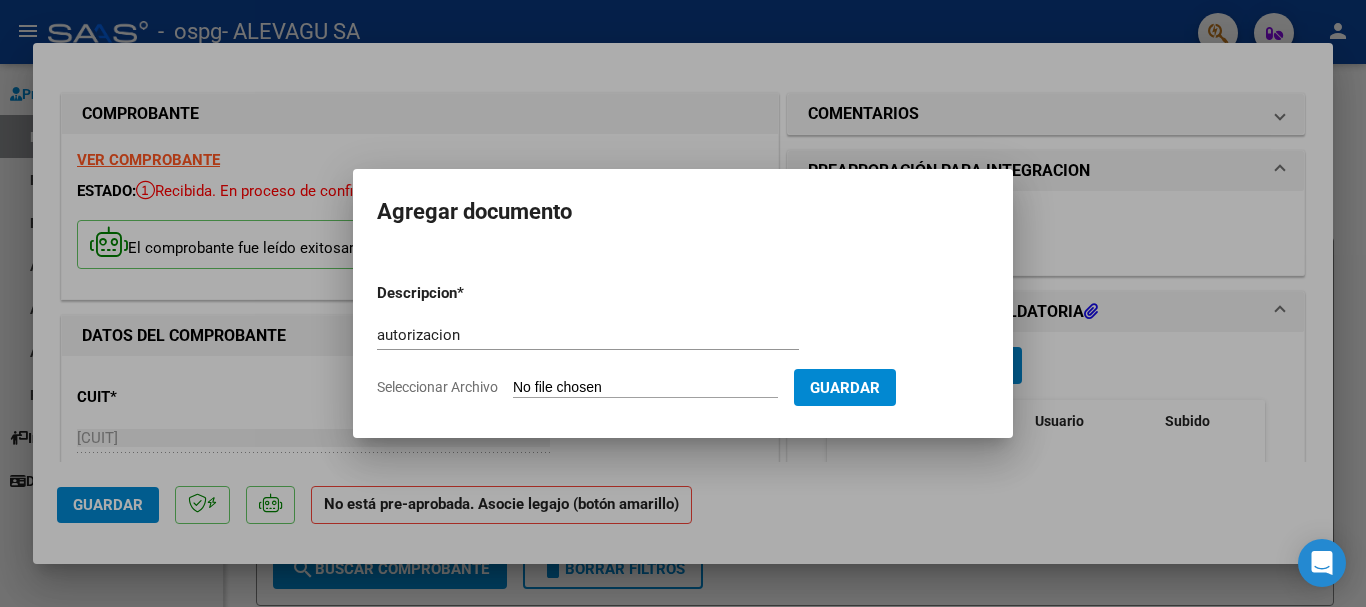 click on "Seleccionar Archivo" at bounding box center (645, 388) 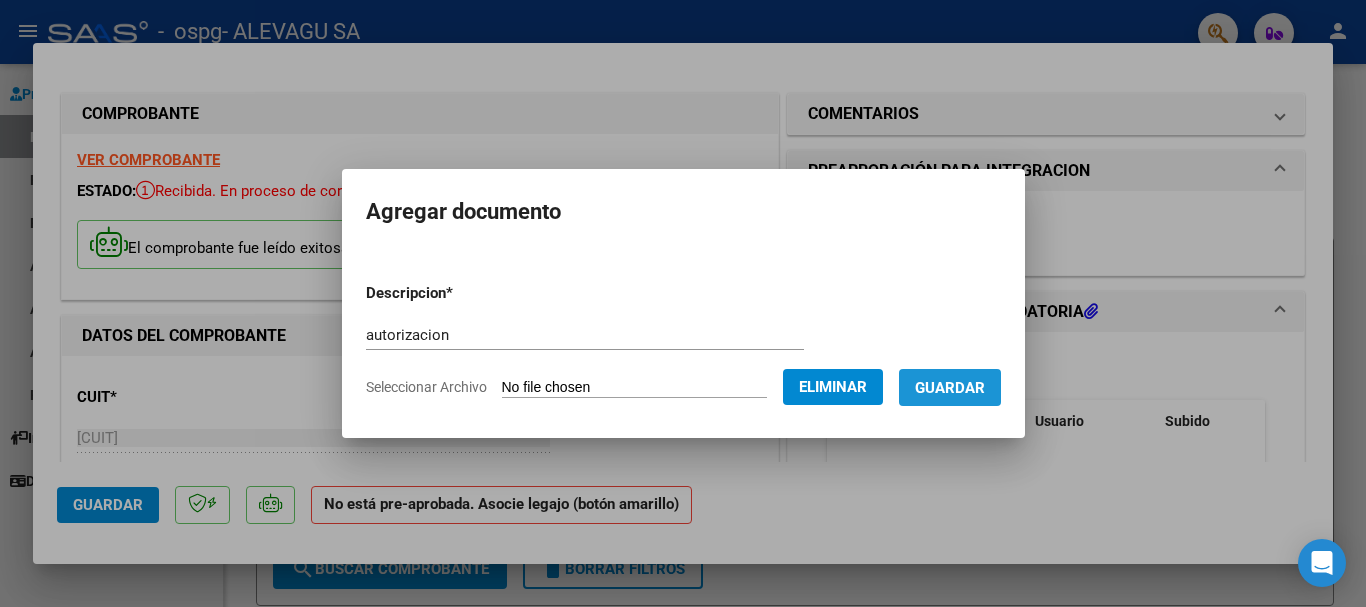 click on "Guardar" at bounding box center (950, 388) 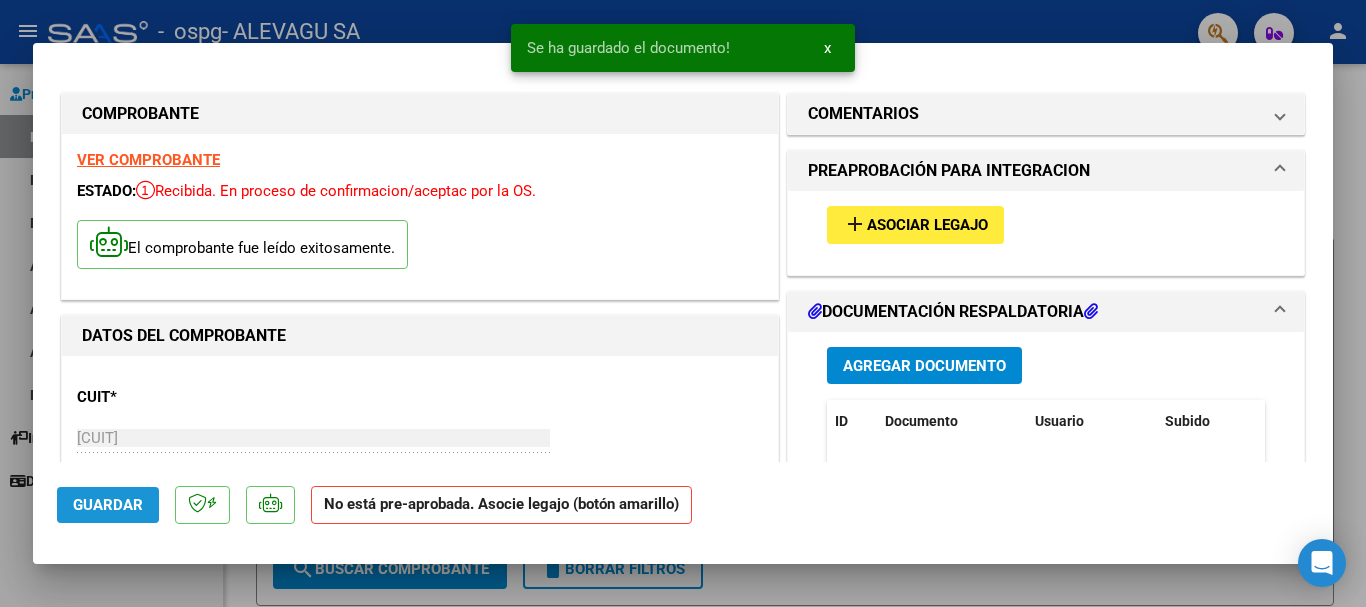 click on "Guardar" 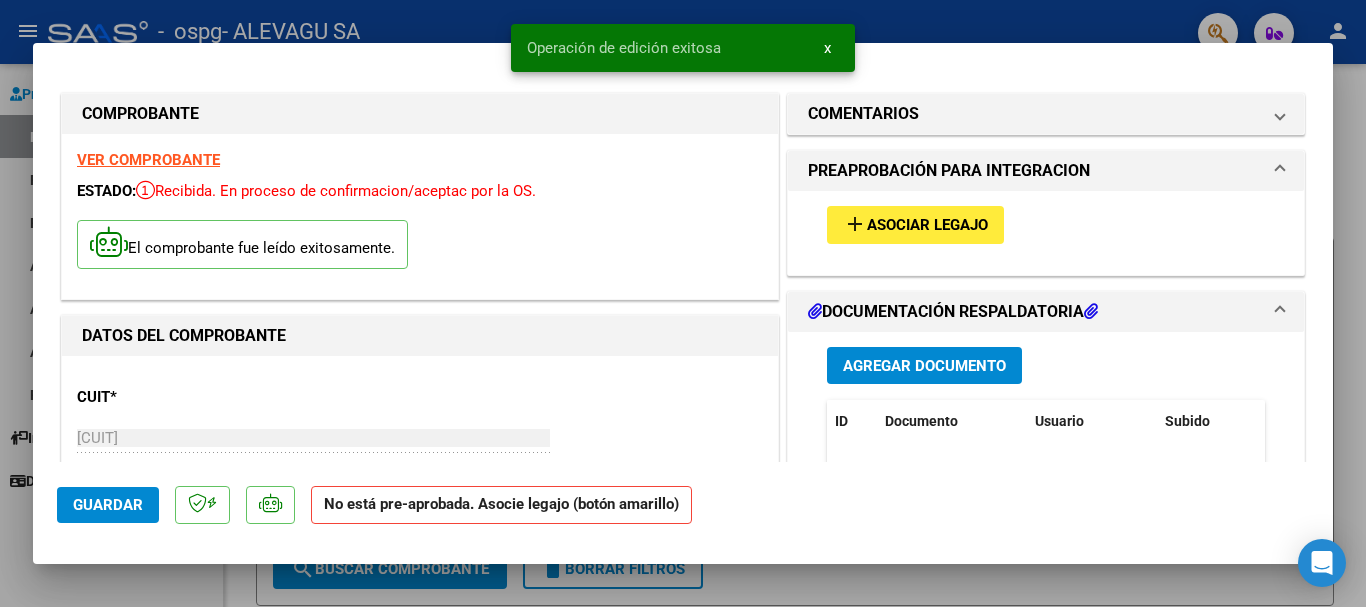 click at bounding box center [683, 303] 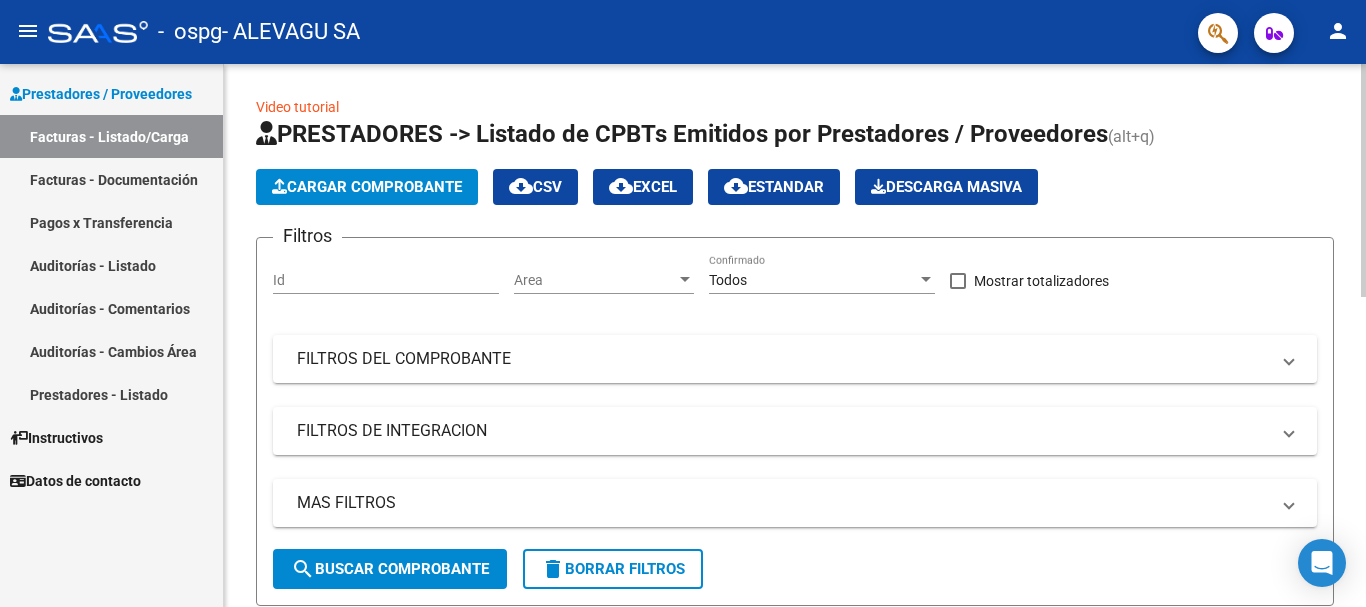 click on "Cargar Comprobante" 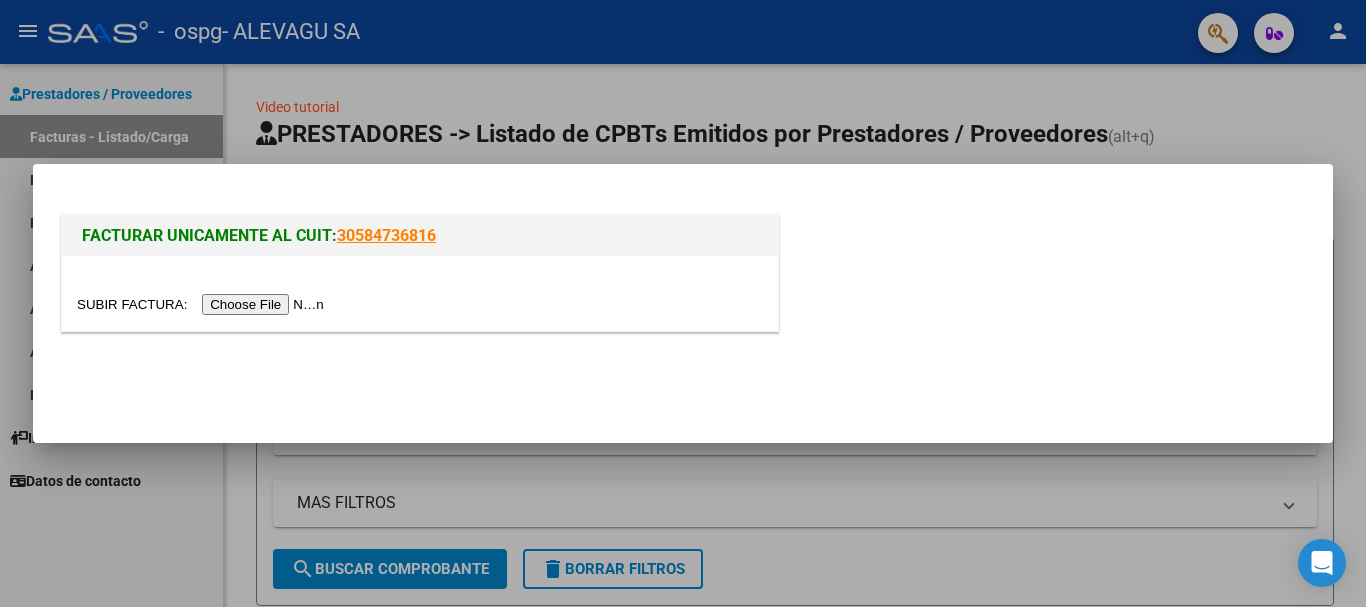 click at bounding box center (203, 304) 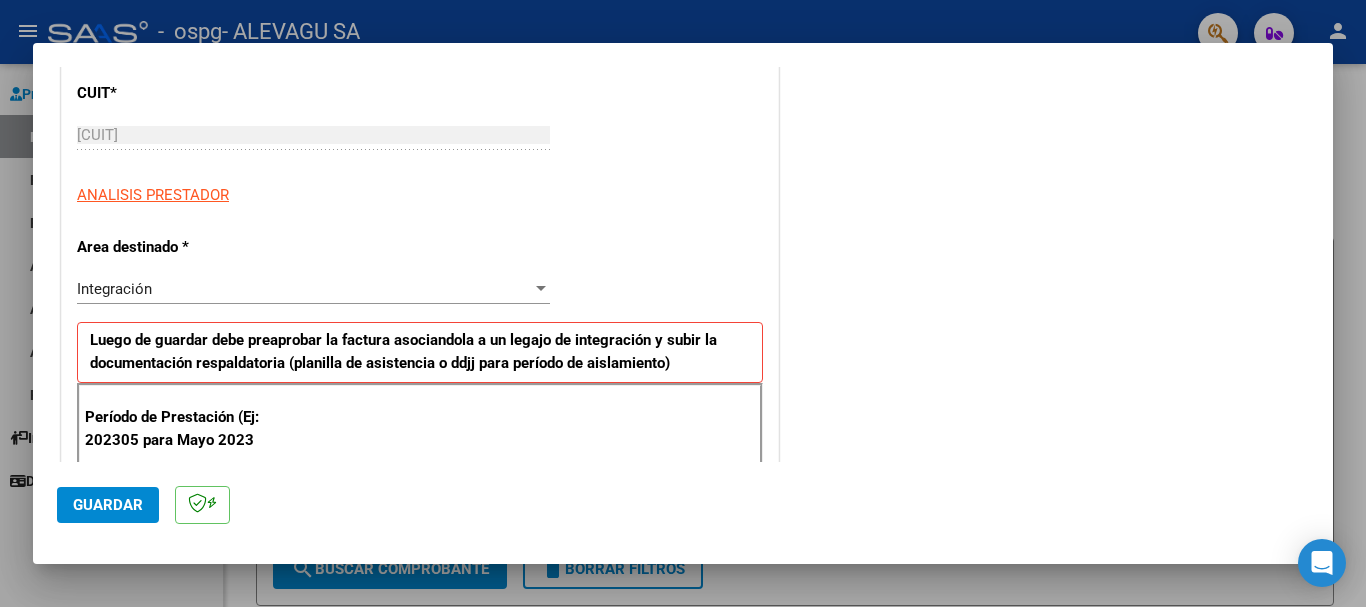 scroll, scrollTop: 400, scrollLeft: 0, axis: vertical 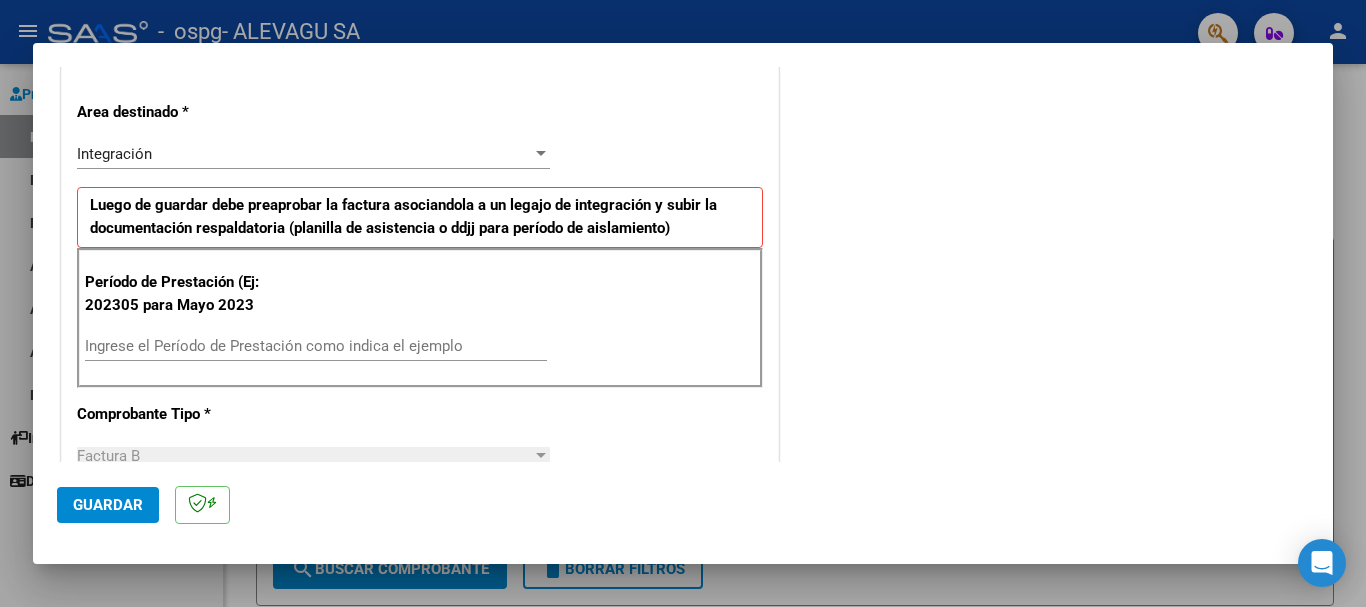 click on "Ingrese el Período de Prestación como indica el ejemplo" at bounding box center (316, 346) 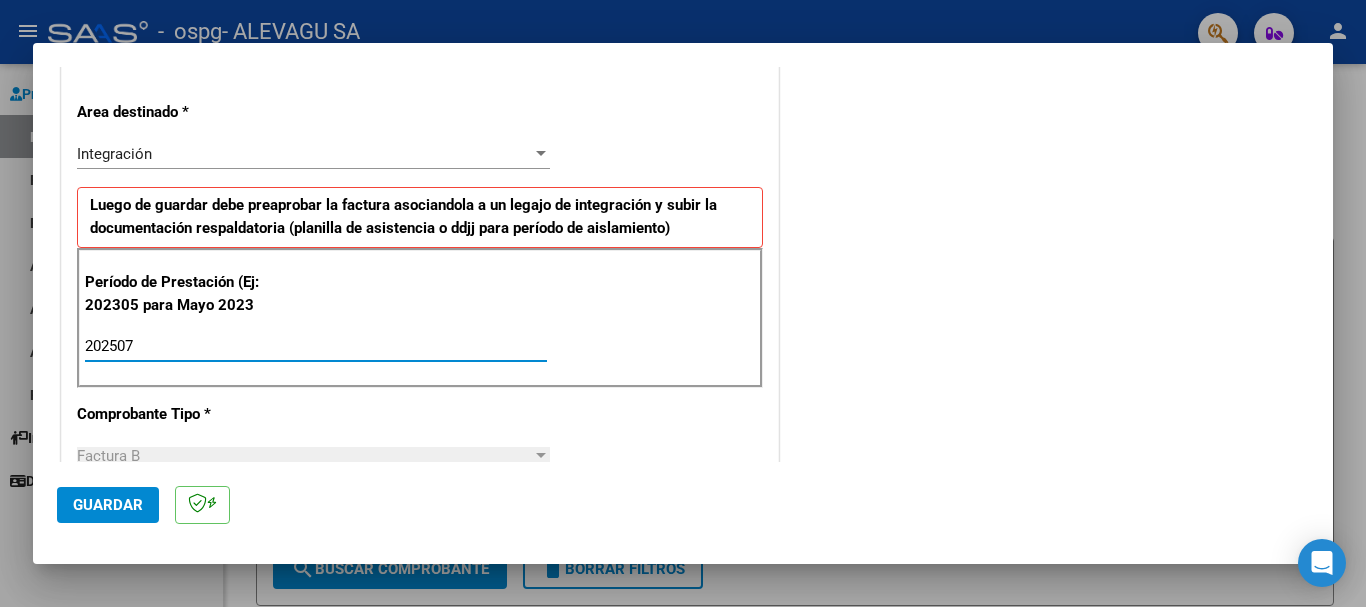 type on "202507" 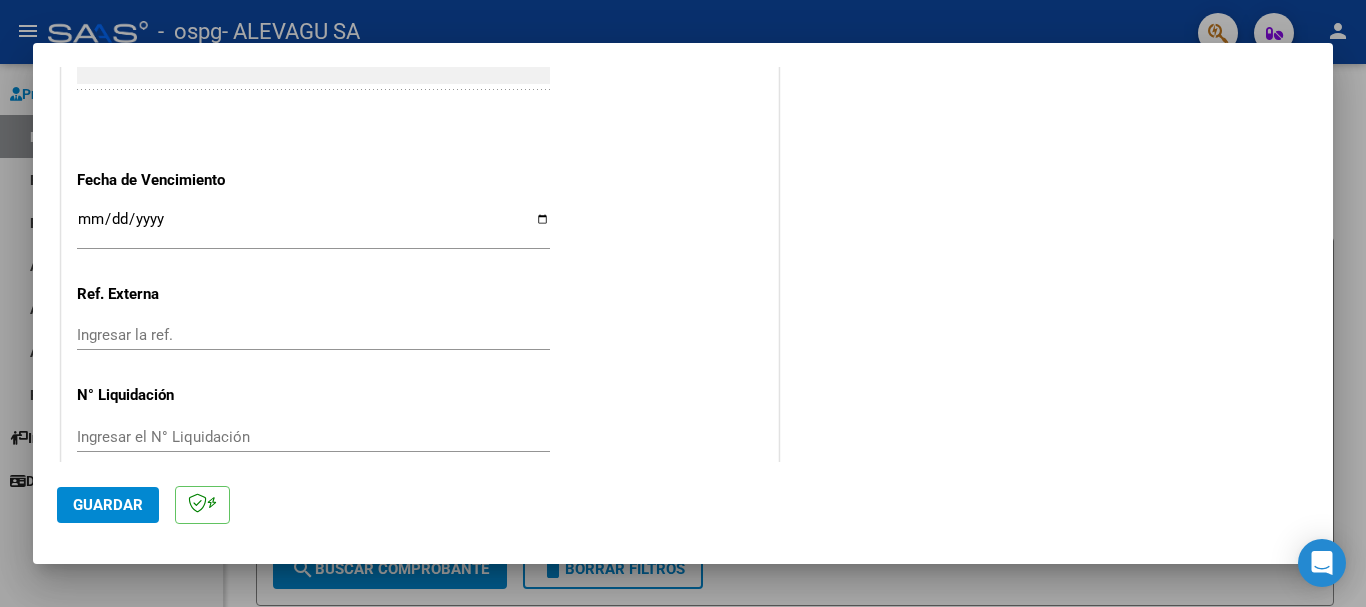 scroll, scrollTop: 1300, scrollLeft: 0, axis: vertical 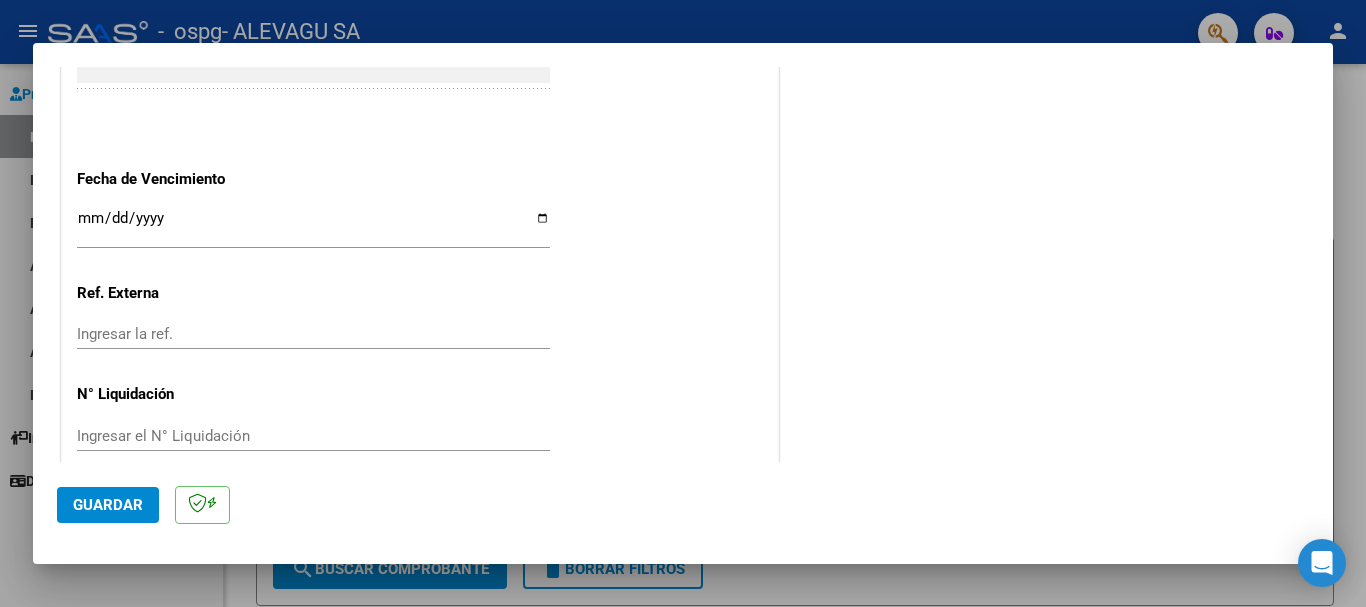 click on "Ingresar la fecha" at bounding box center (313, 226) 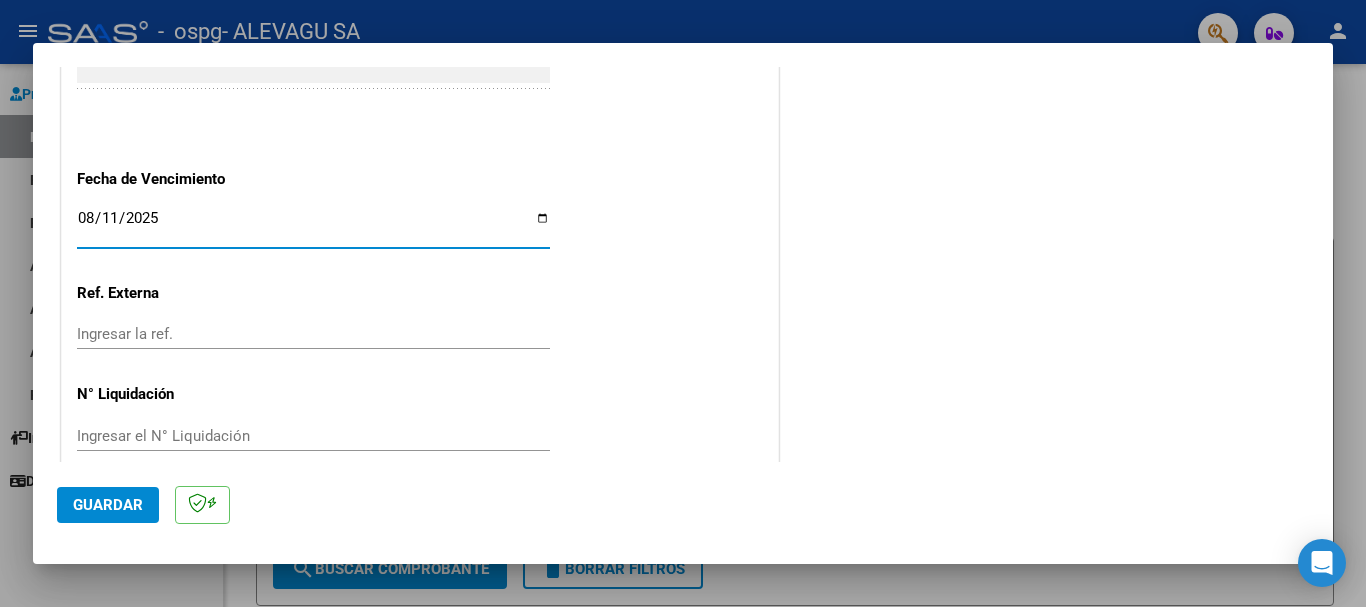 type on "2025-08-11" 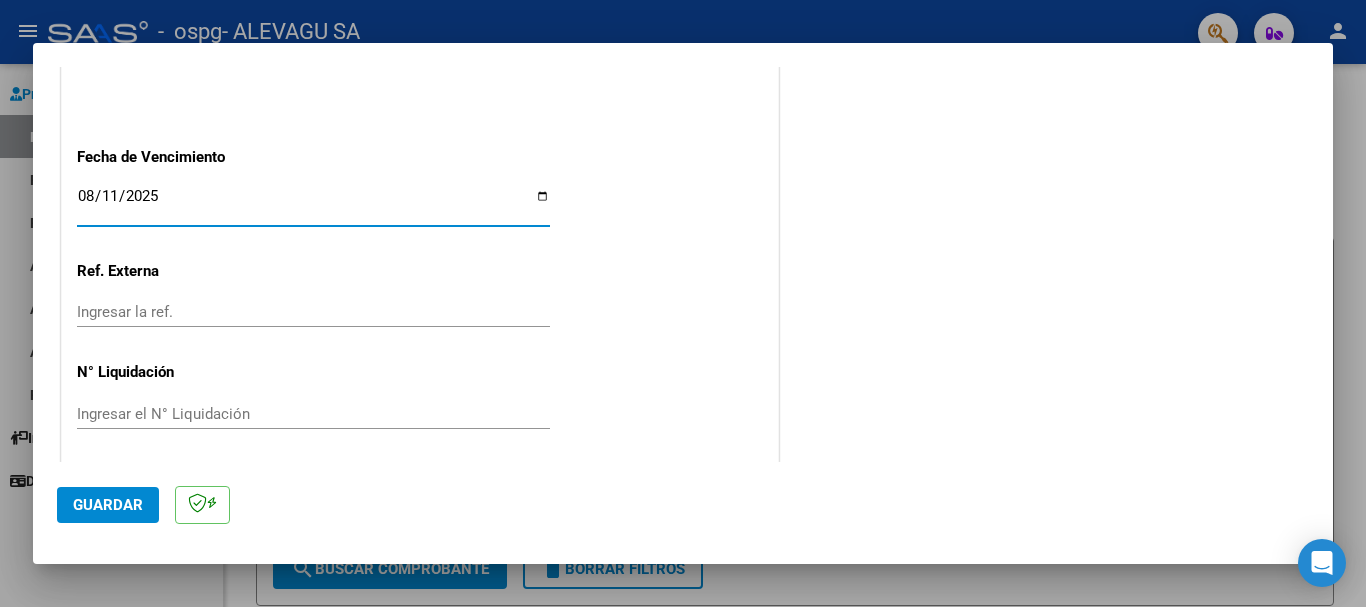 scroll, scrollTop: 1327, scrollLeft: 0, axis: vertical 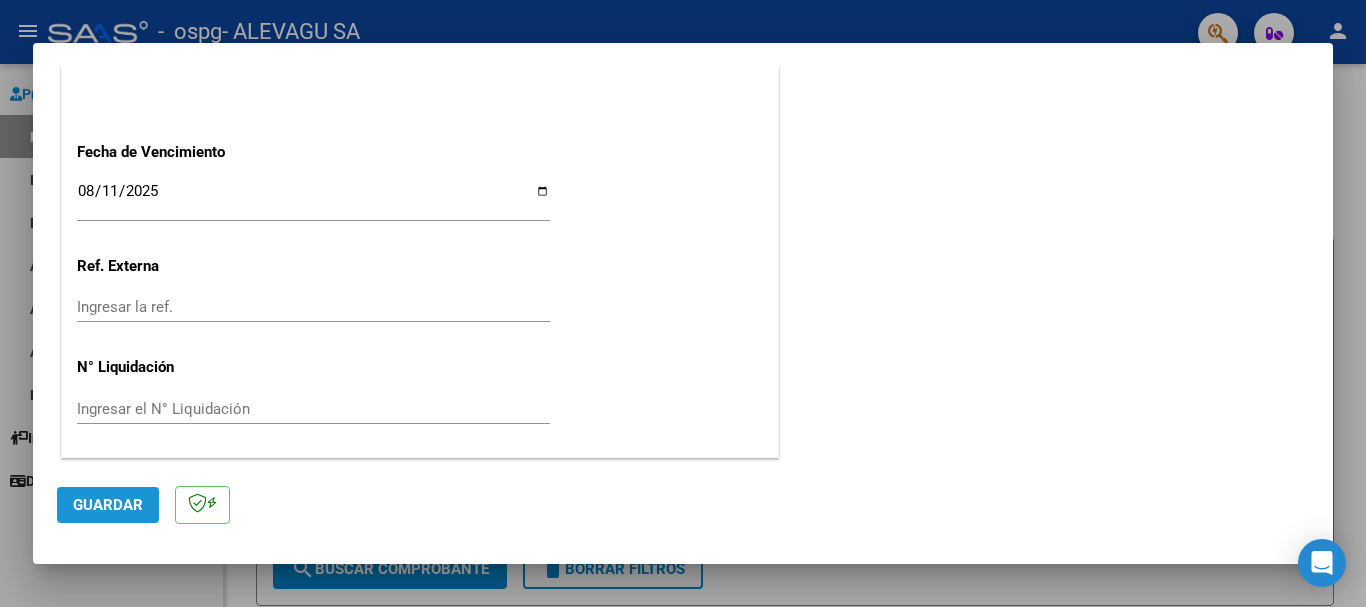 click on "Guardar" 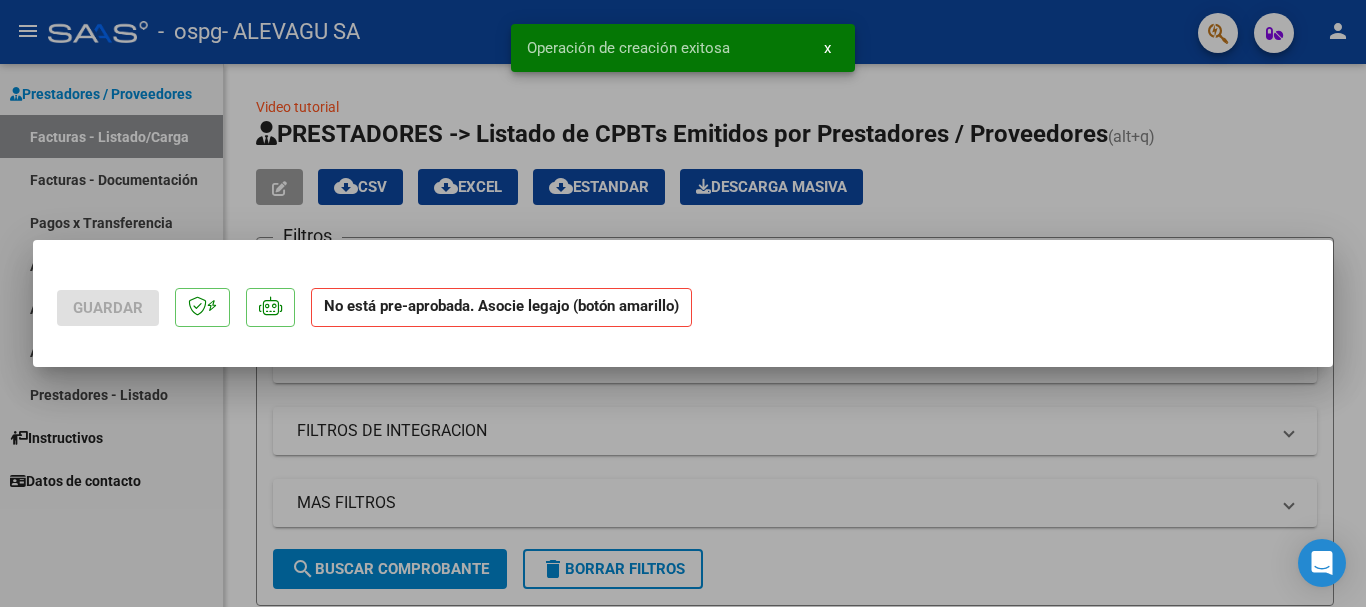 scroll, scrollTop: 0, scrollLeft: 0, axis: both 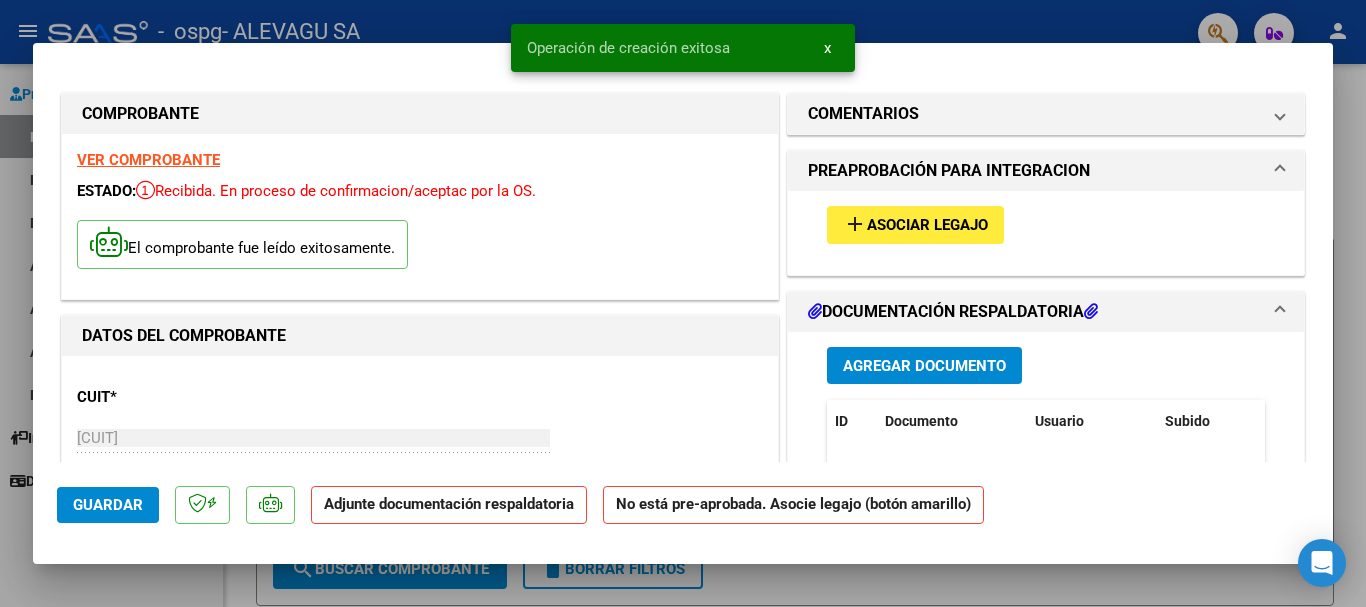 click on "Agregar Documento" at bounding box center [924, 366] 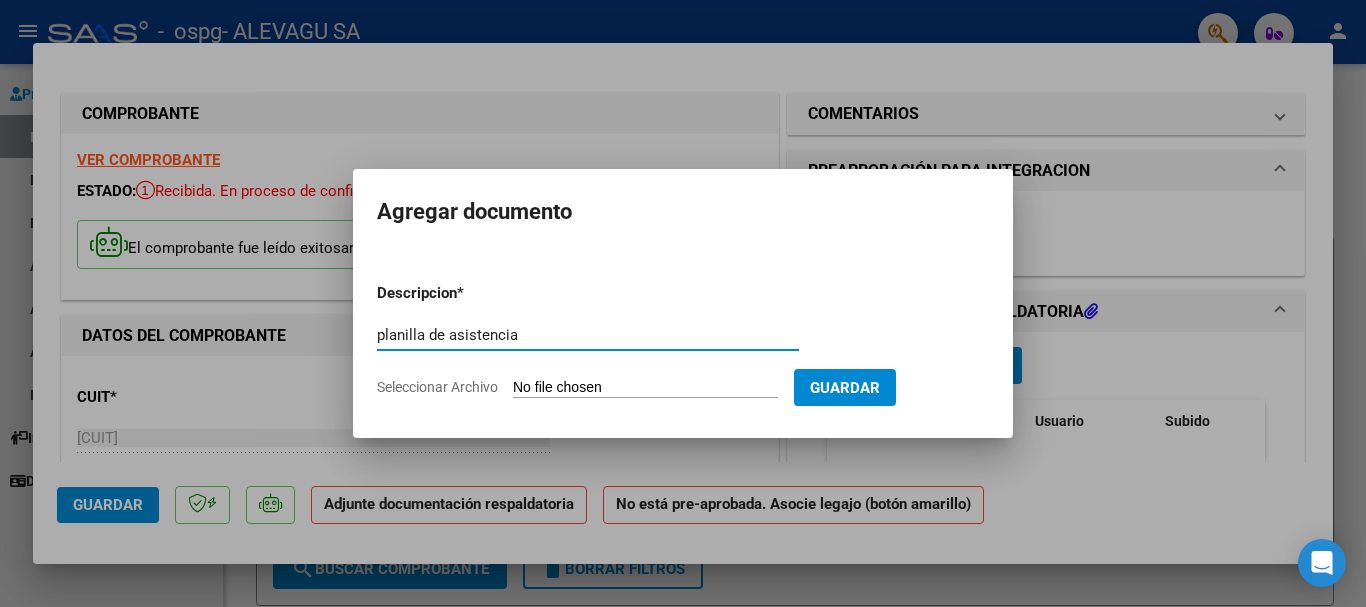 type on "planilla de asistencia" 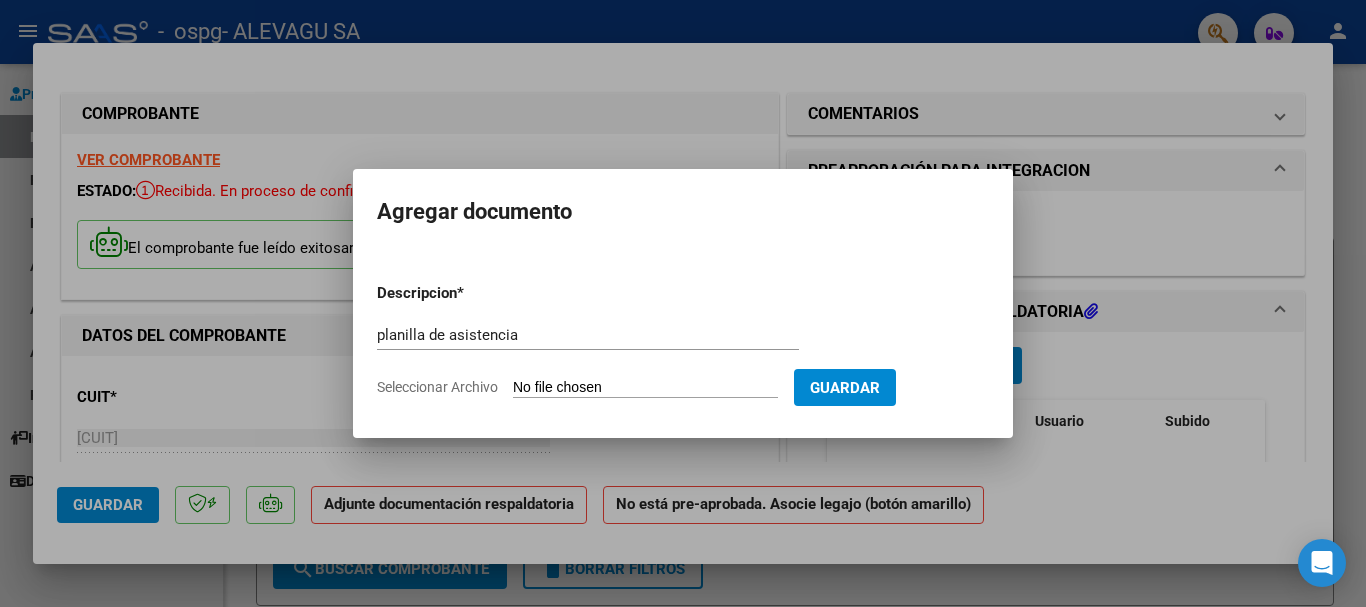 click on "Seleccionar Archivo" at bounding box center [645, 388] 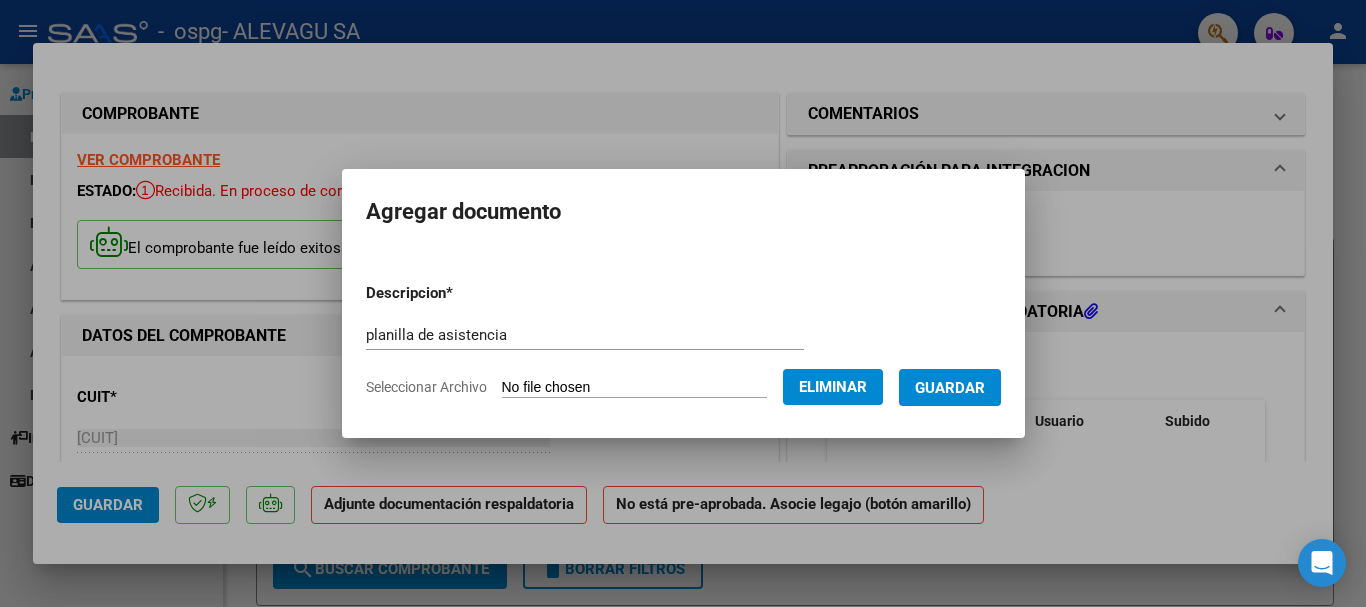click on "Guardar" at bounding box center (950, 387) 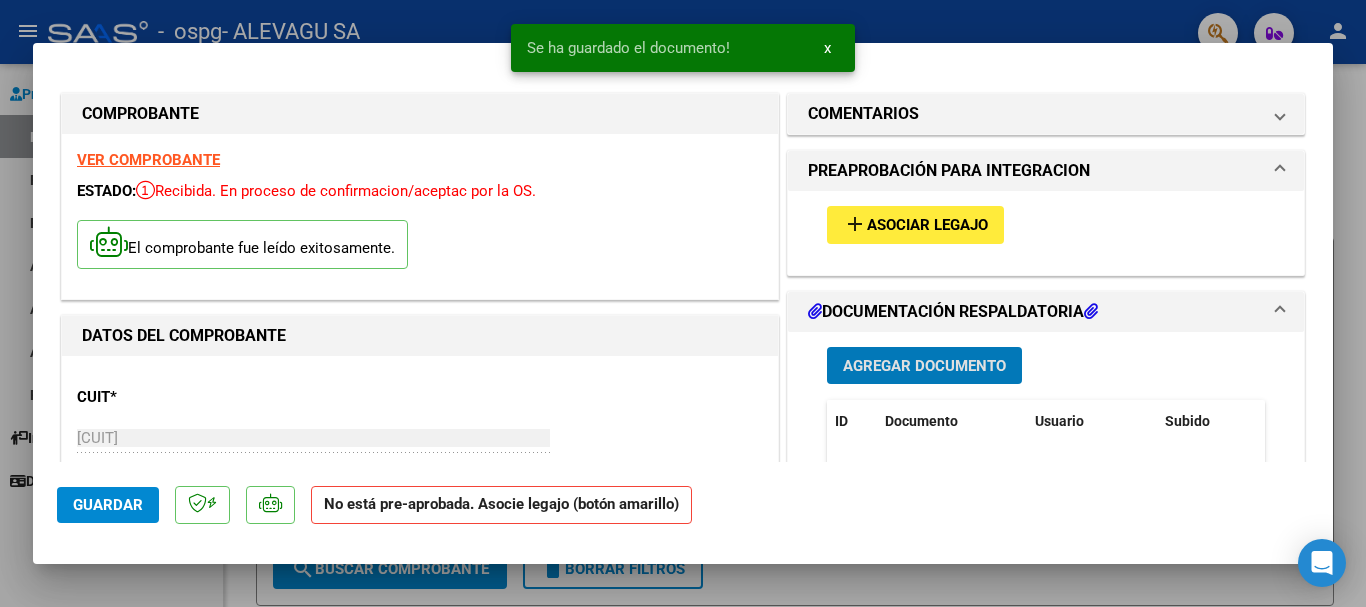 click on "Agregar Documento" at bounding box center (924, 366) 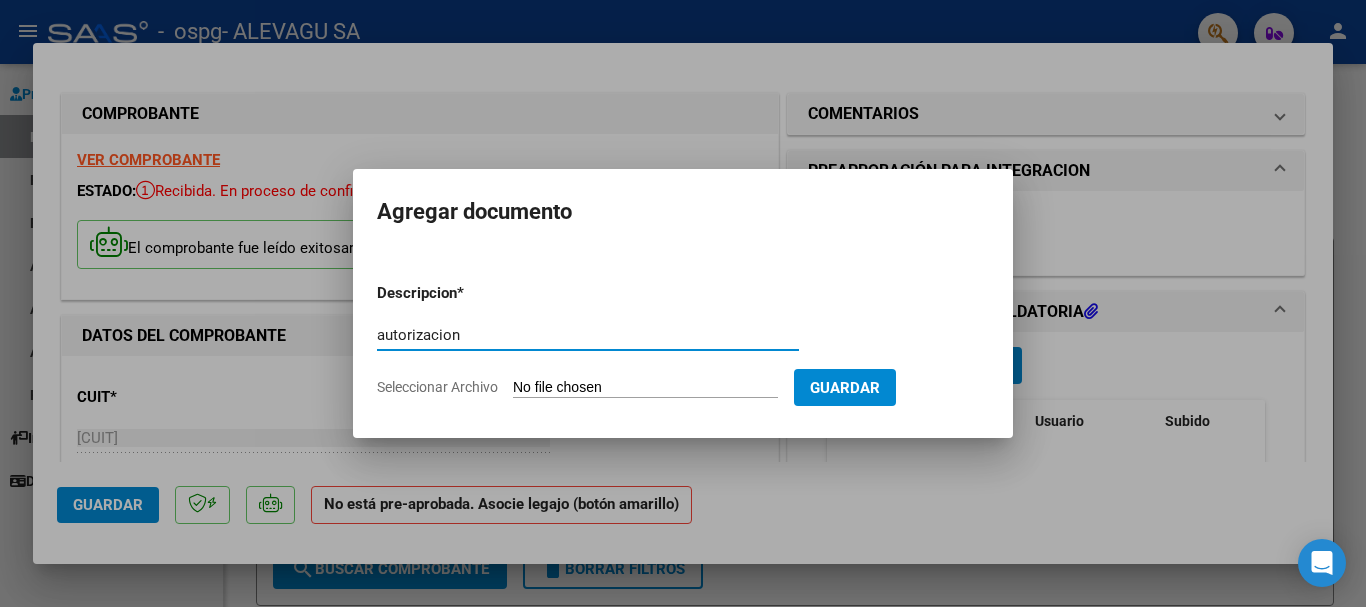 type on "autorizacion" 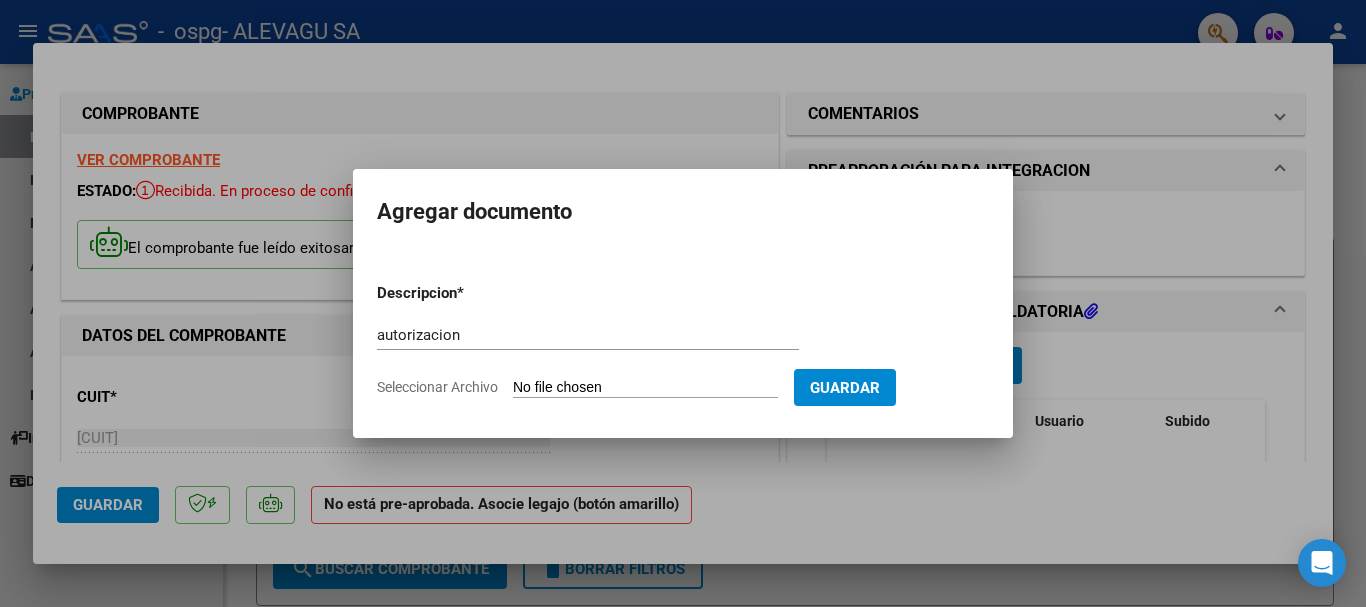 type on "C:\fakepath\AUTORIZACIÓN DISCAPACIDAD 2025.pdf" 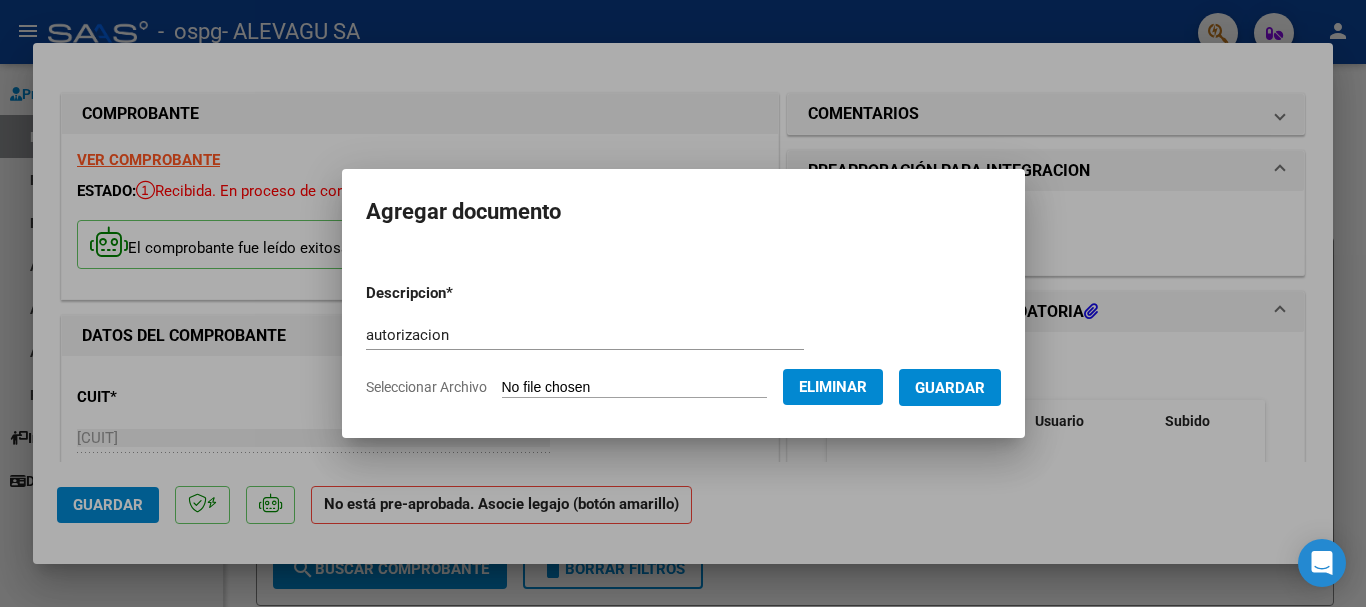 click on "Guardar" at bounding box center (950, 388) 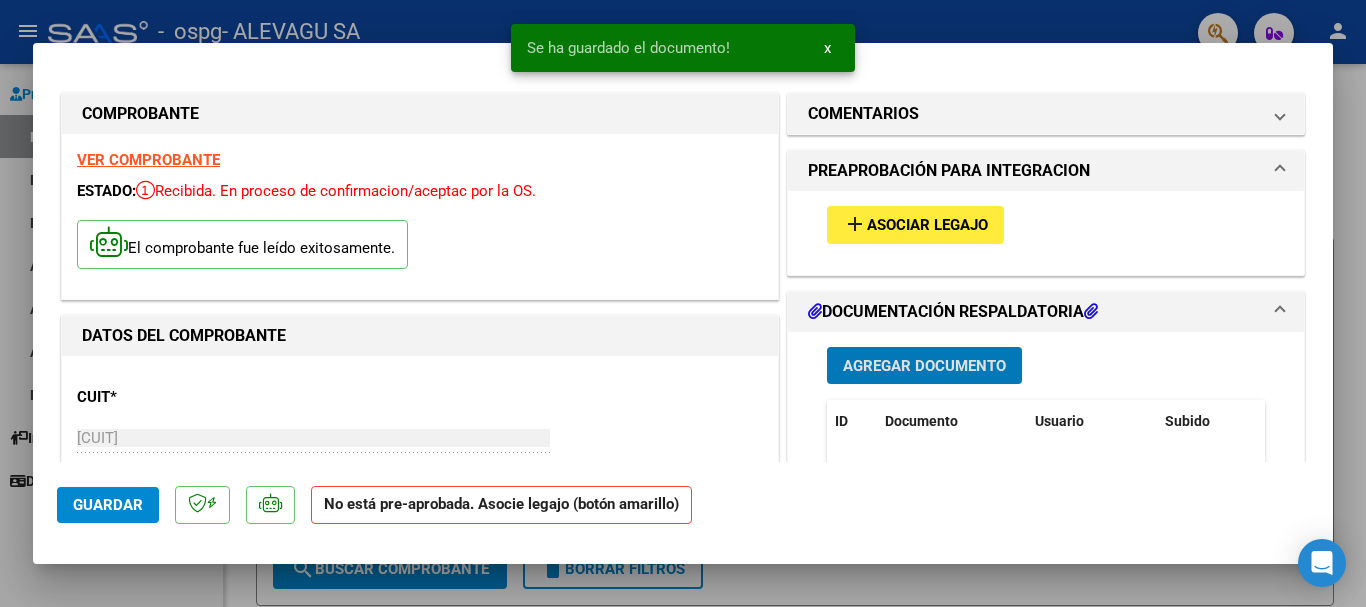 click on "Guardar" 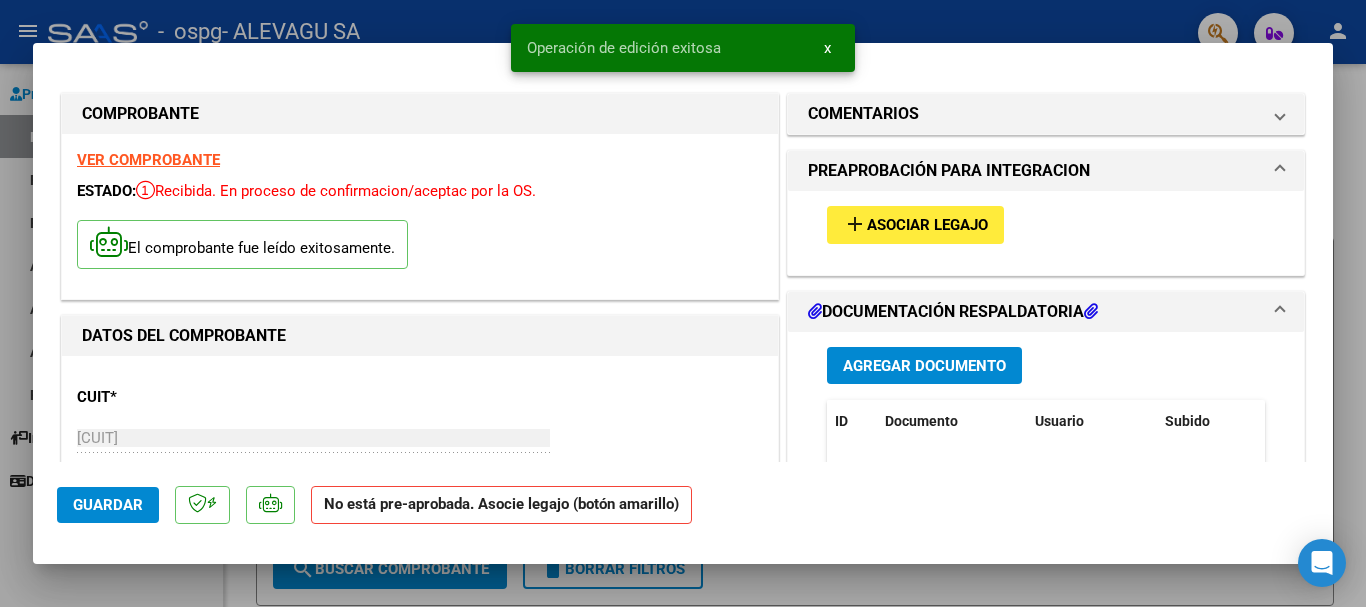click at bounding box center (683, 303) 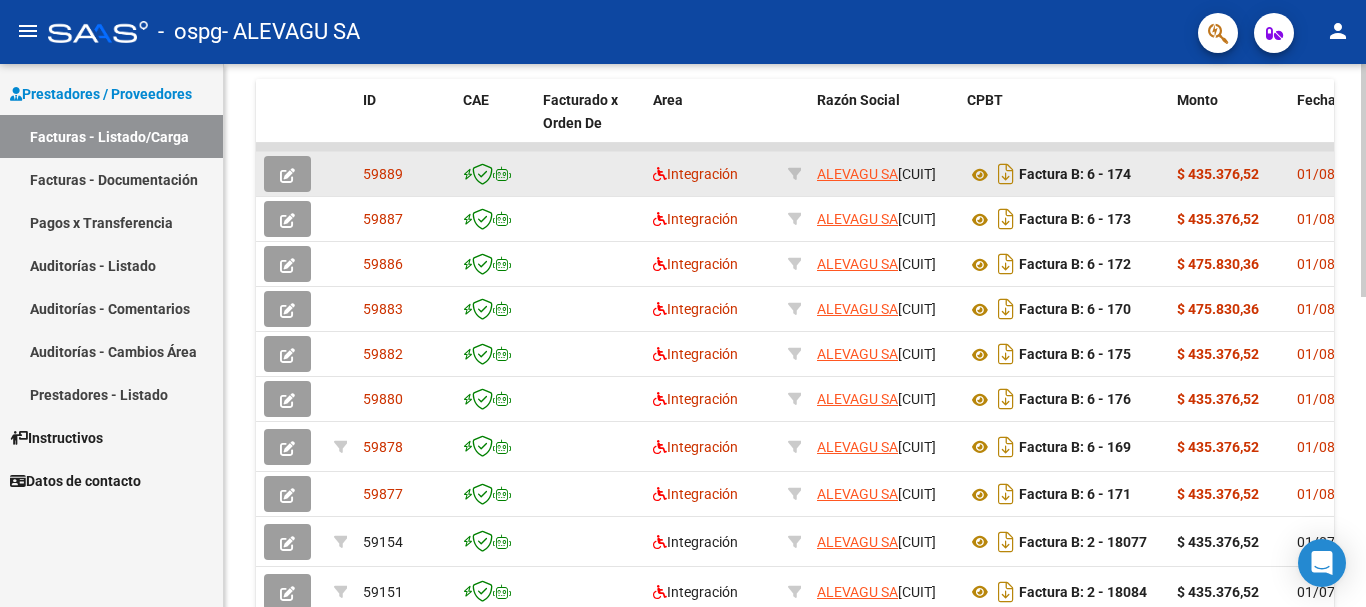 scroll, scrollTop: 500, scrollLeft: 0, axis: vertical 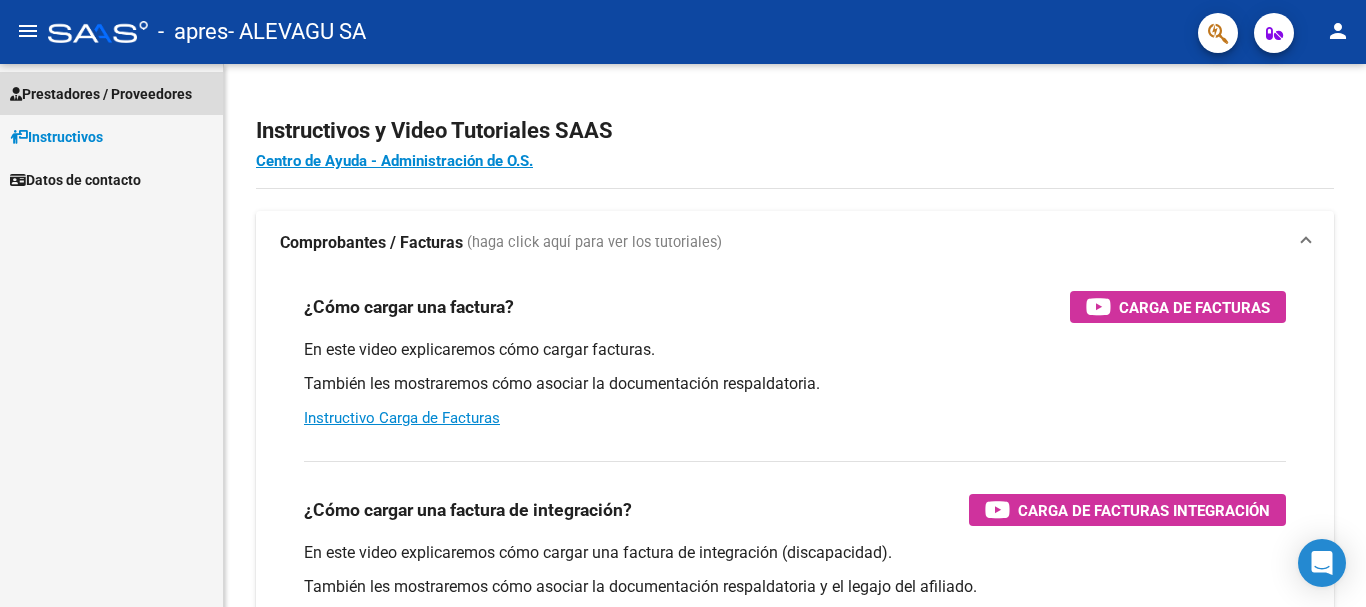 click on "Prestadores / Proveedores" at bounding box center [101, 94] 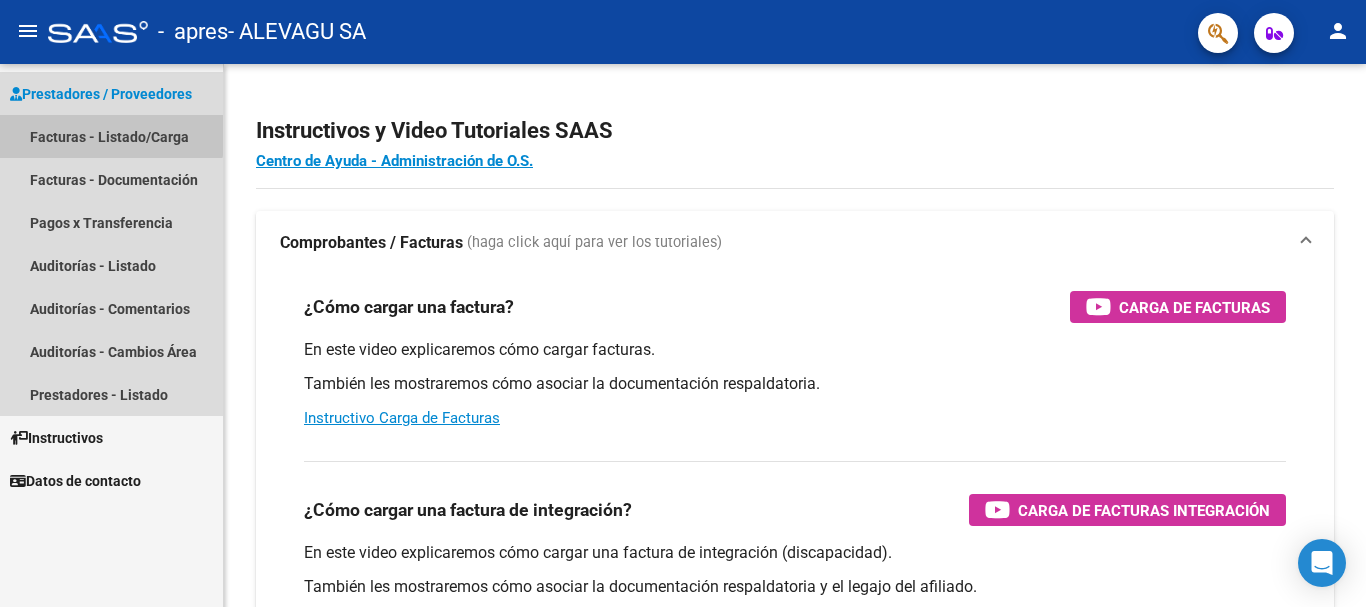 click on "Facturas - Listado/Carga" at bounding box center (111, 136) 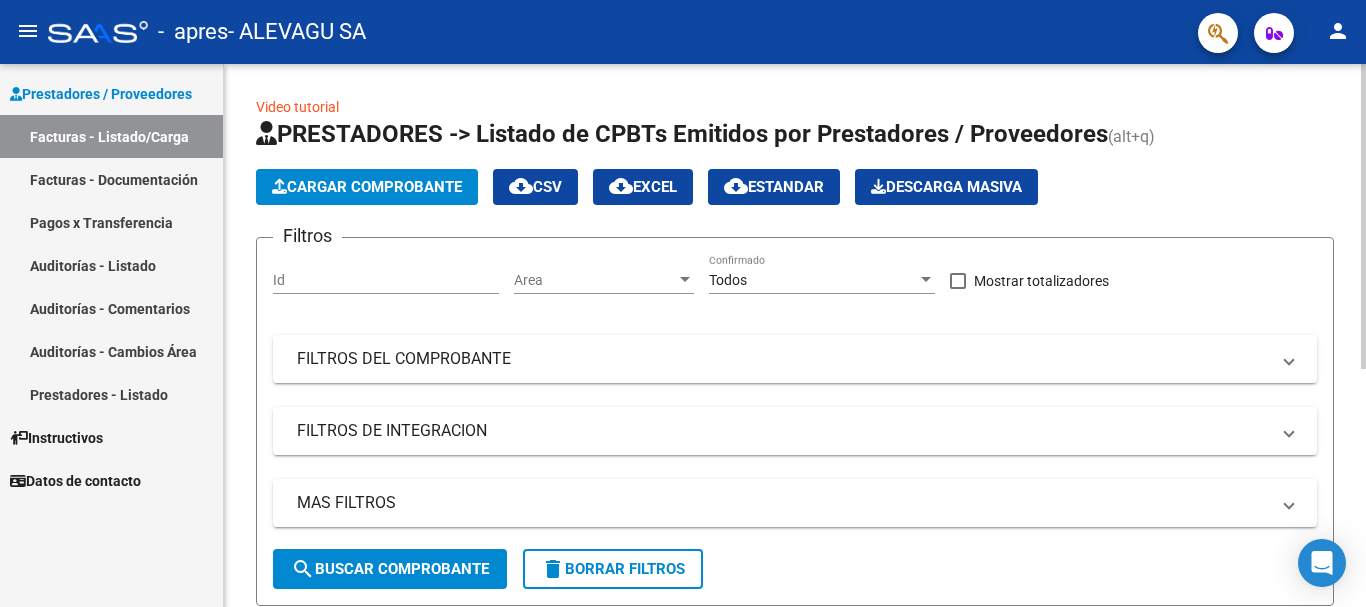 click on "Cargar Comprobante" 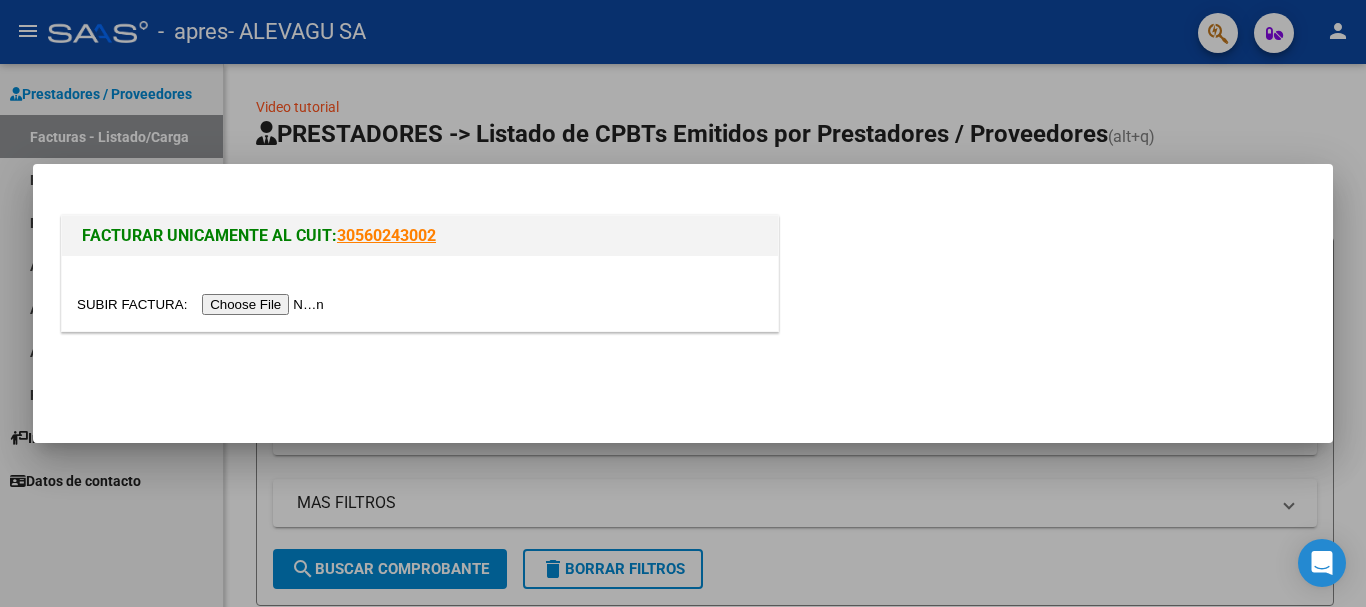 click at bounding box center (203, 304) 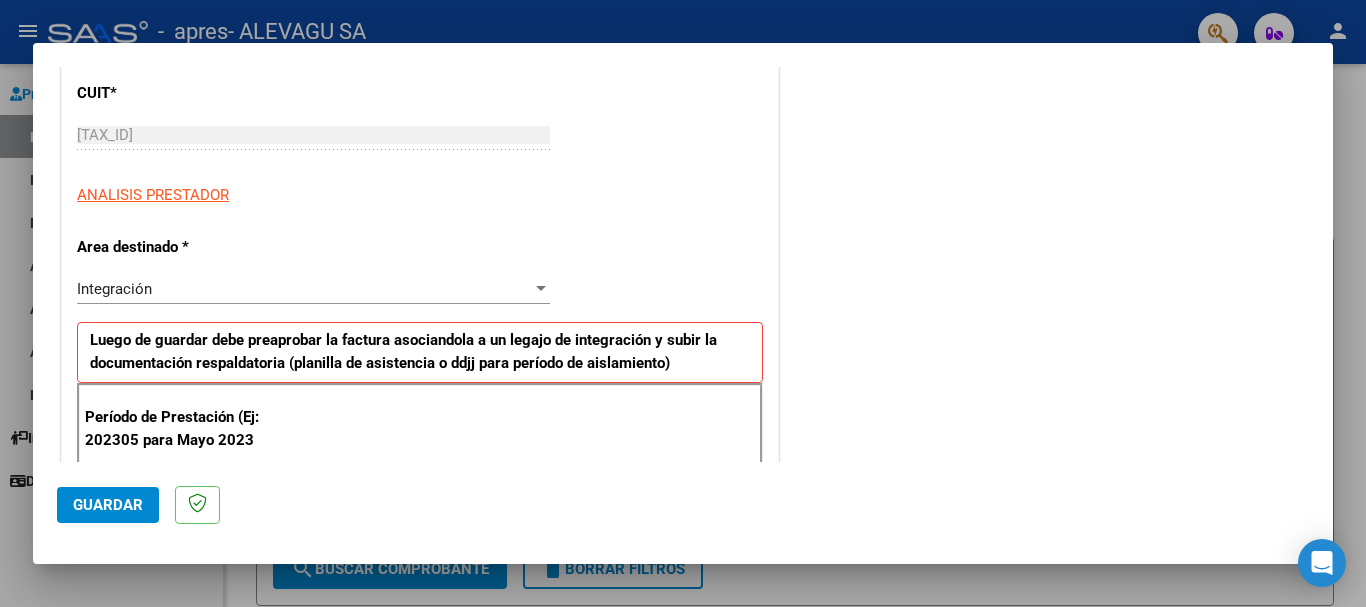 scroll, scrollTop: 300, scrollLeft: 0, axis: vertical 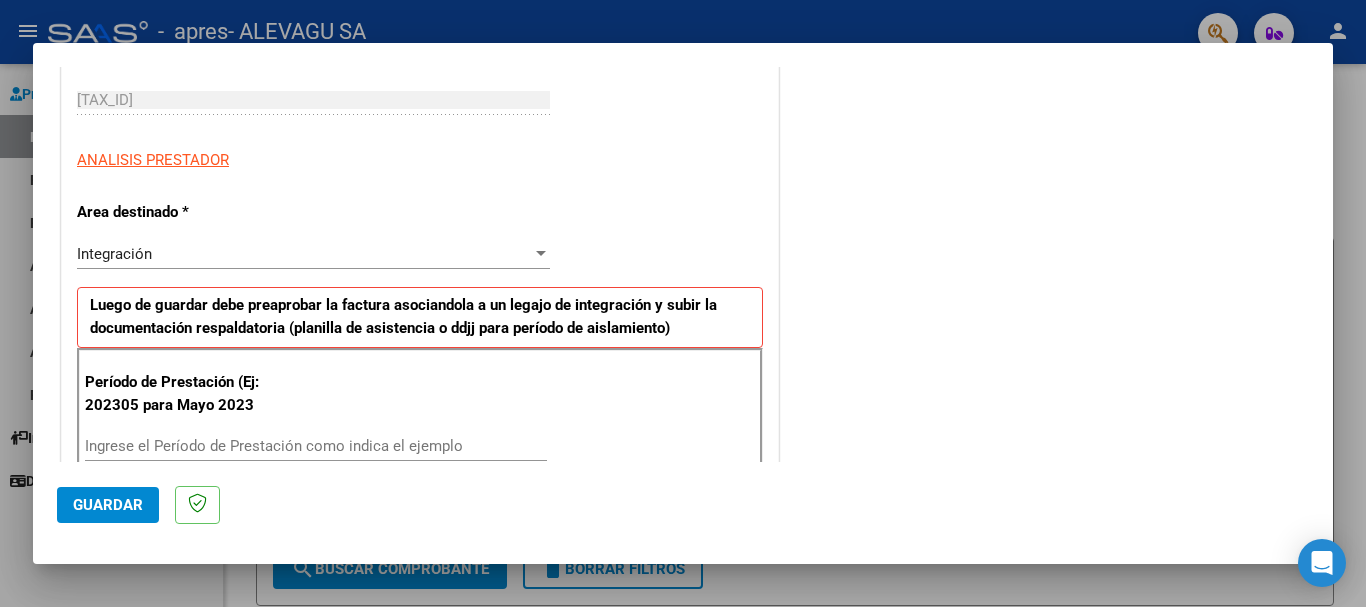 click on "Ingrese el Período de Prestación como indica el ejemplo" at bounding box center [316, 446] 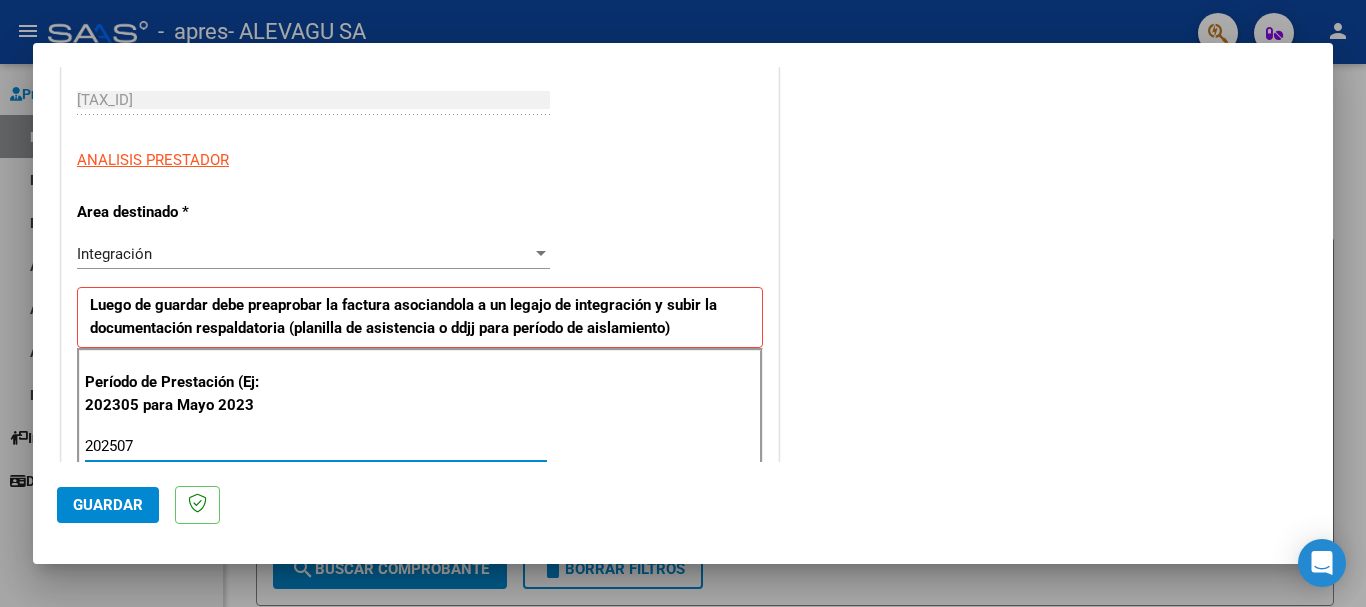 type on "202507" 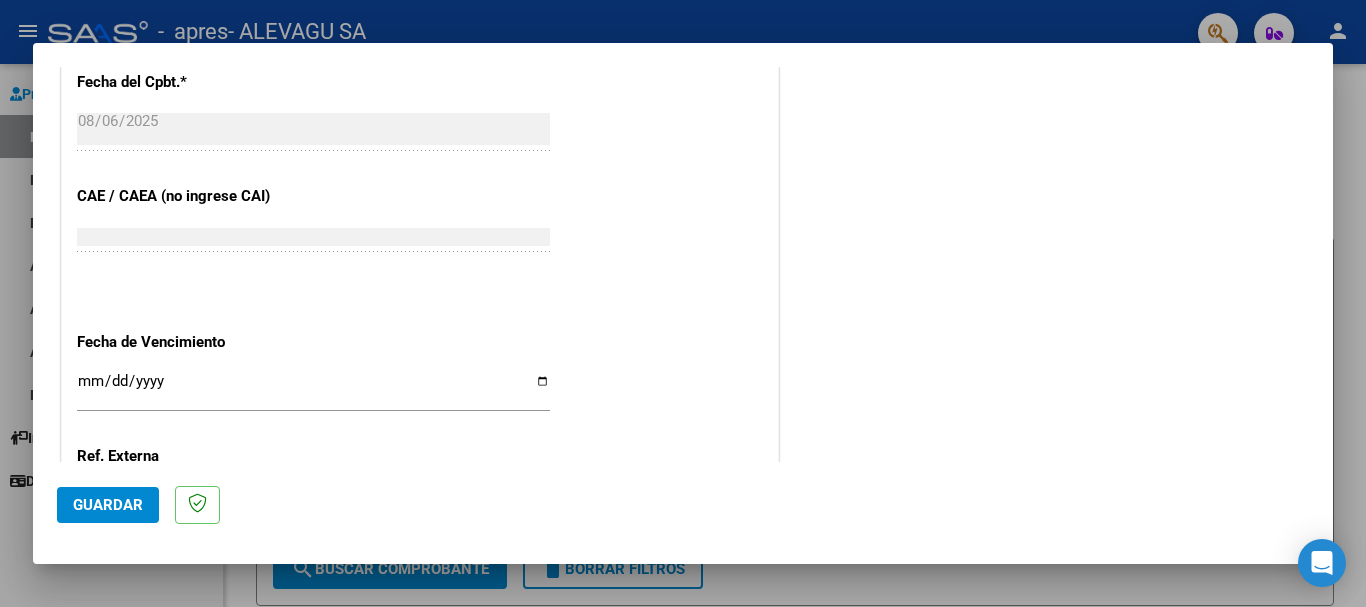 scroll, scrollTop: 1200, scrollLeft: 0, axis: vertical 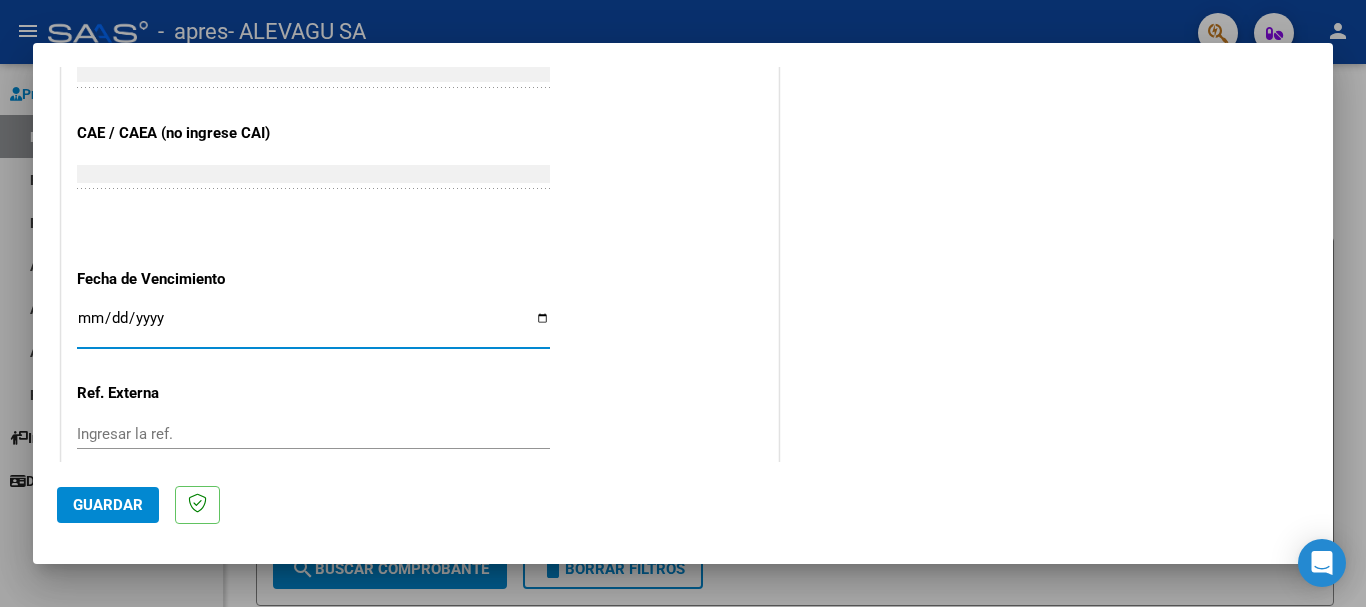 click on "Ingresar la fecha" at bounding box center (313, 326) 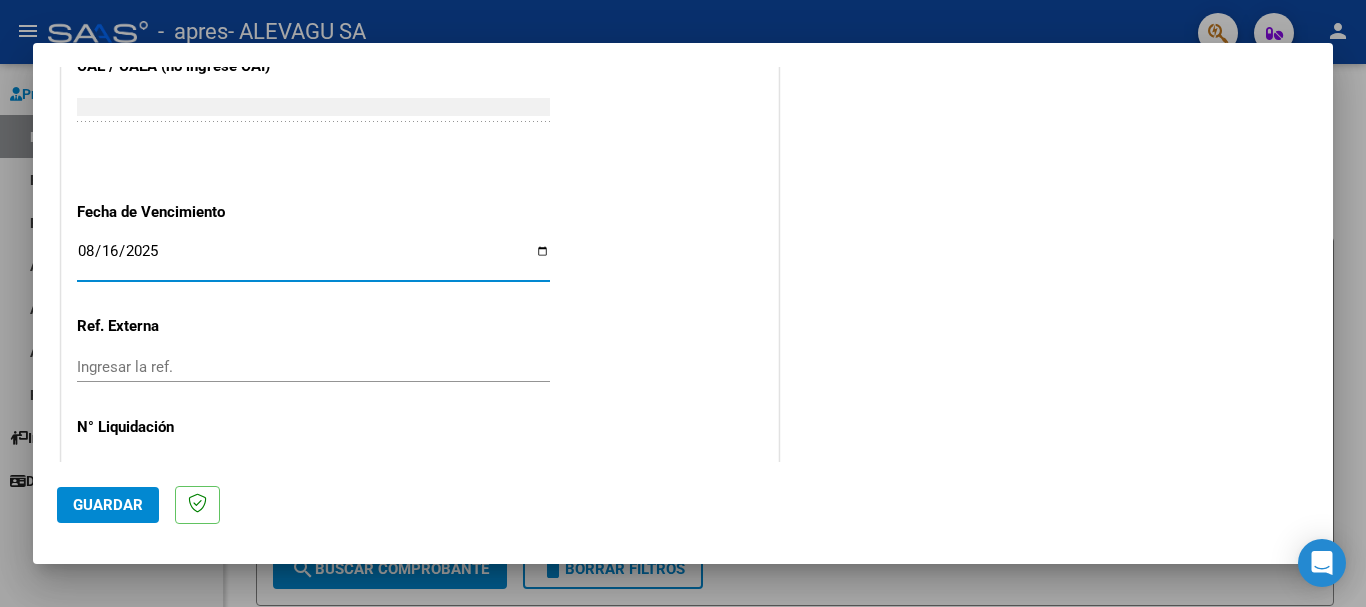 scroll, scrollTop: 1327, scrollLeft: 0, axis: vertical 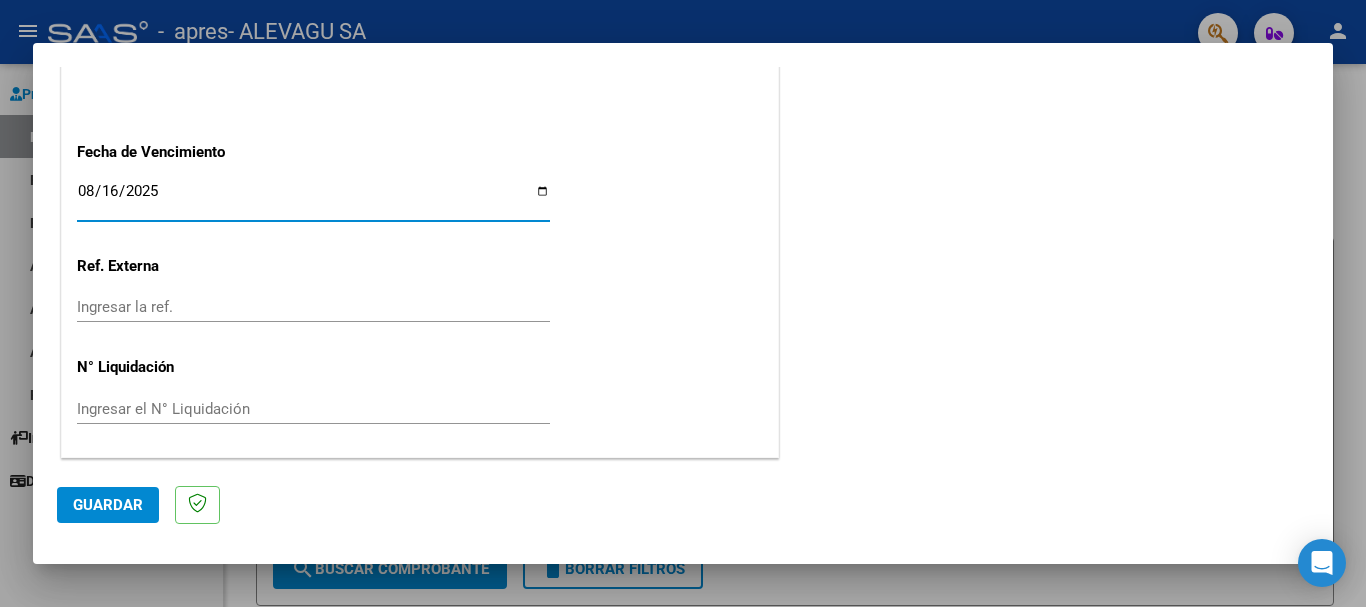 click on "Guardar" 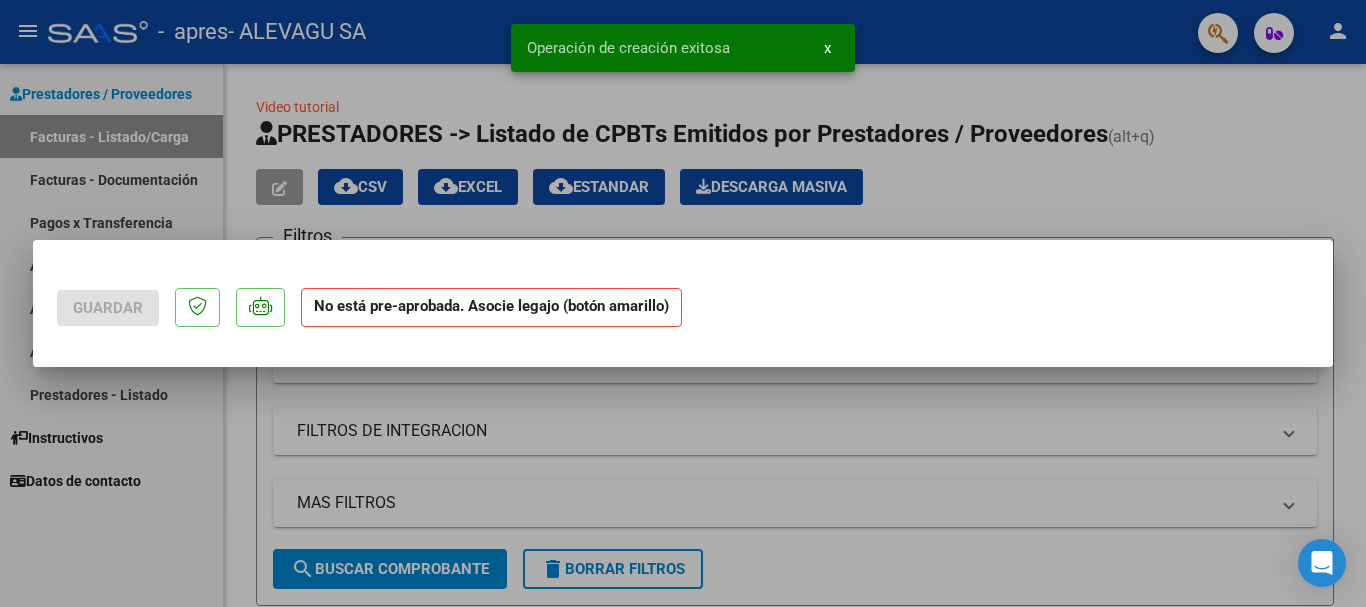 scroll, scrollTop: 0, scrollLeft: 0, axis: both 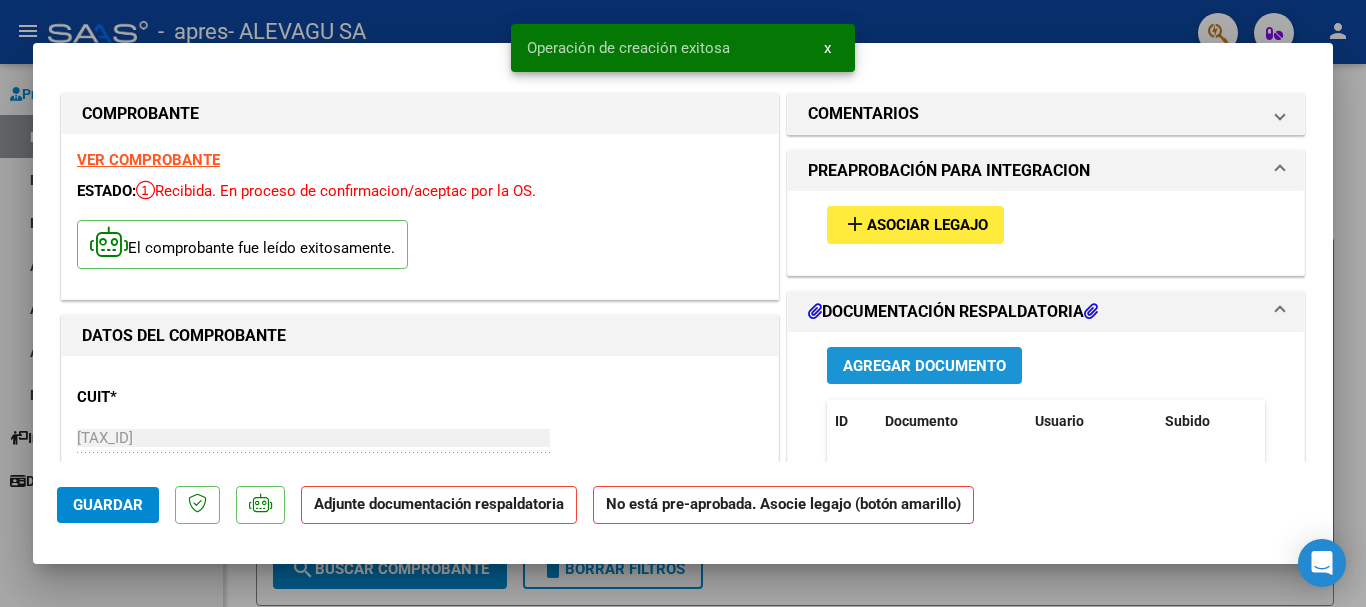 click on "Agregar Documento" at bounding box center [924, 366] 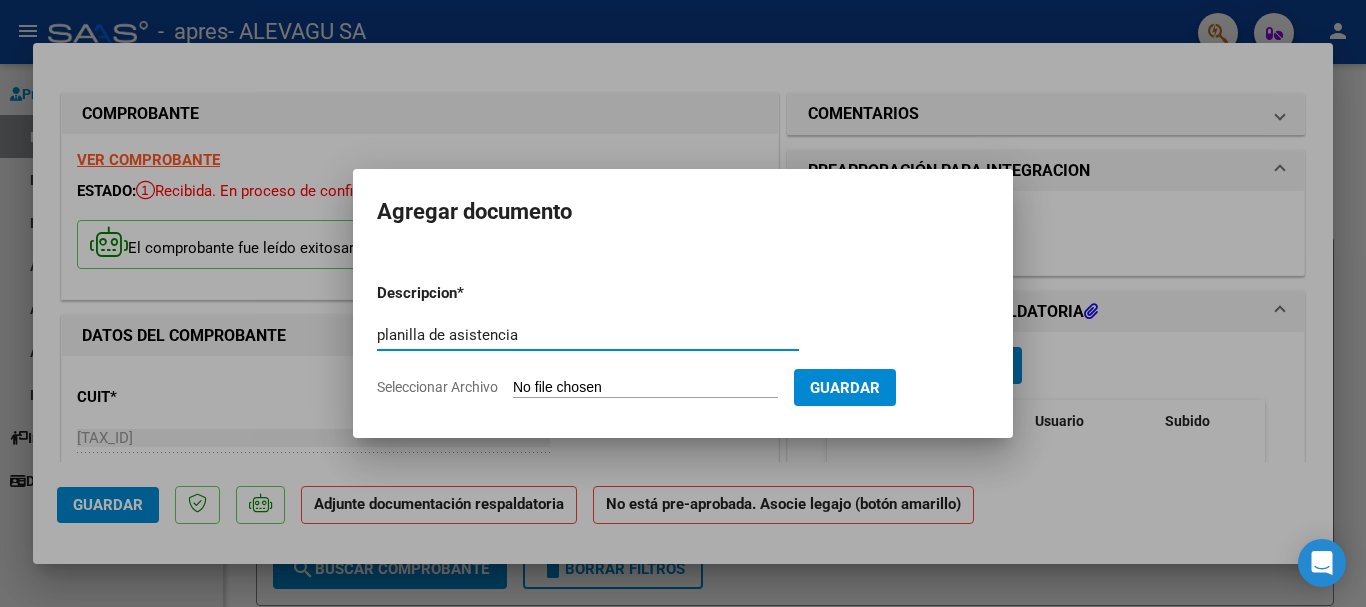type on "planilla de asistencia" 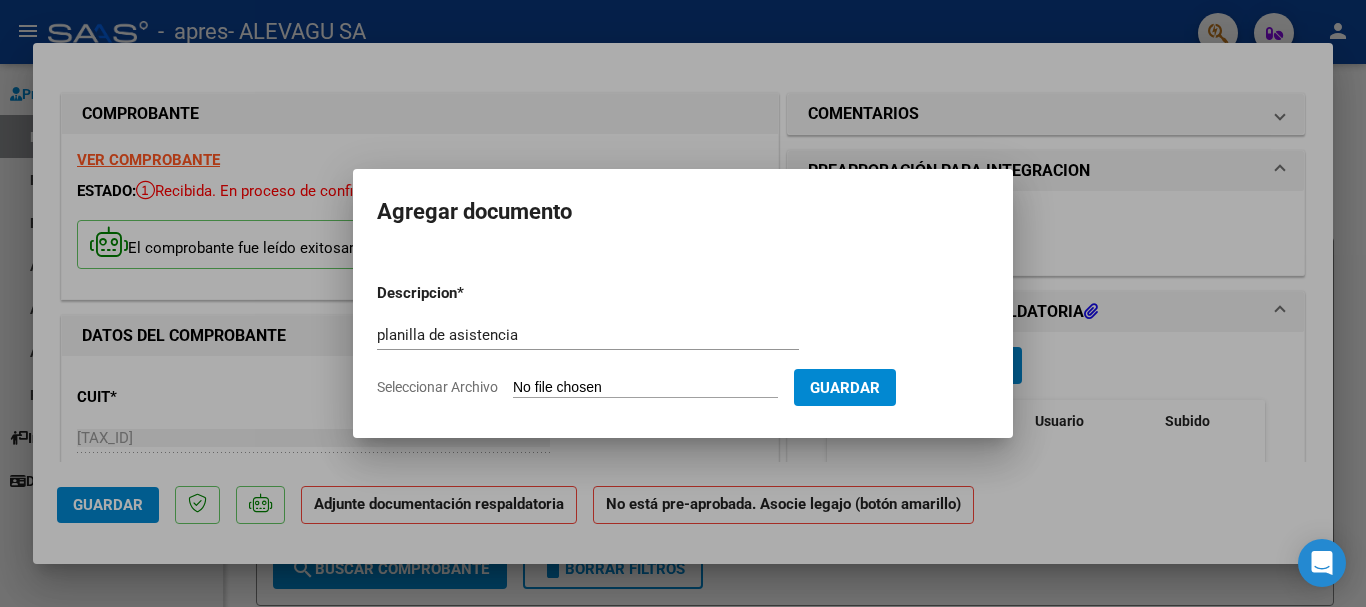 click on "Seleccionar Archivo" at bounding box center (645, 388) 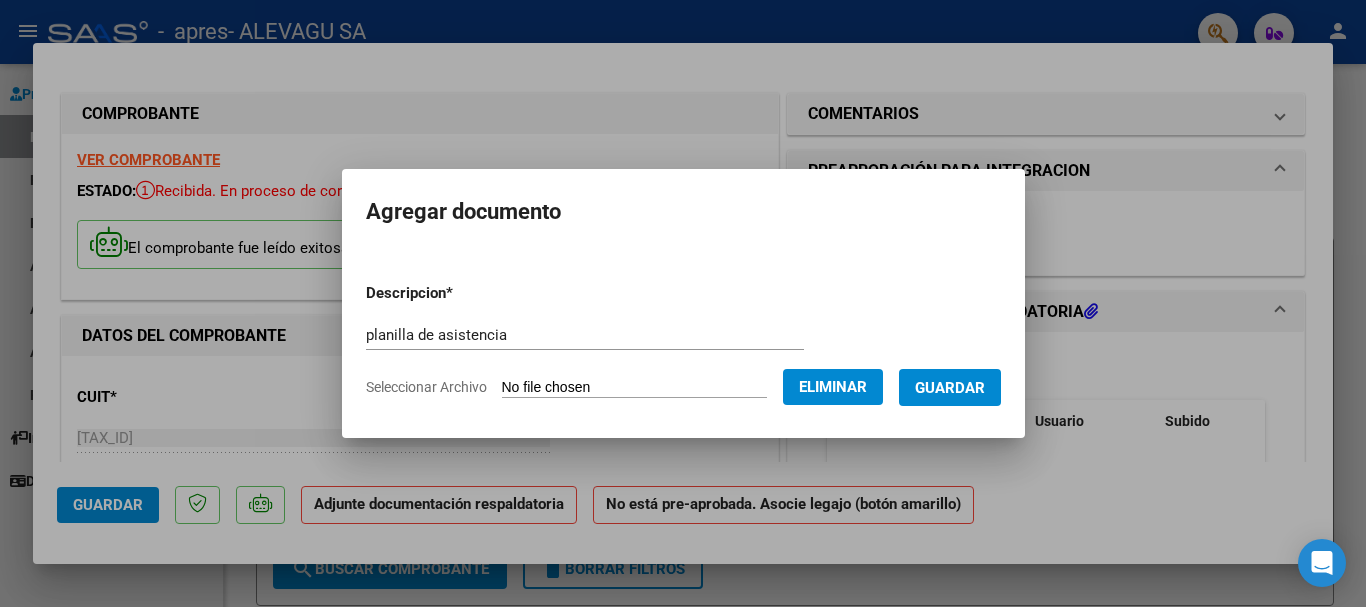 click on "Guardar" at bounding box center [950, 388] 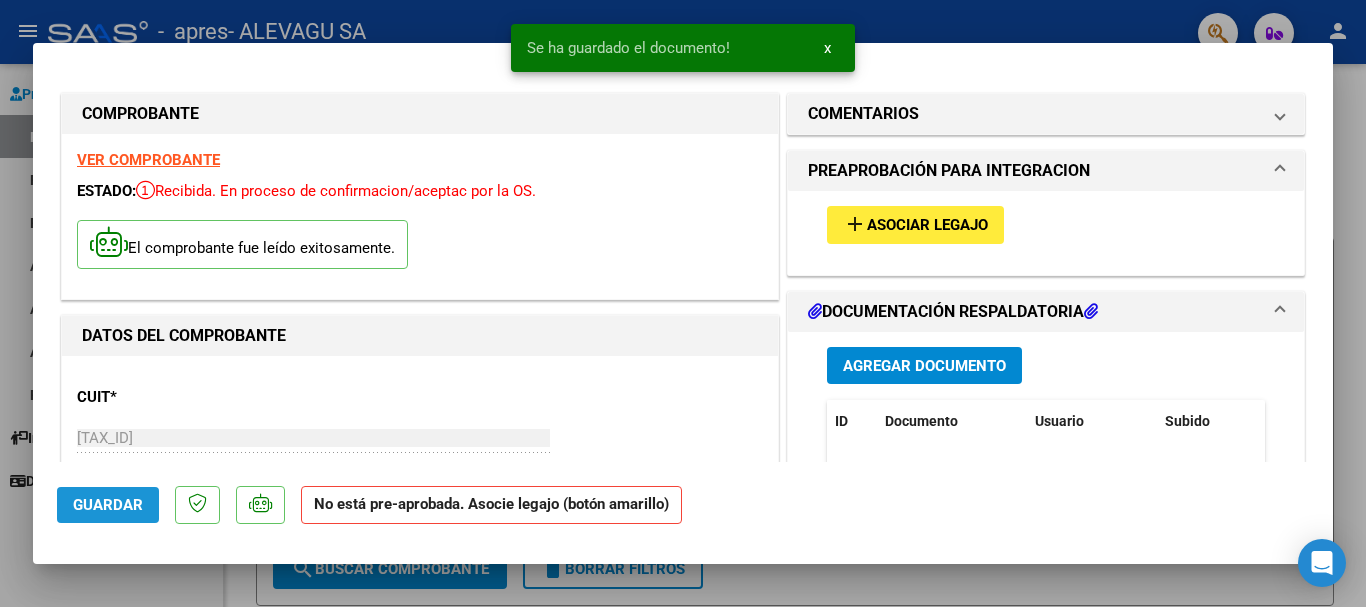 click on "Guardar" 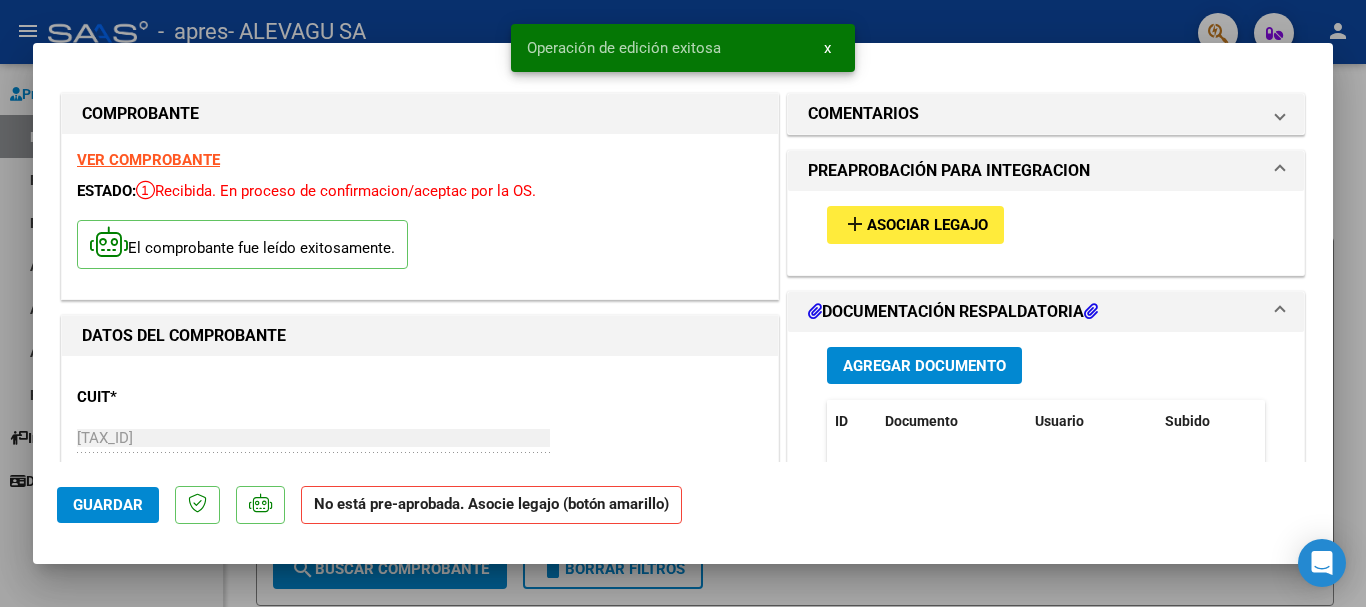 click at bounding box center [683, 303] 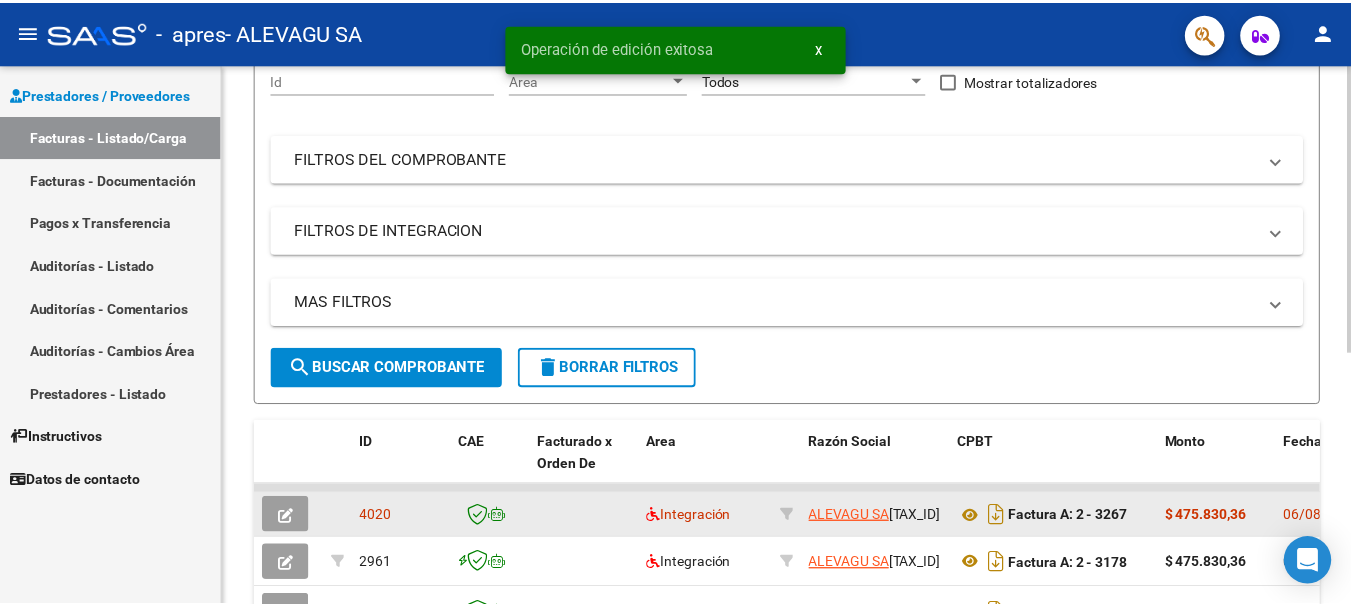 scroll, scrollTop: 300, scrollLeft: 0, axis: vertical 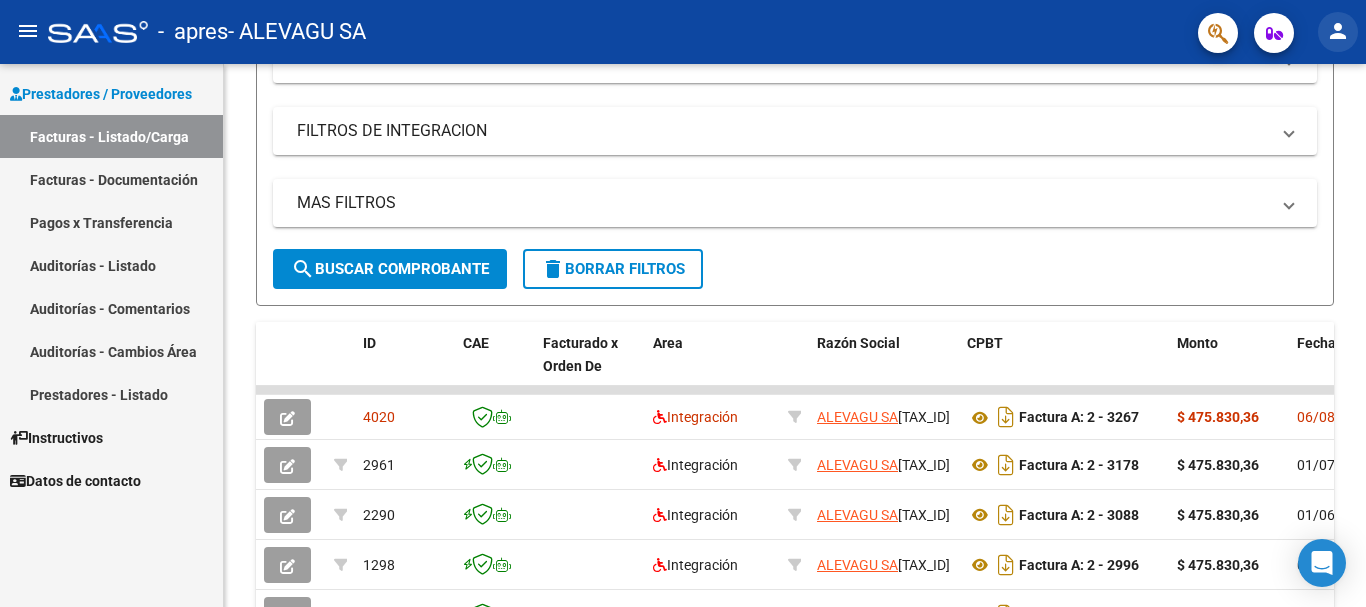 click on "person" 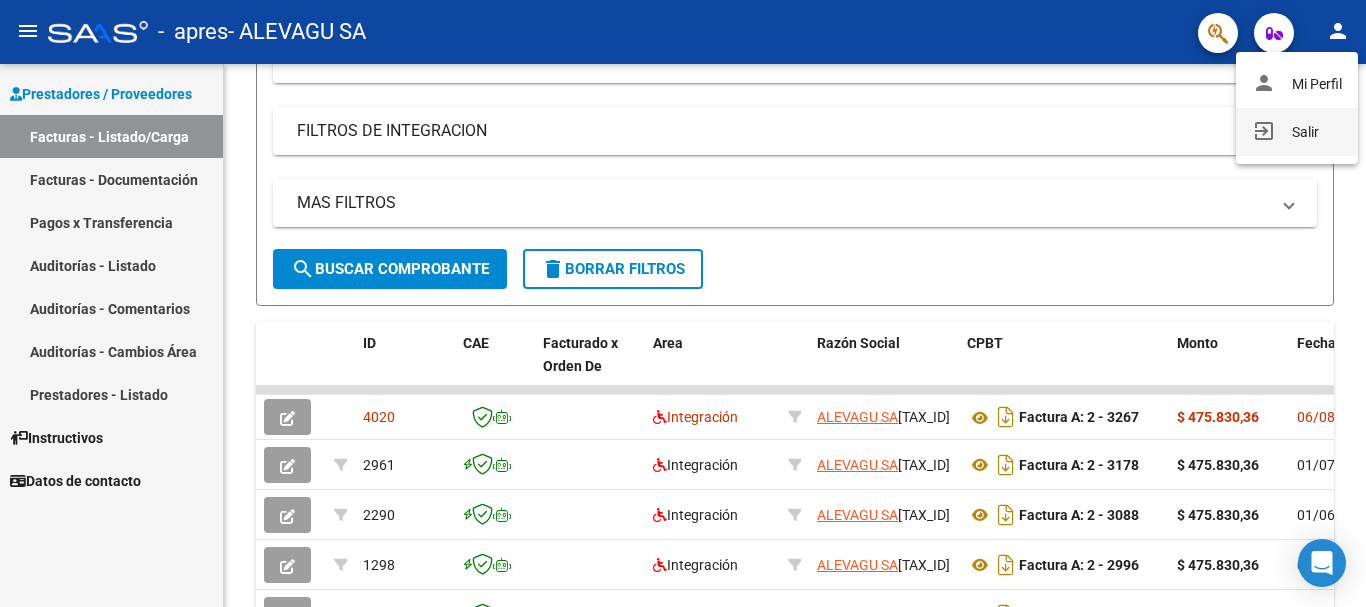 click on "exit_to_app  Salir" at bounding box center [1297, 132] 